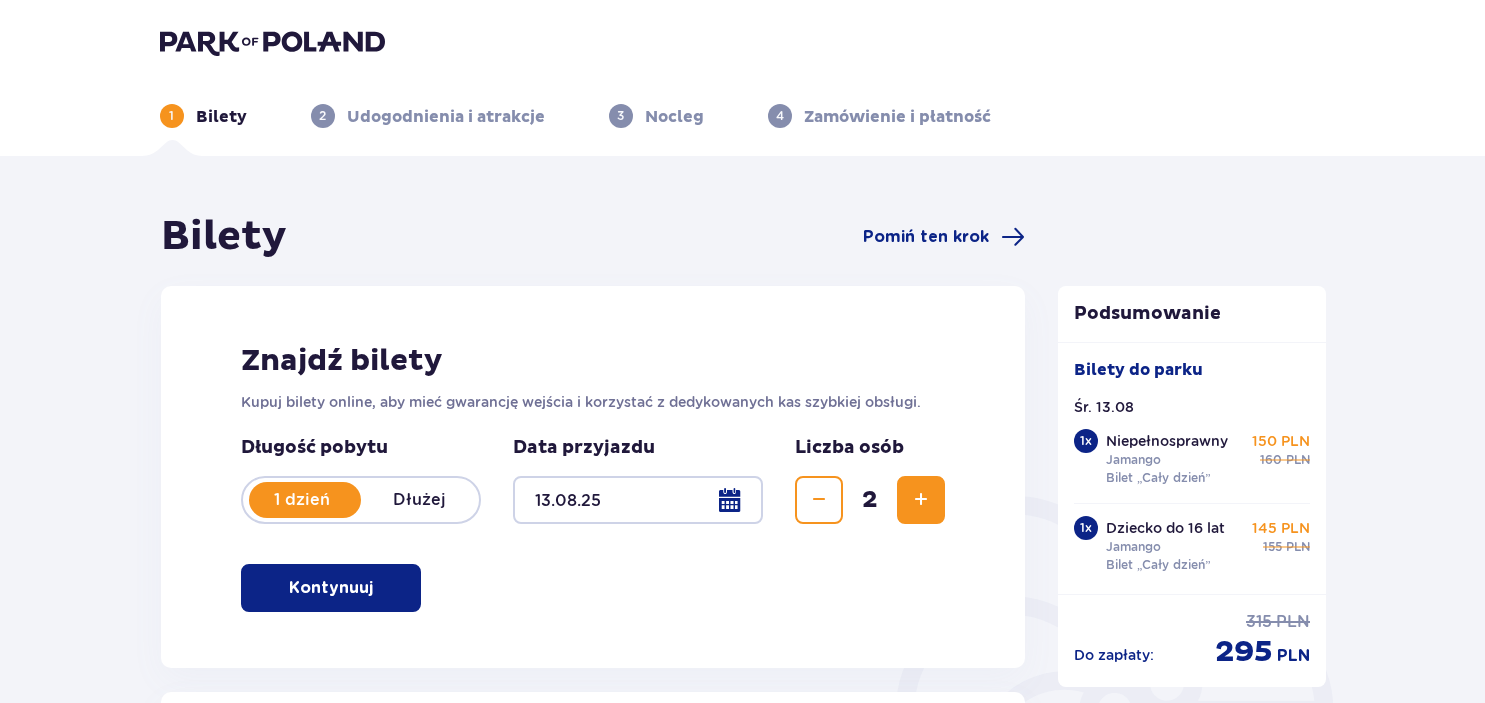 scroll, scrollTop: 0, scrollLeft: 0, axis: both 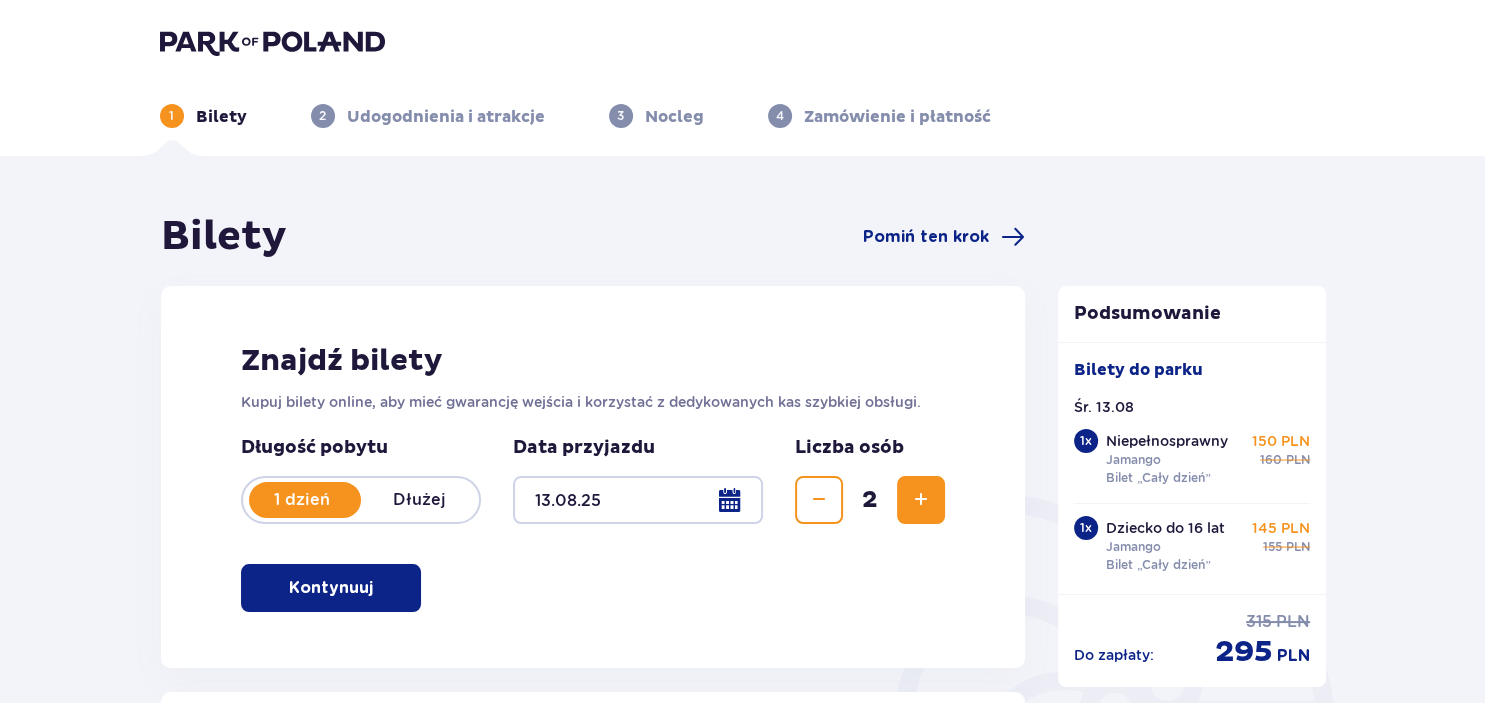 click at bounding box center [638, 500] 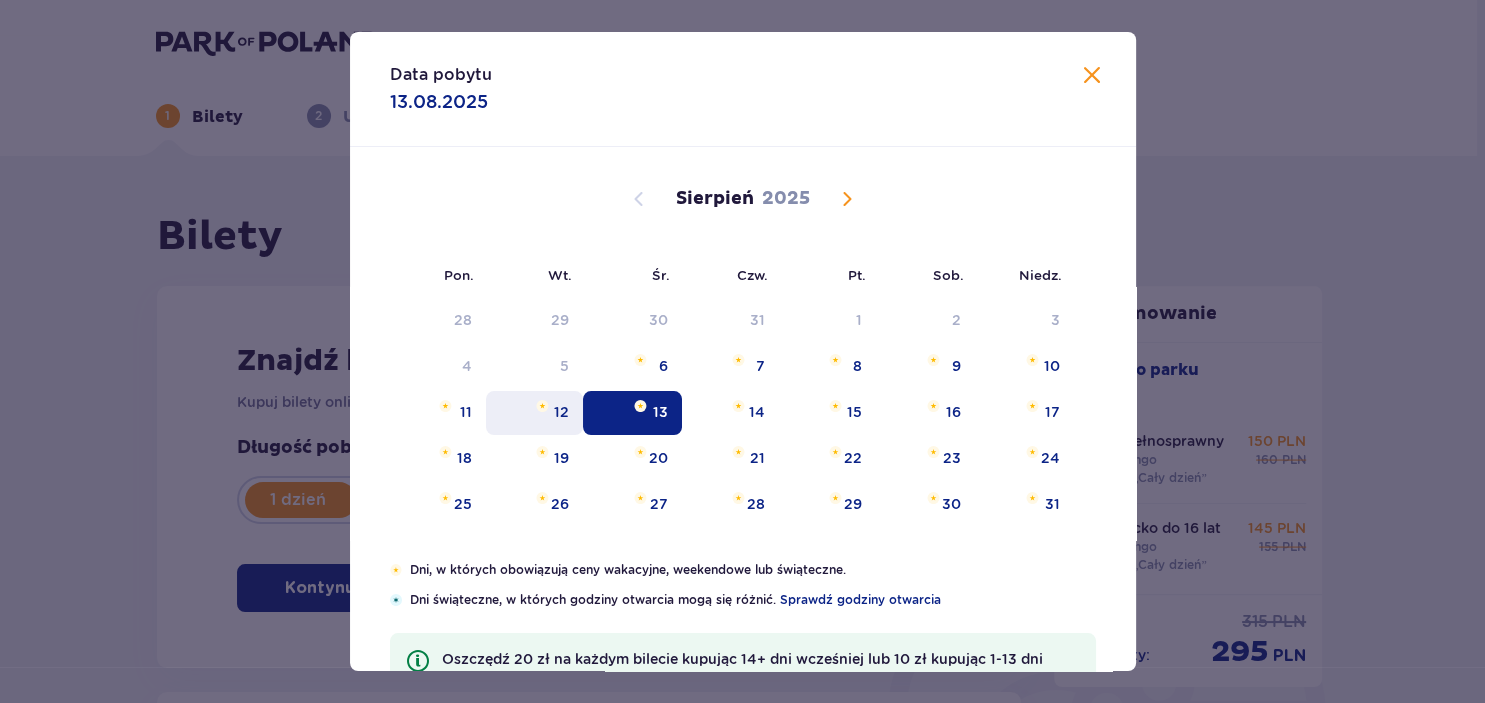 click on "12" at bounding box center [561, 412] 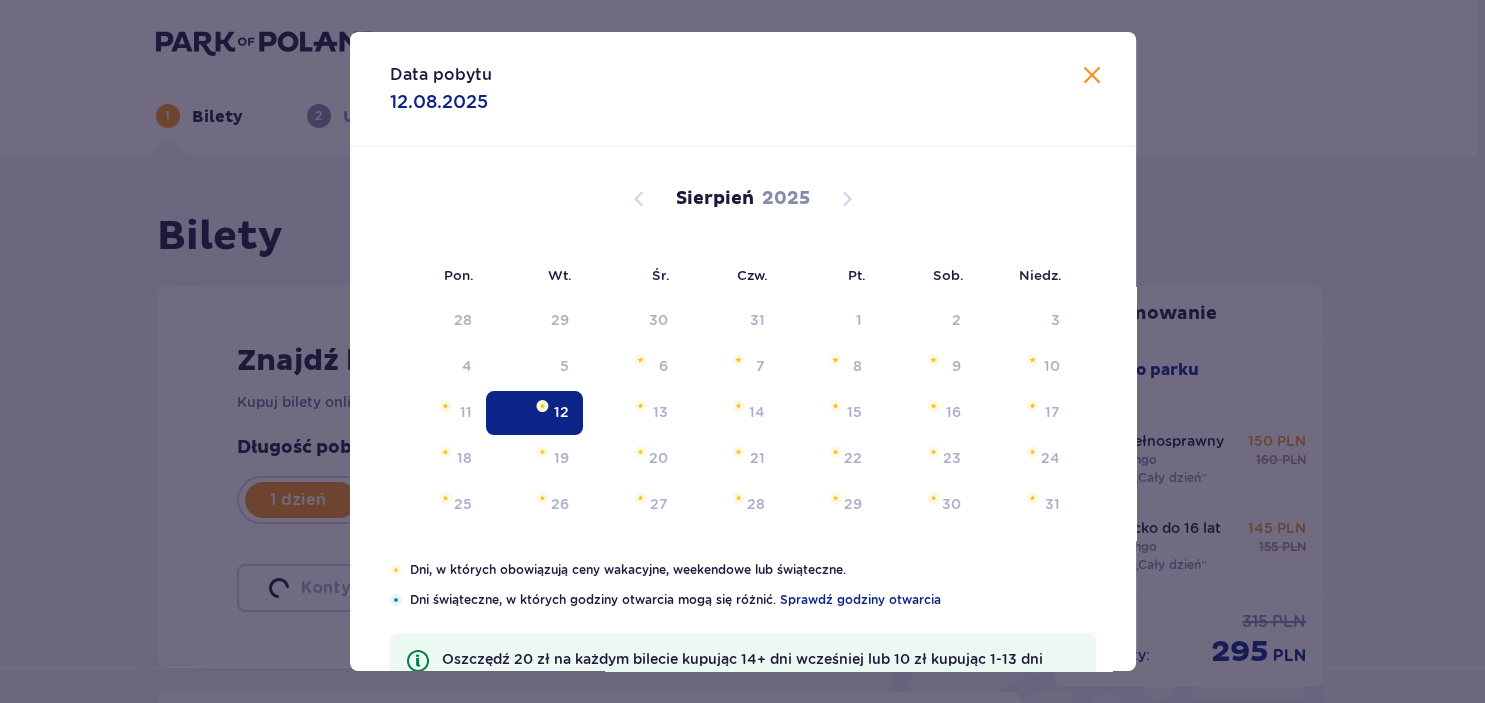 type on "12.08.25" 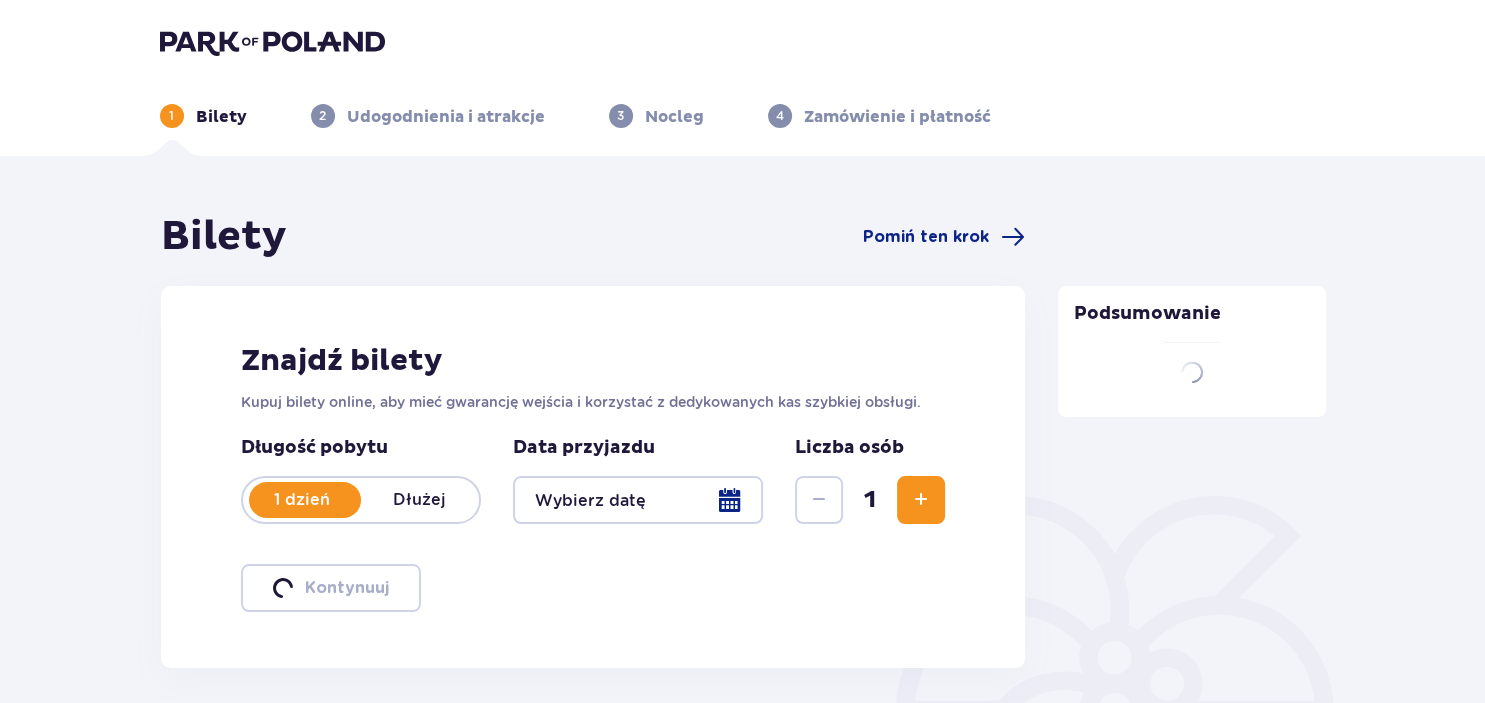 scroll, scrollTop: 22, scrollLeft: 0, axis: vertical 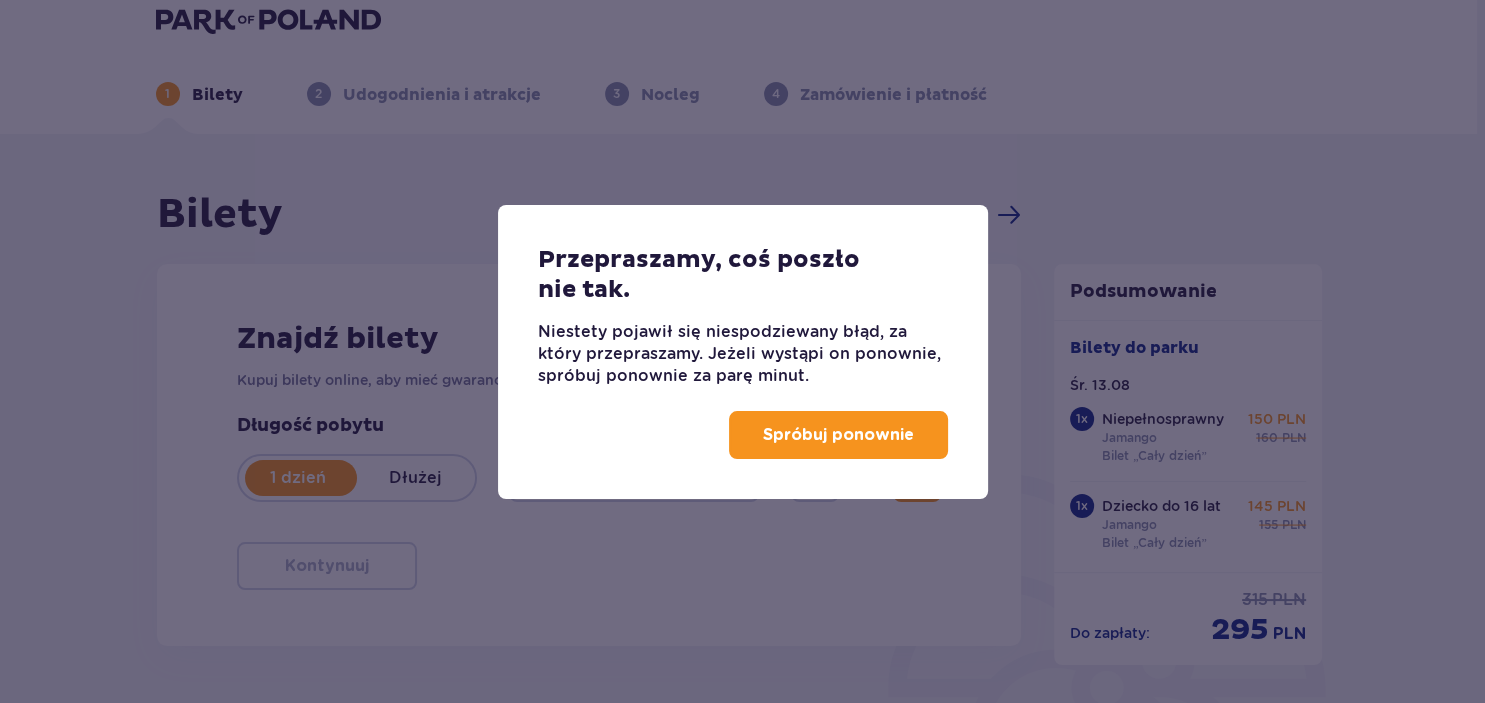 click on "Spróbuj ponownie" at bounding box center [838, 435] 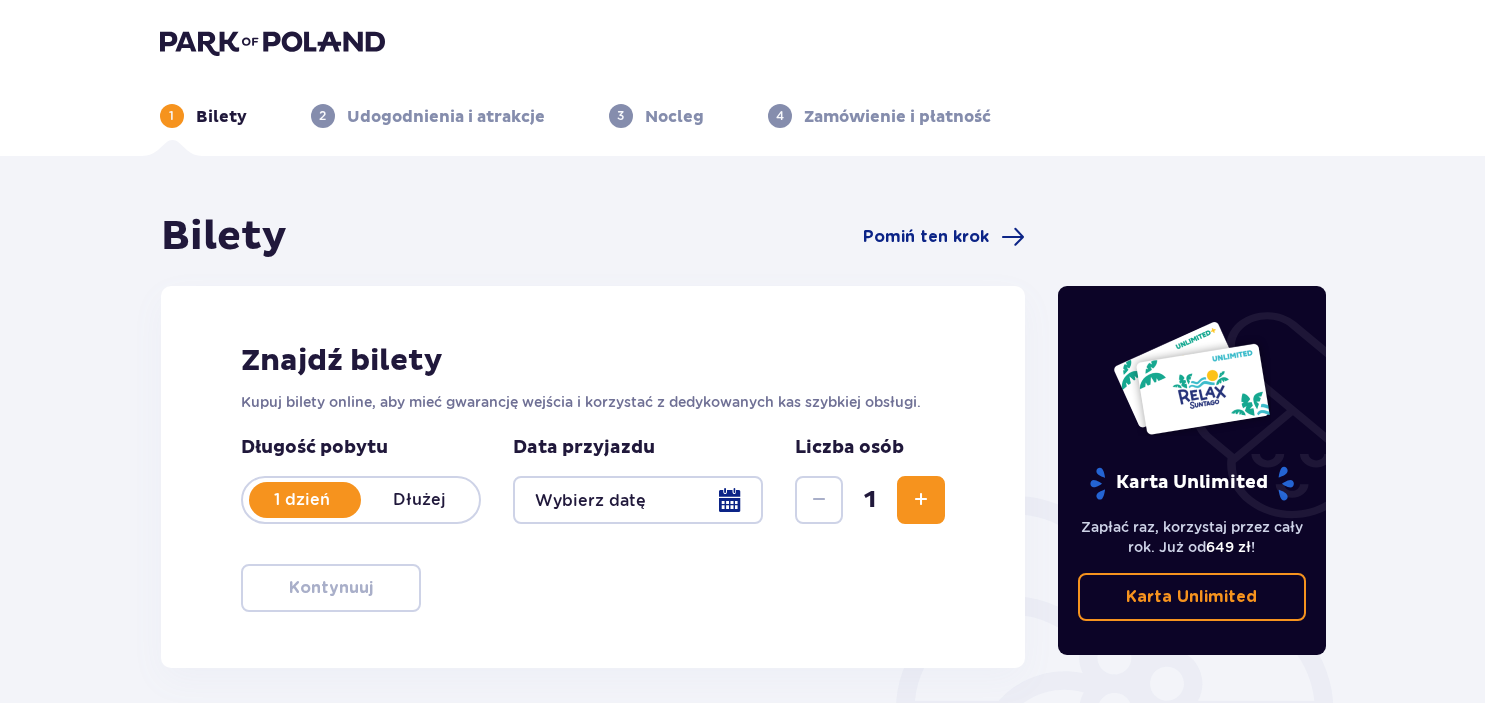 scroll, scrollTop: 0, scrollLeft: 0, axis: both 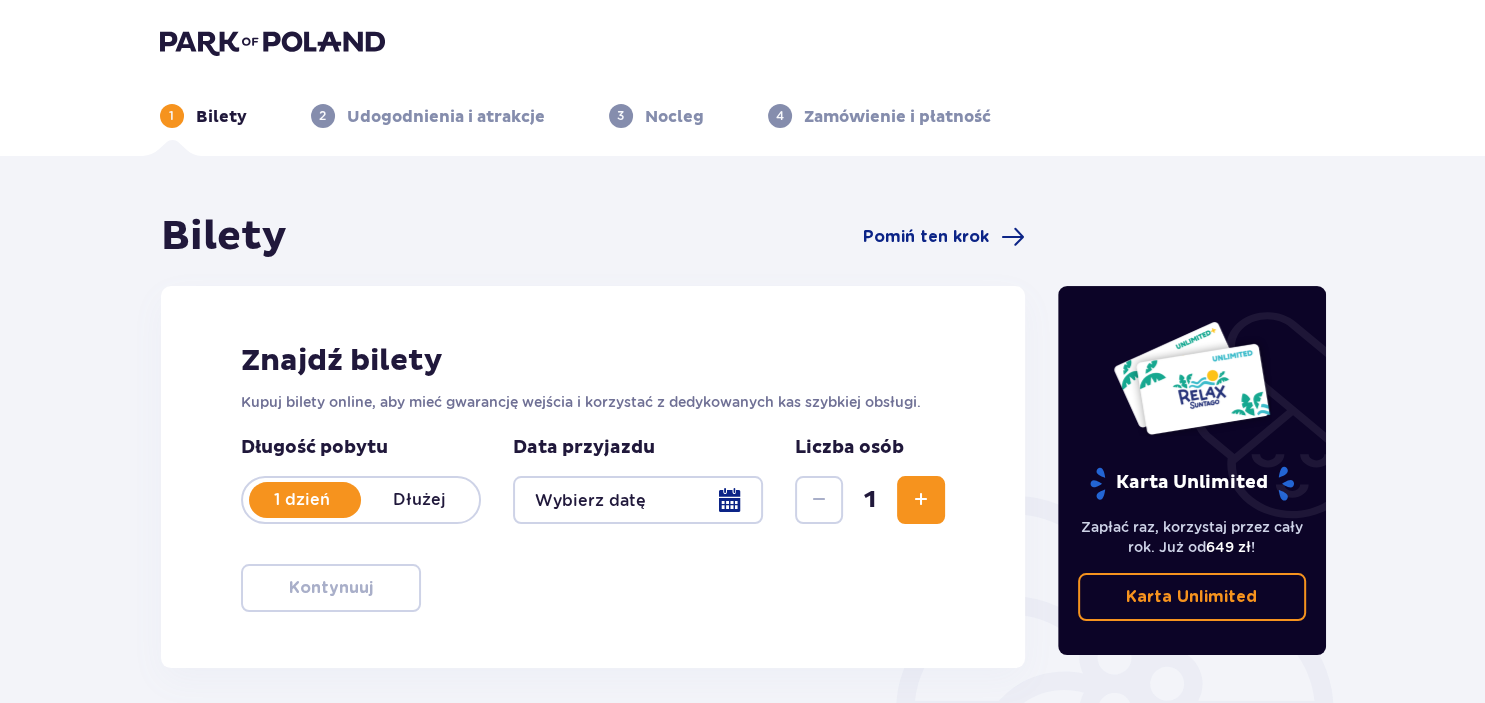 click at bounding box center (921, 500) 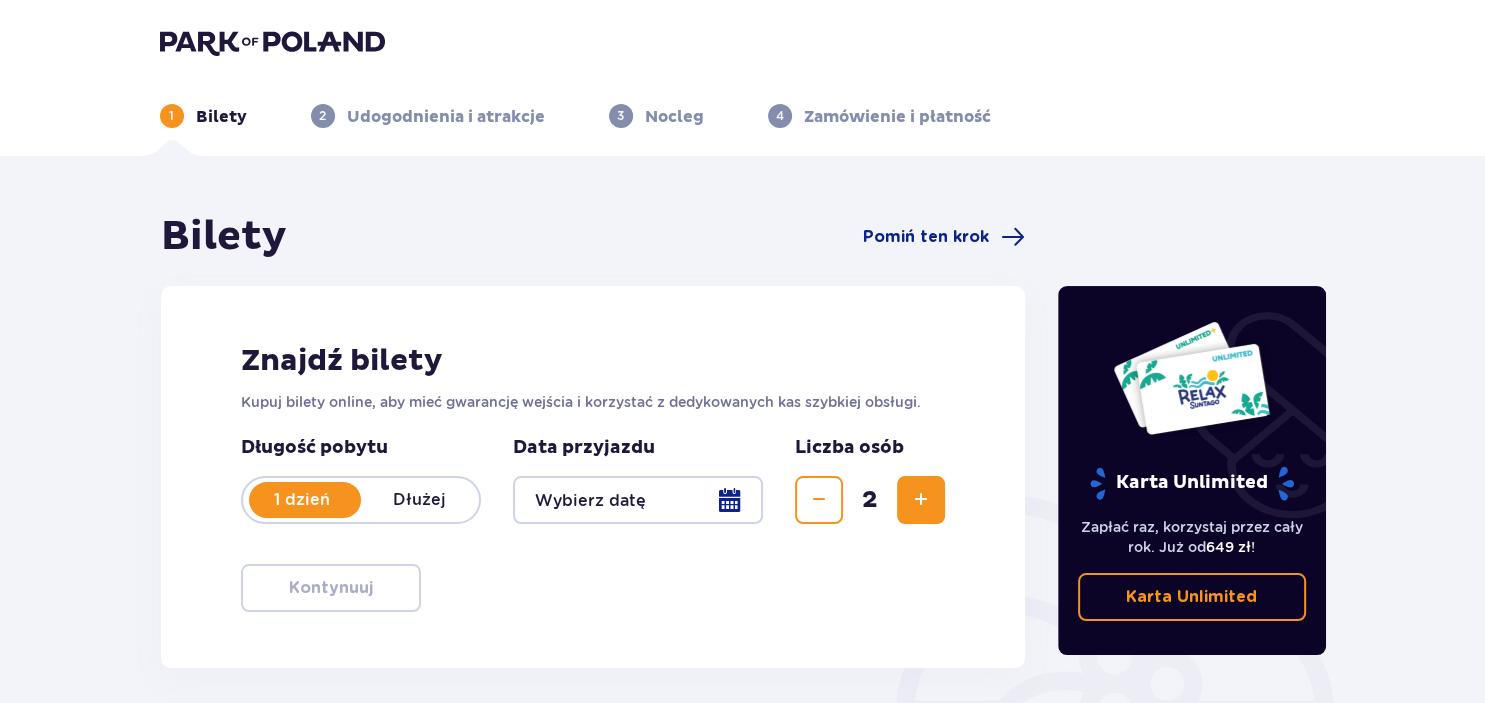 click at bounding box center [638, 500] 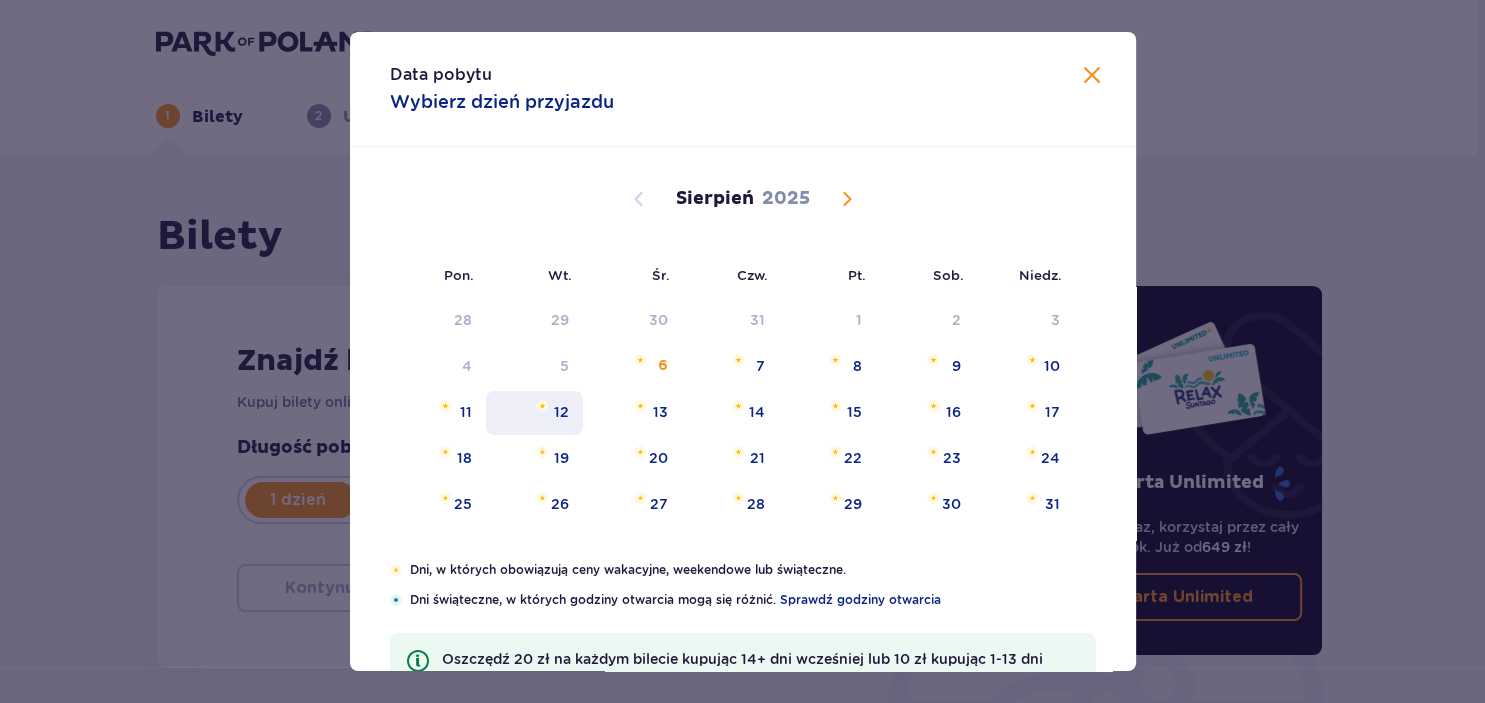 click on "12" at bounding box center [534, 413] 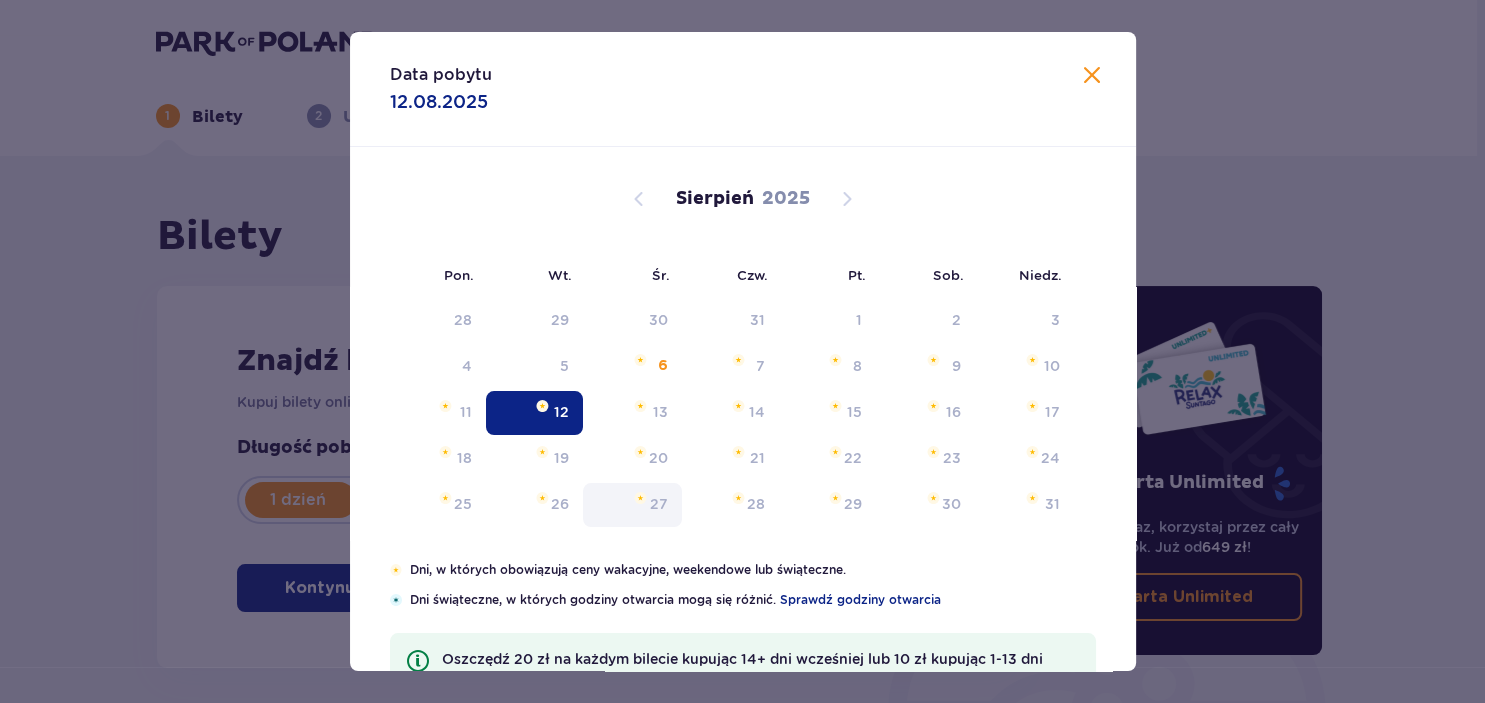 type on "12.08.25" 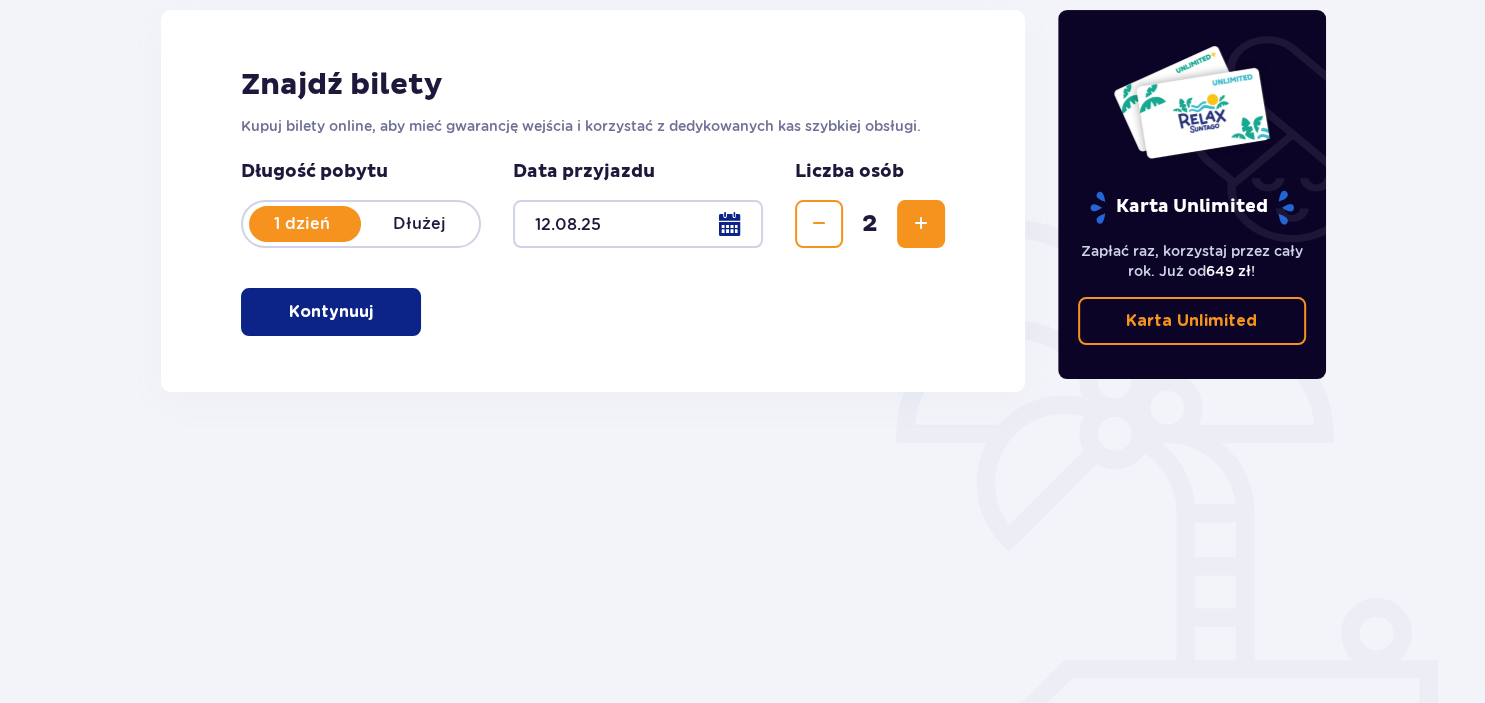 scroll, scrollTop: 316, scrollLeft: 0, axis: vertical 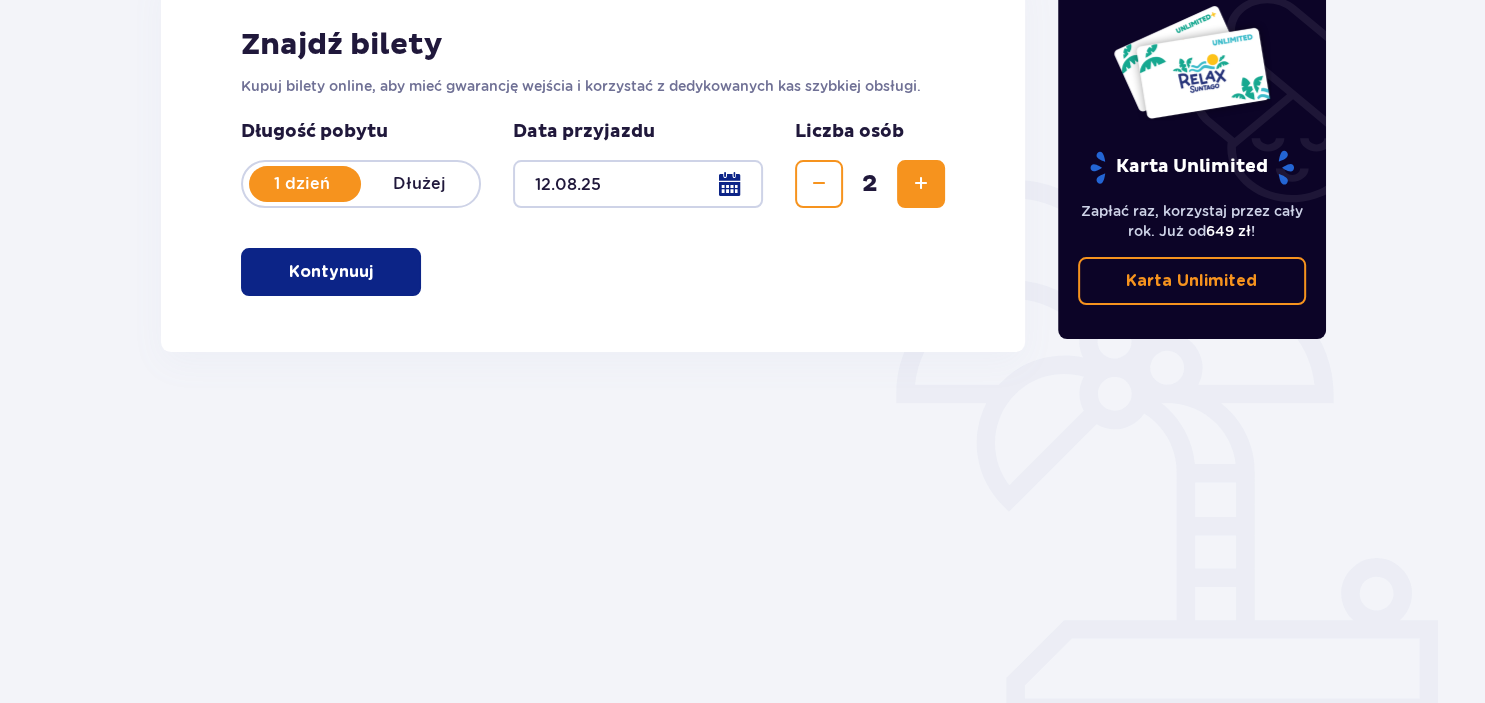 click on "Kontynuuj" at bounding box center [331, 272] 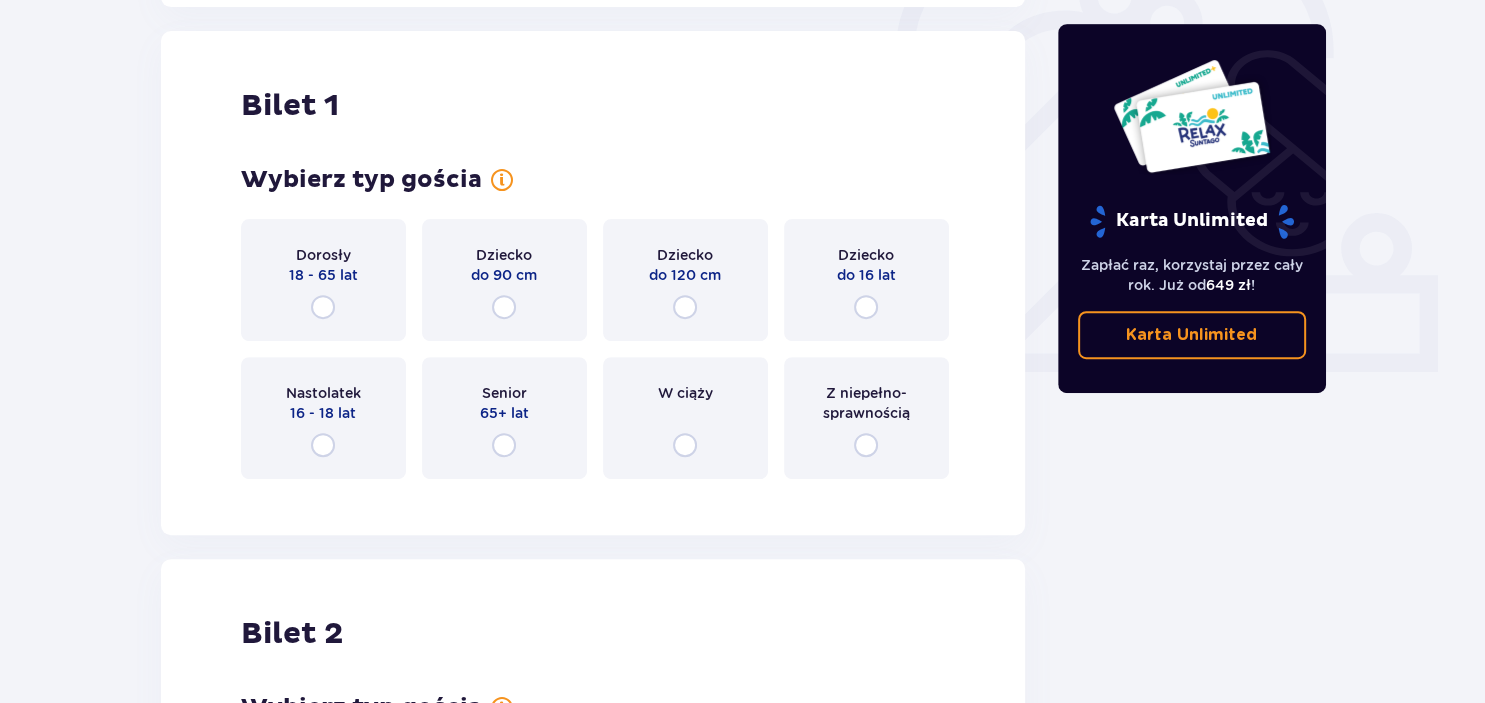 scroll, scrollTop: 668, scrollLeft: 0, axis: vertical 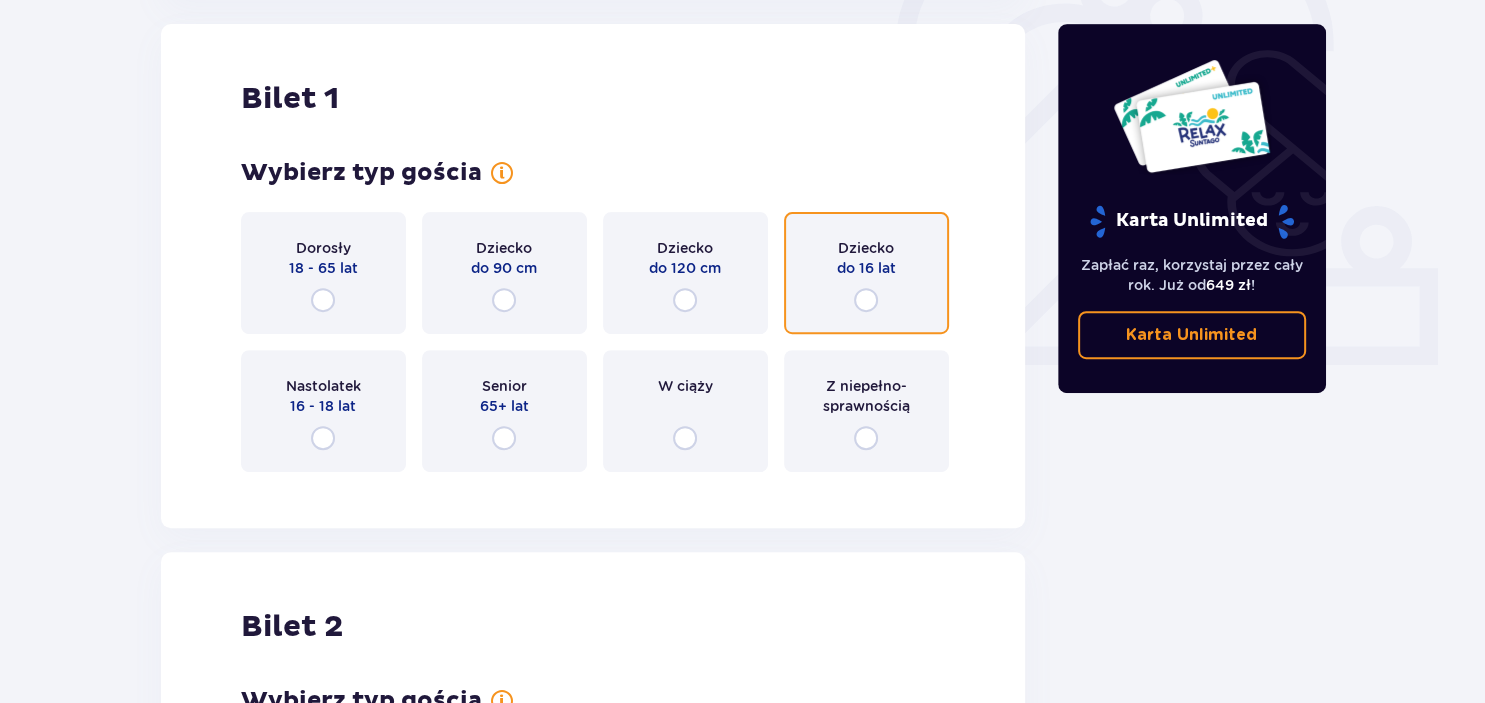 click at bounding box center (866, 300) 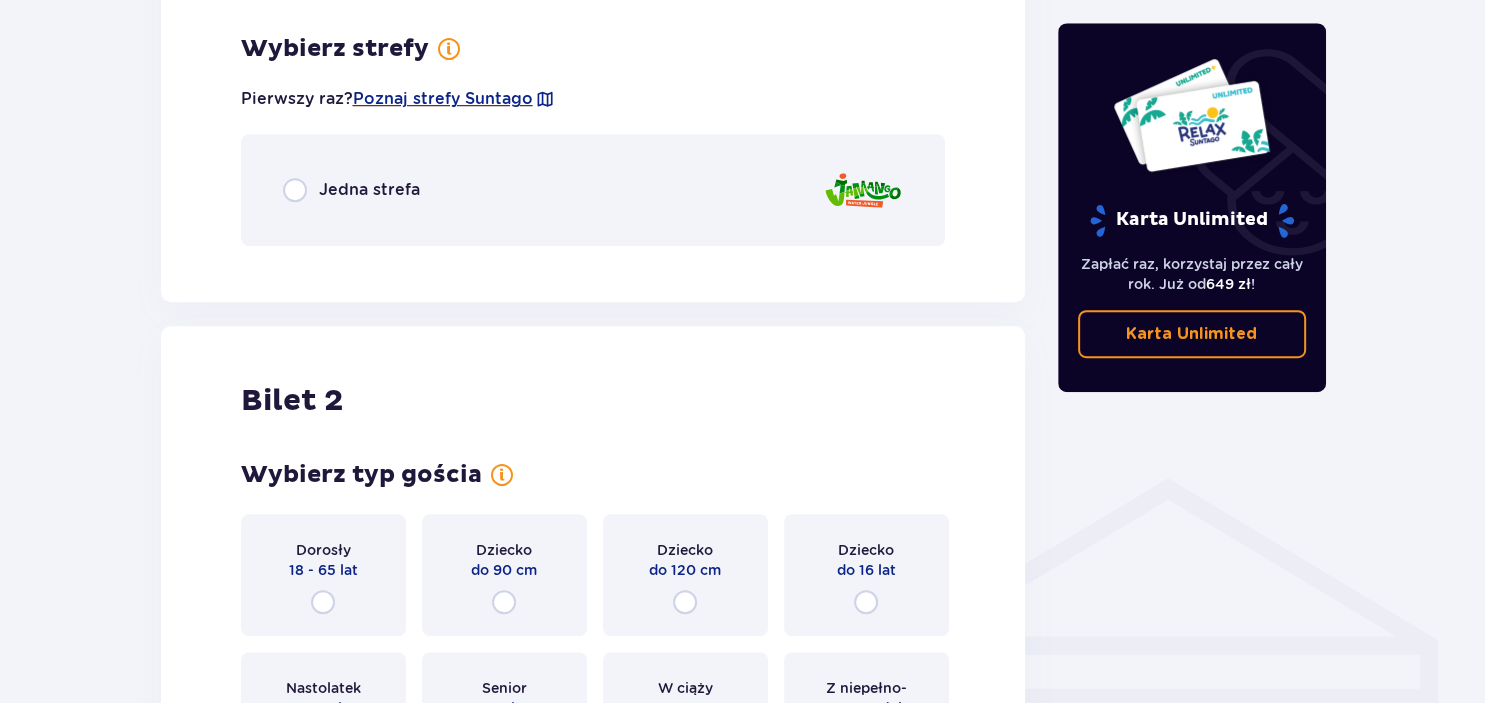 scroll, scrollTop: 1156, scrollLeft: 0, axis: vertical 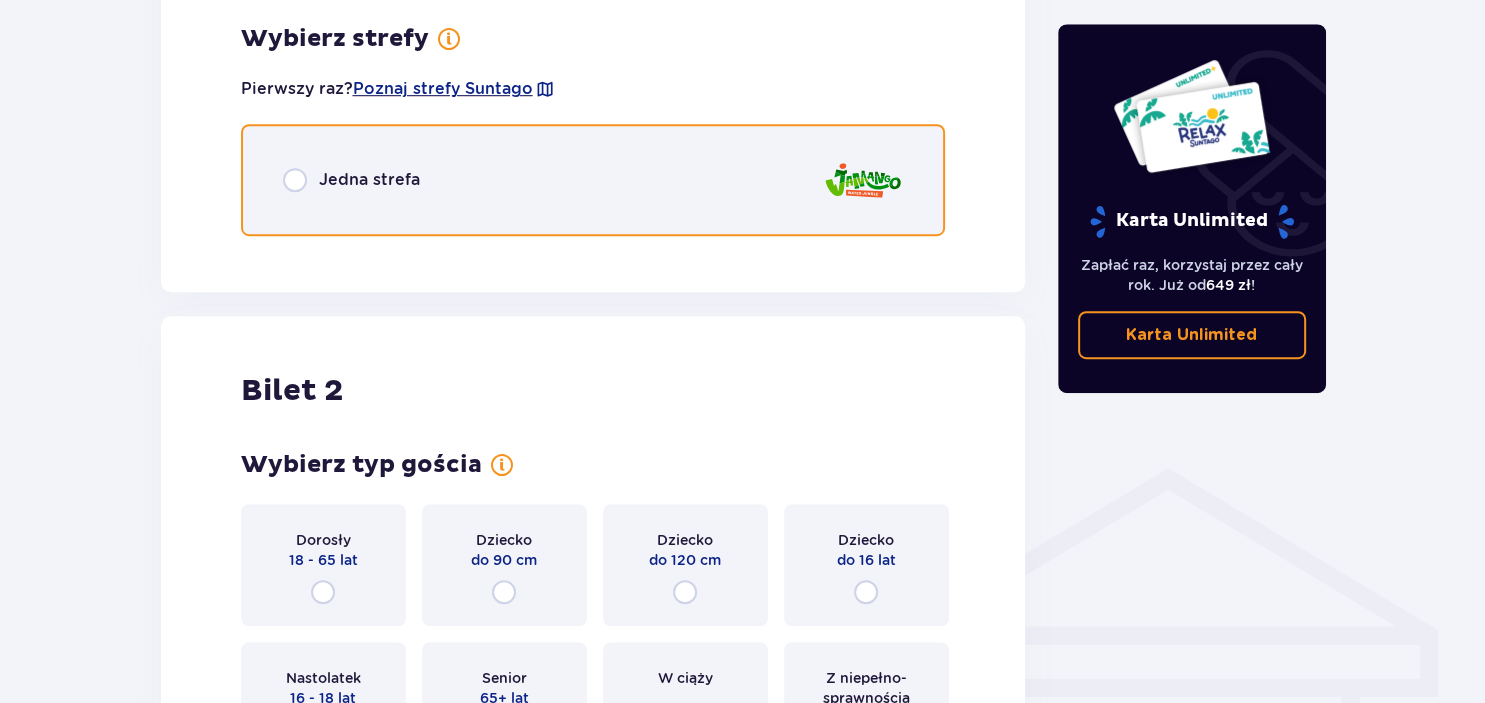 click at bounding box center [295, 180] 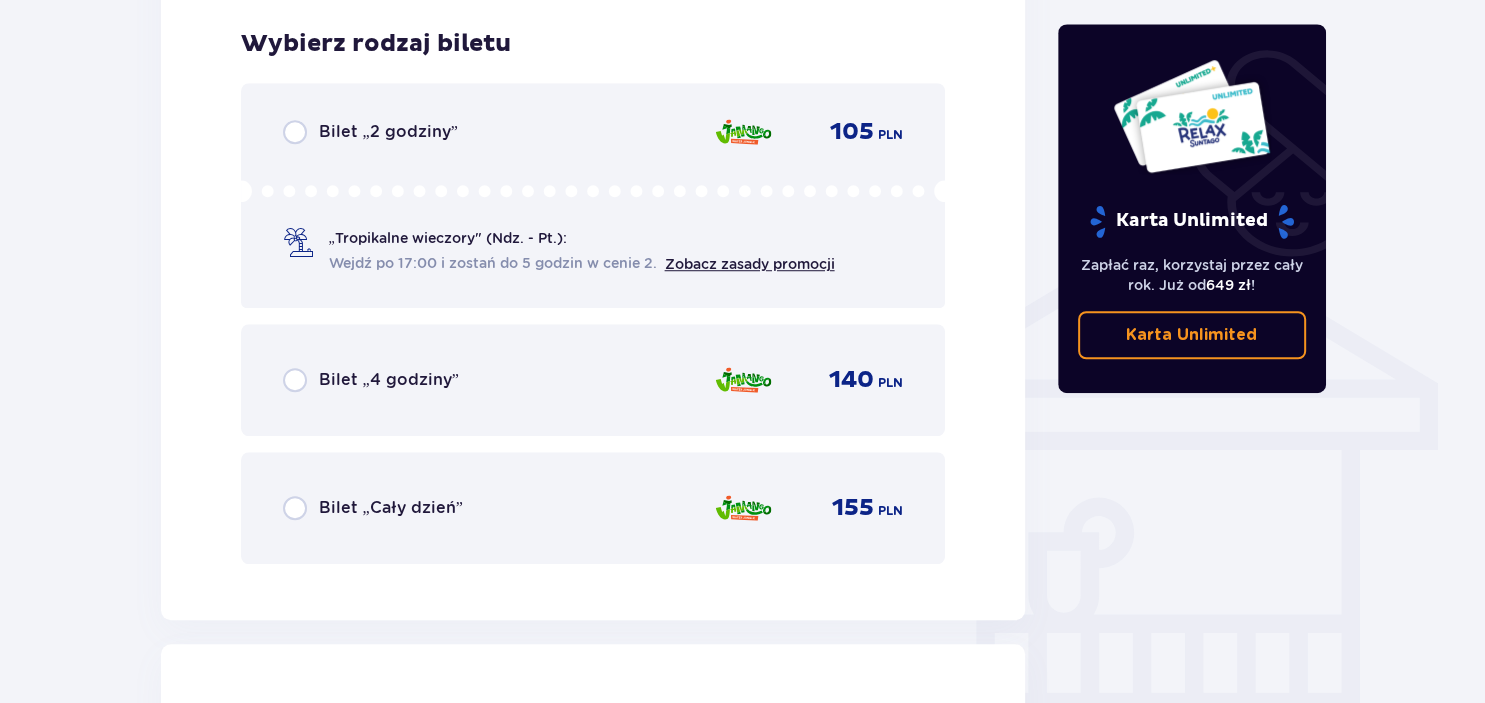 scroll, scrollTop: 1408, scrollLeft: 0, axis: vertical 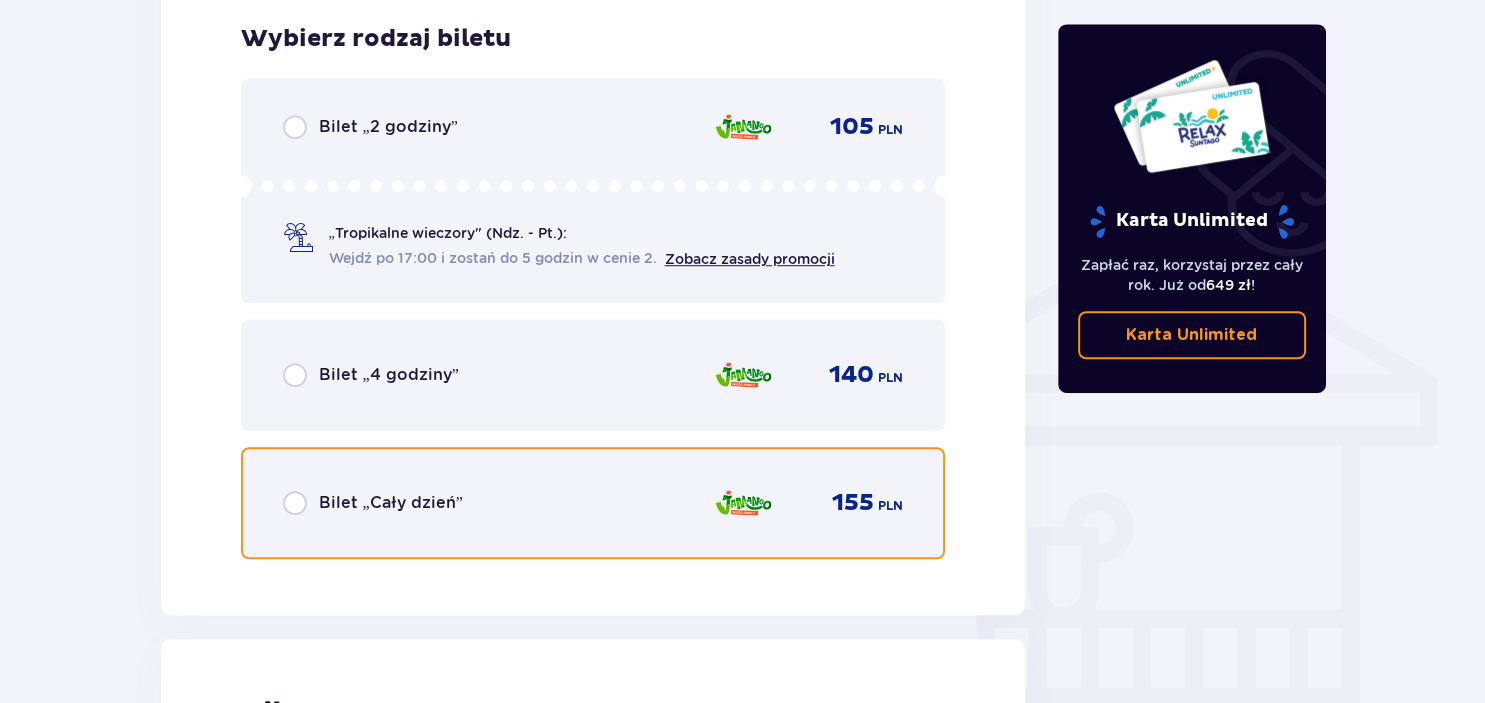 click at bounding box center [295, 503] 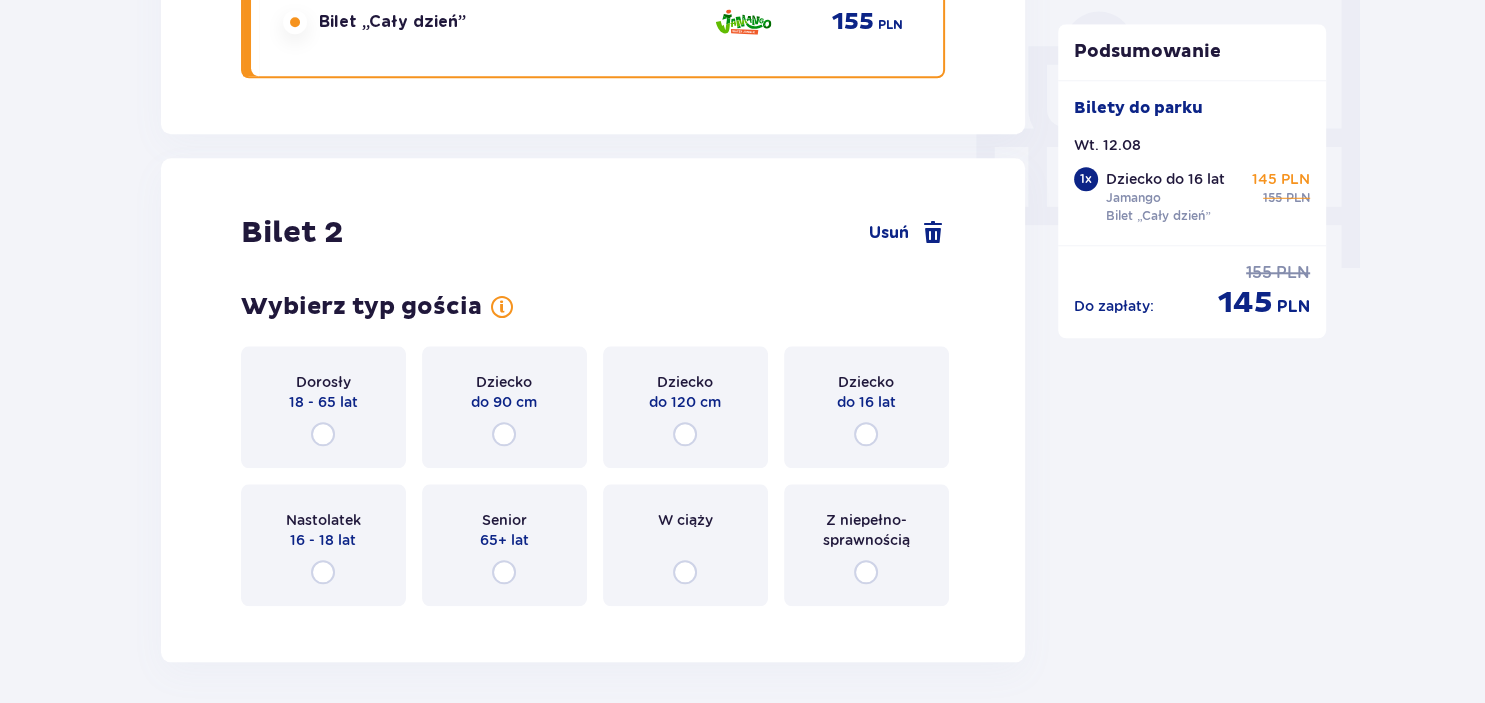 scroll, scrollTop: 2022, scrollLeft: 0, axis: vertical 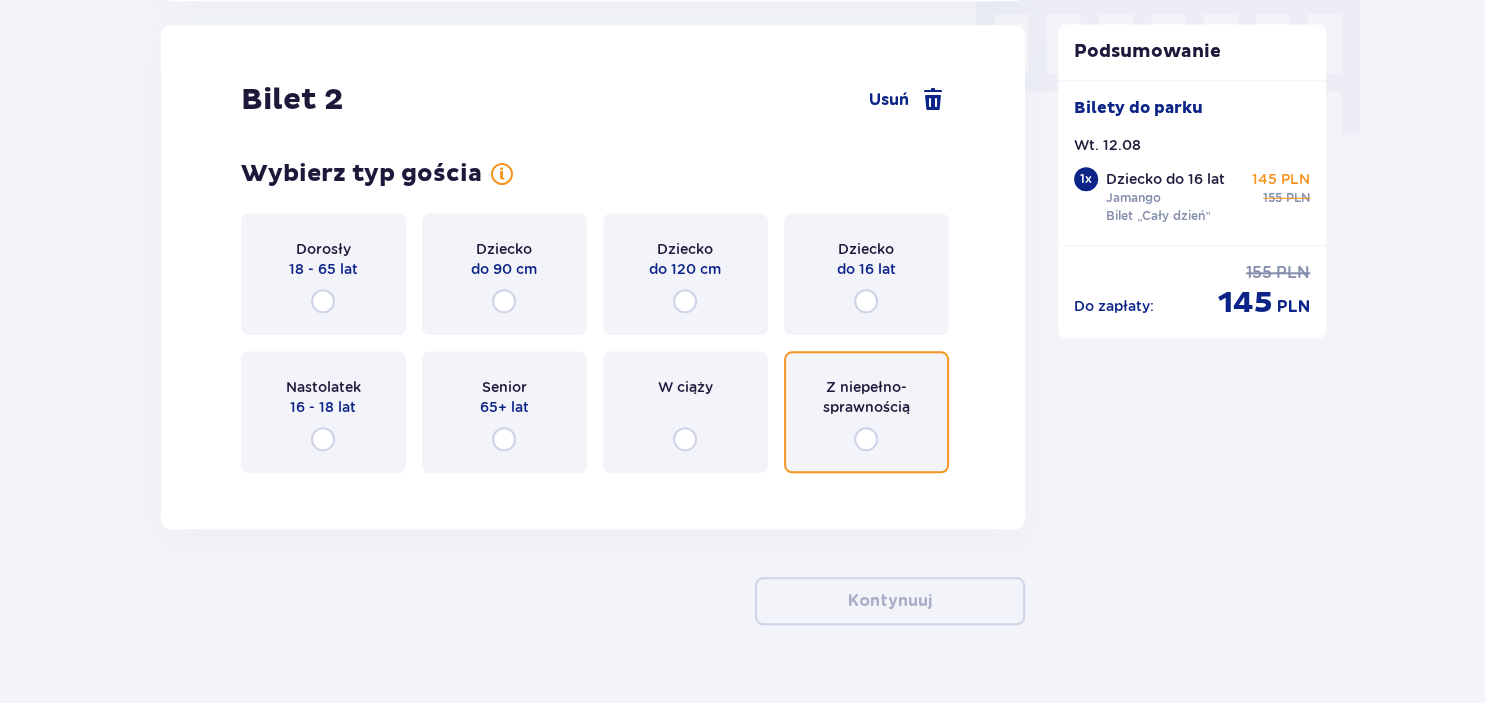 click at bounding box center [866, 439] 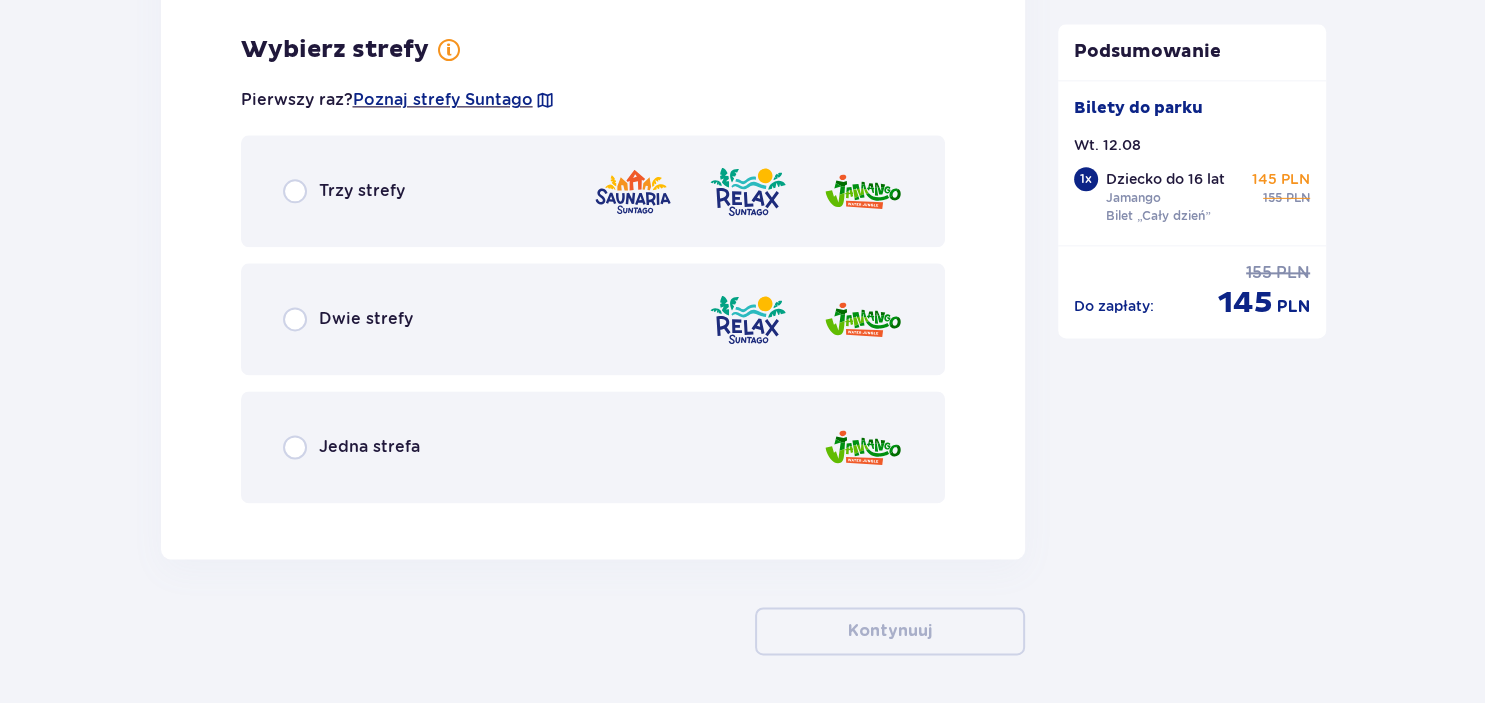 scroll, scrollTop: 2510, scrollLeft: 0, axis: vertical 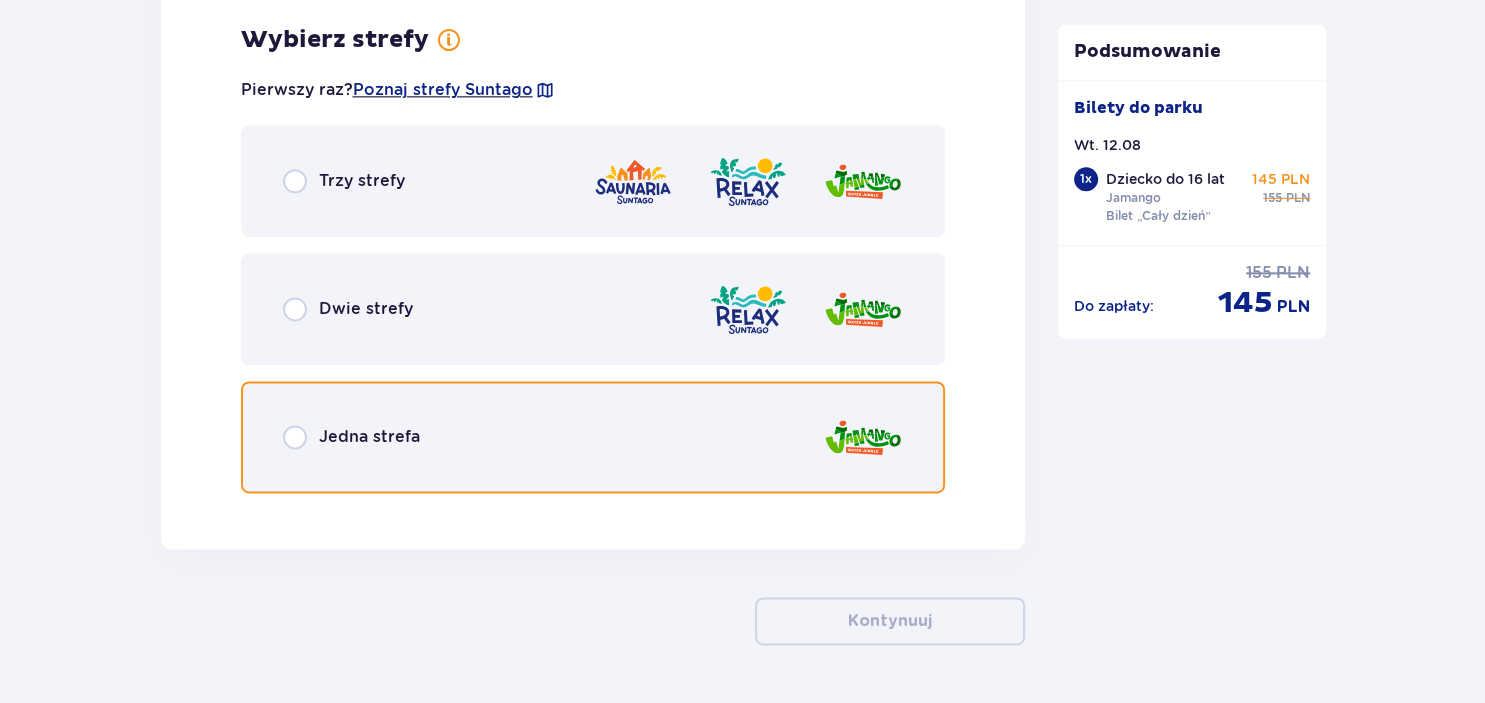 click at bounding box center (295, 437) 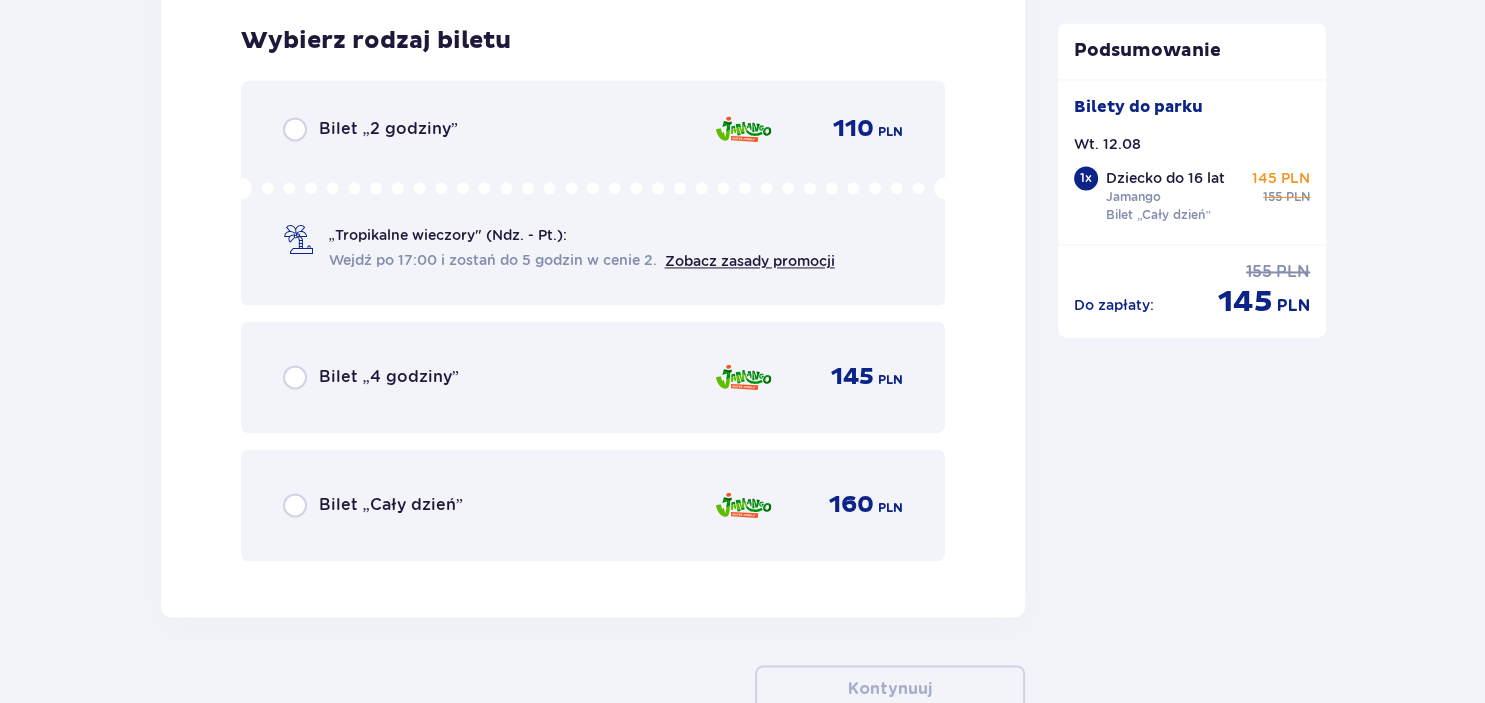 scroll, scrollTop: 3018, scrollLeft: 0, axis: vertical 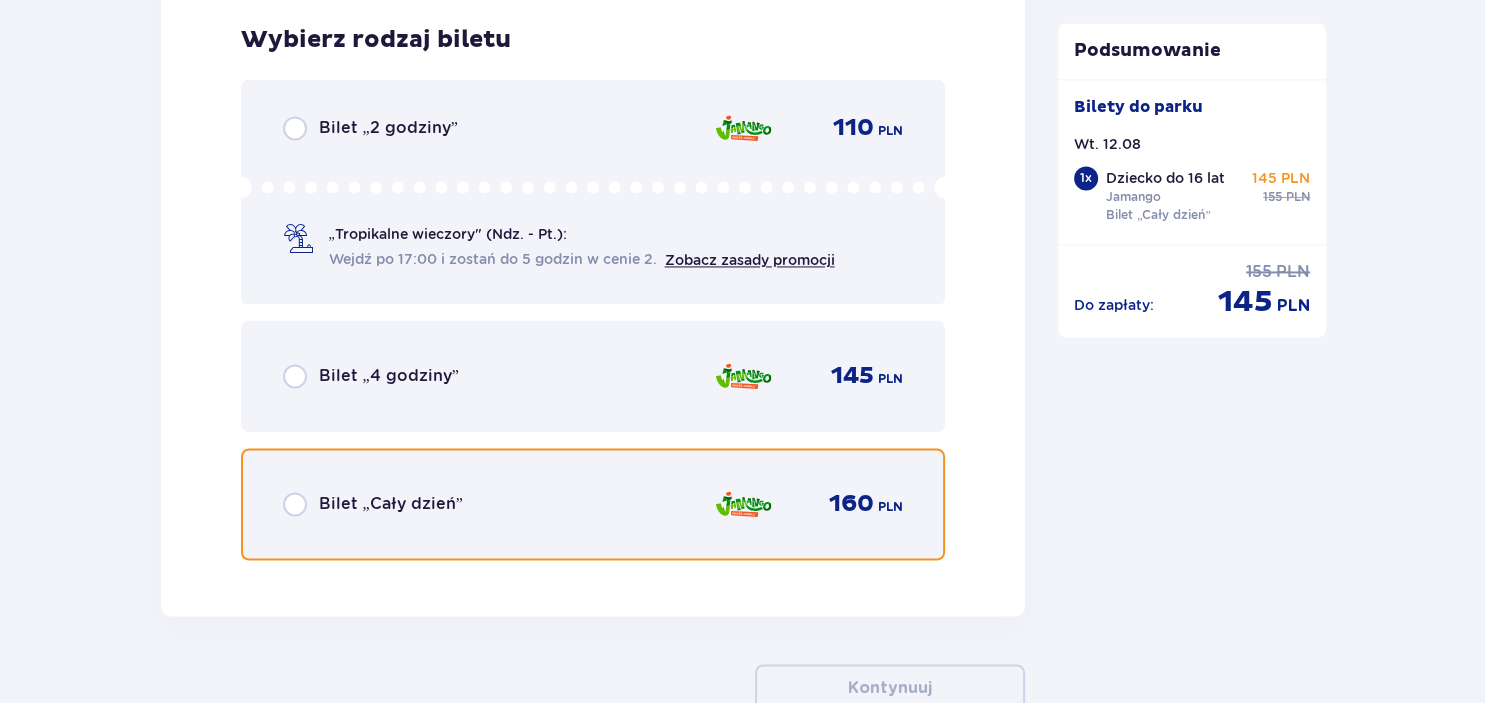 click at bounding box center (295, 504) 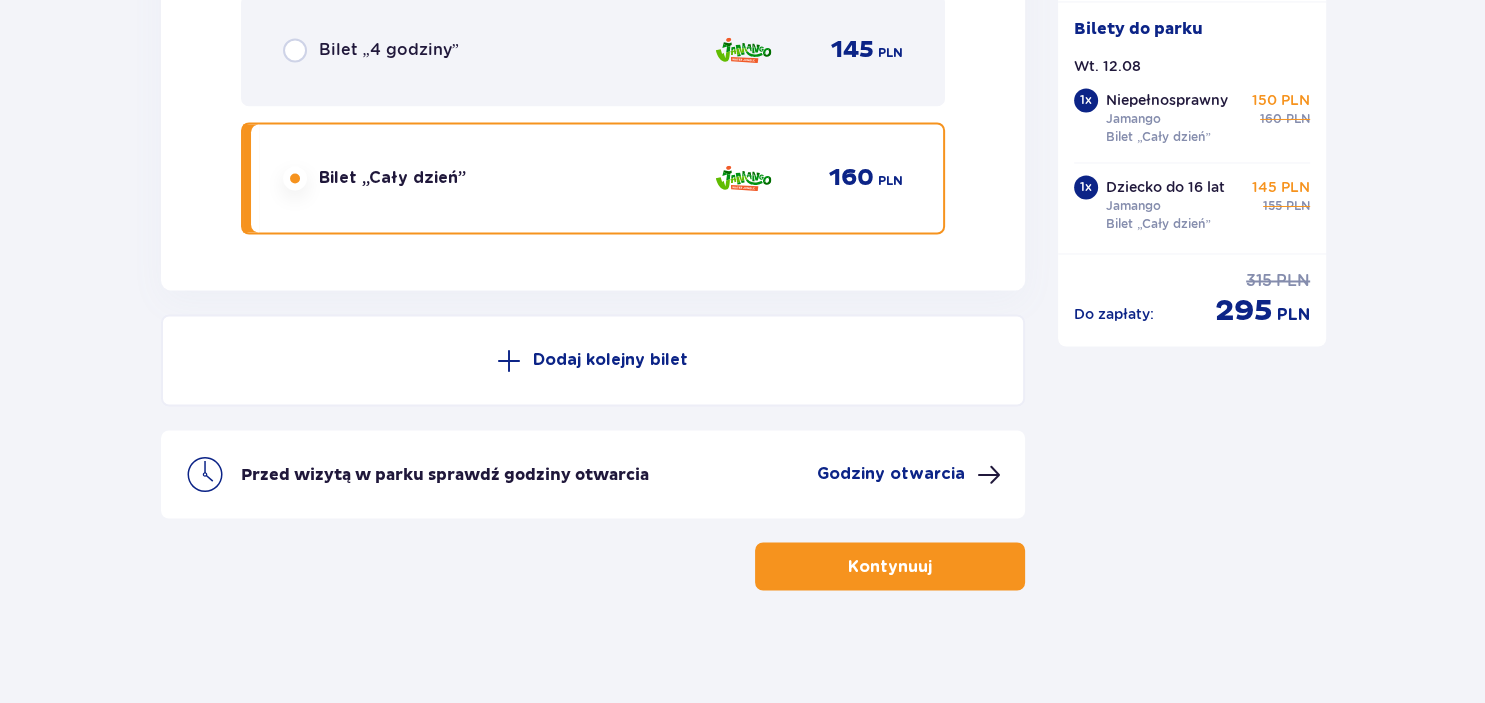scroll, scrollTop: 3348, scrollLeft: 0, axis: vertical 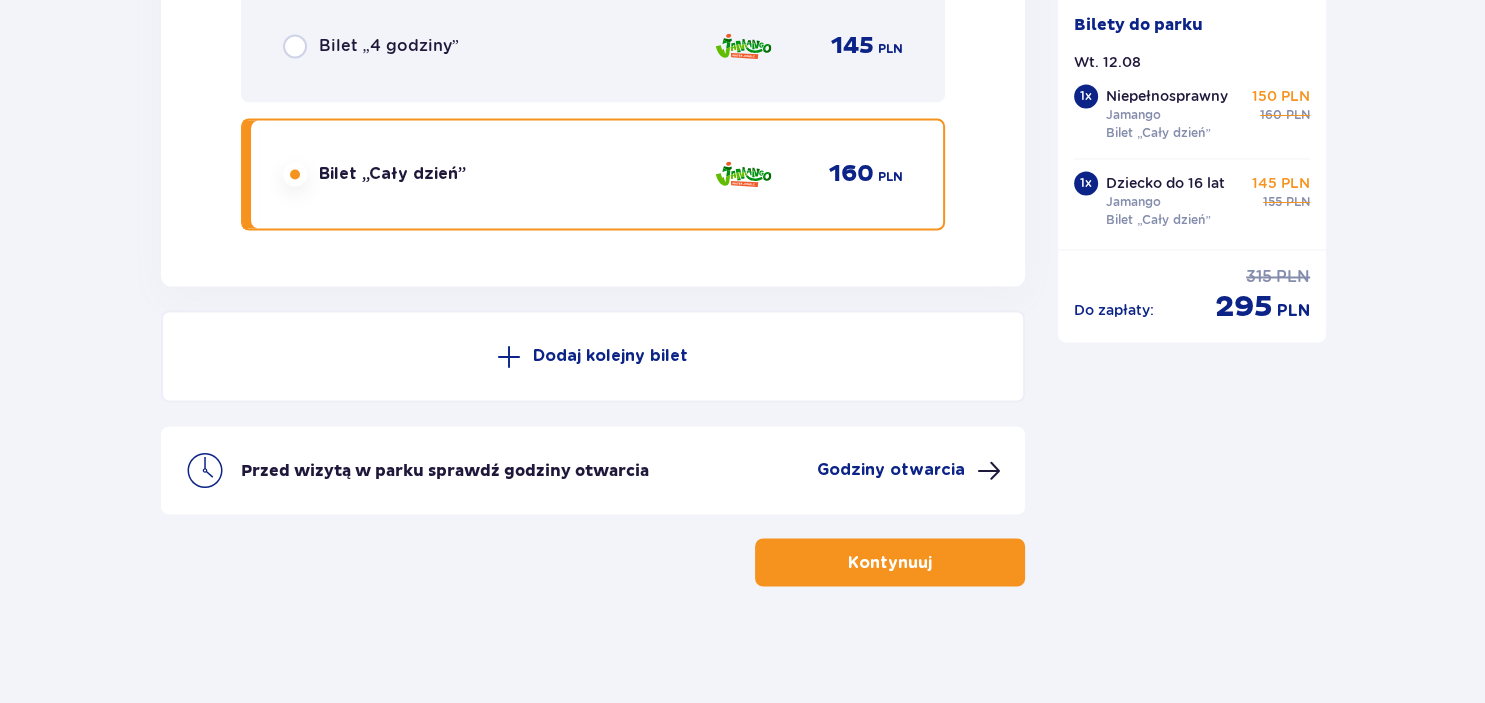 click on "Kontynuuj" at bounding box center (890, 562) 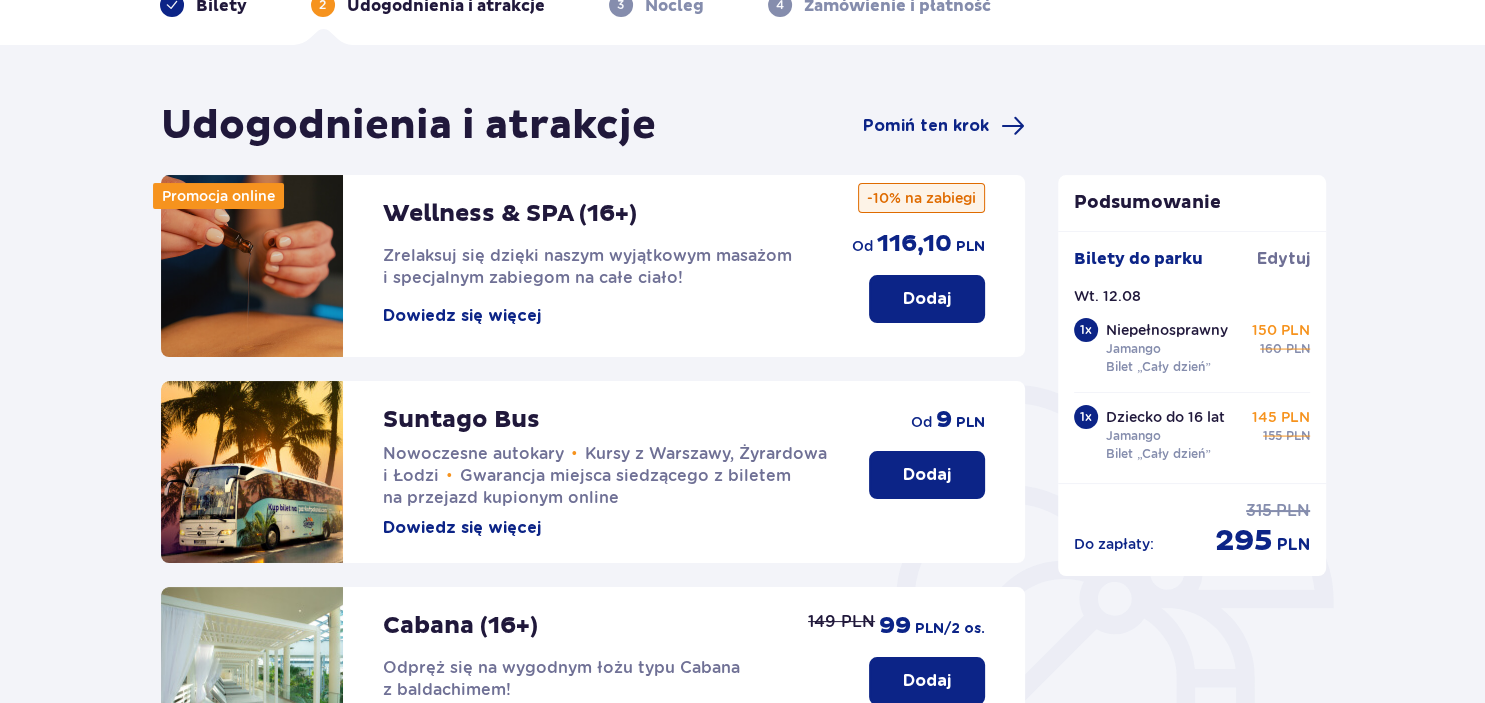 scroll, scrollTop: 0, scrollLeft: 0, axis: both 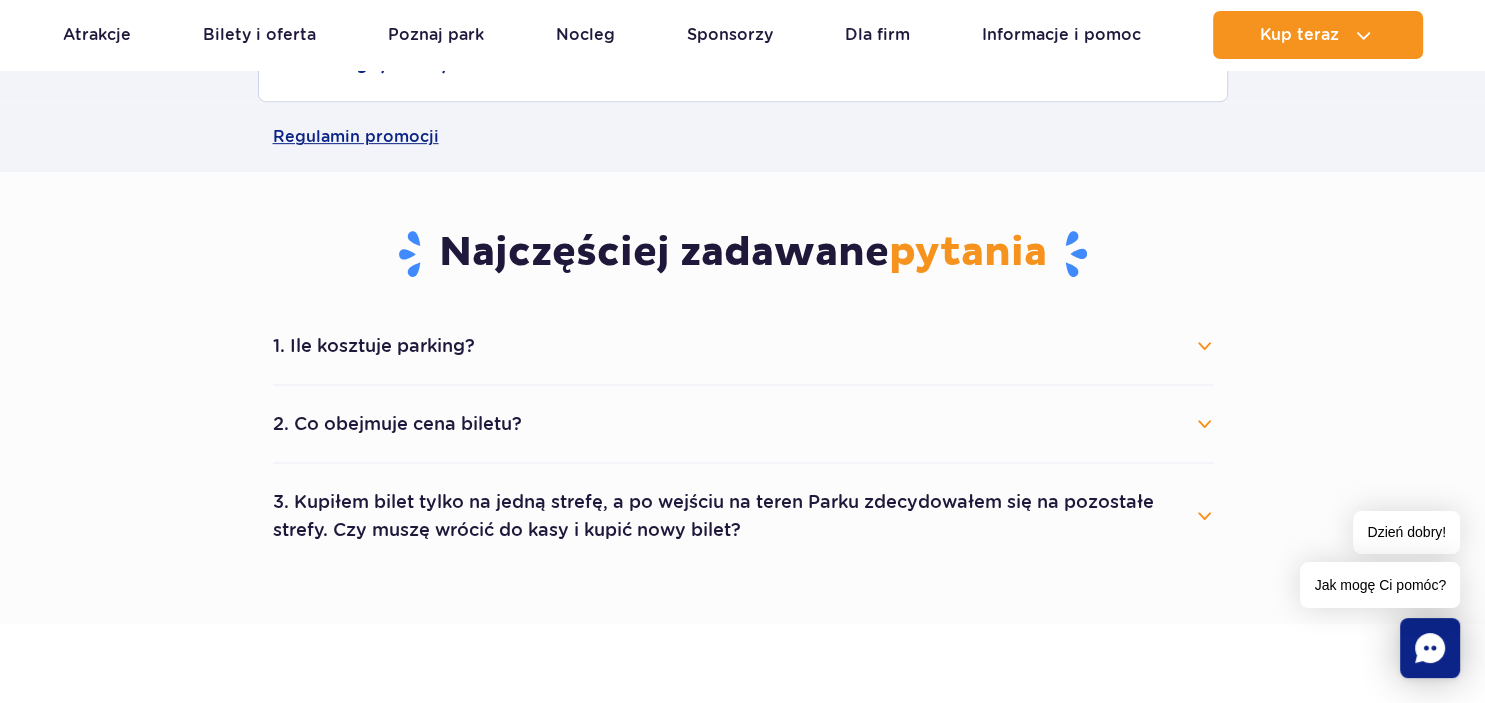 click on "1. Ile kosztuje parking?" at bounding box center (743, 346) 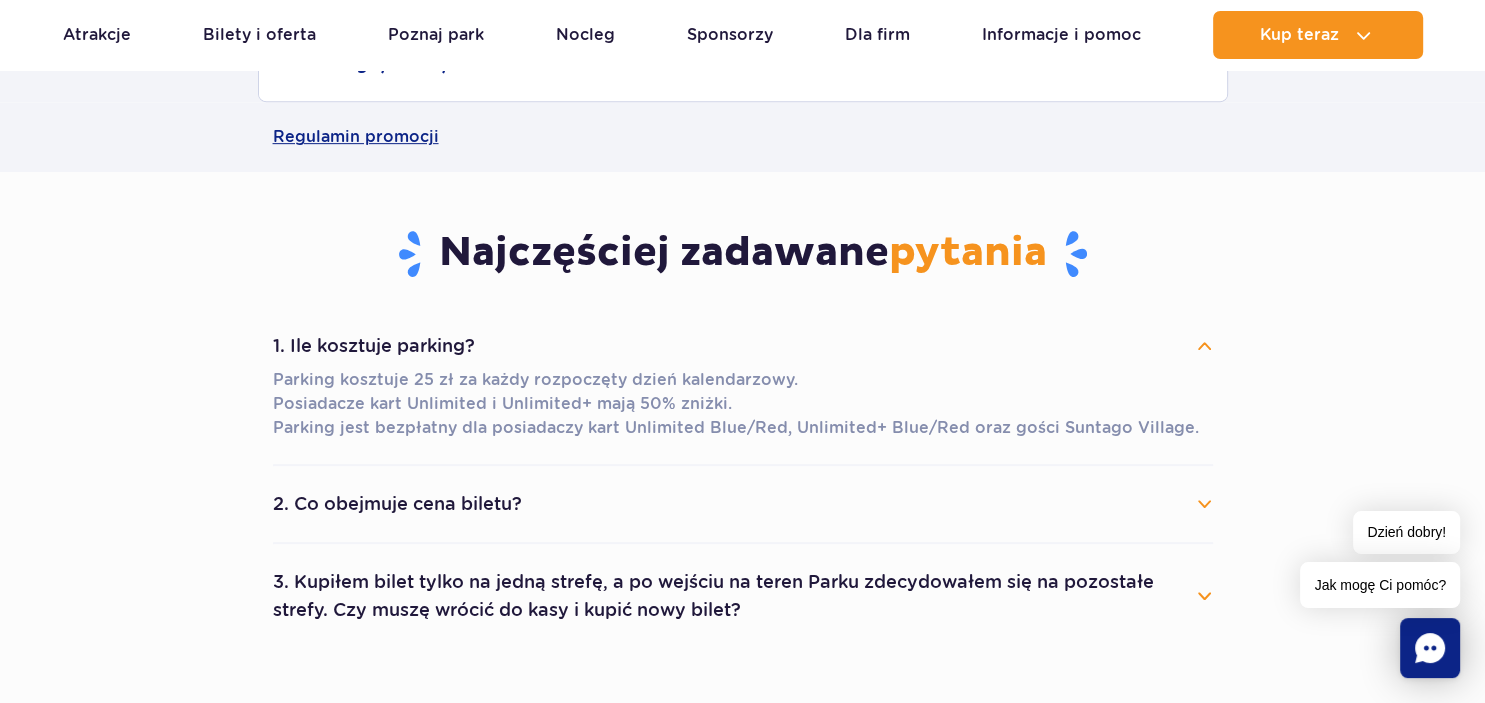 click on "2. Co obejmuje cena biletu?" at bounding box center [743, 504] 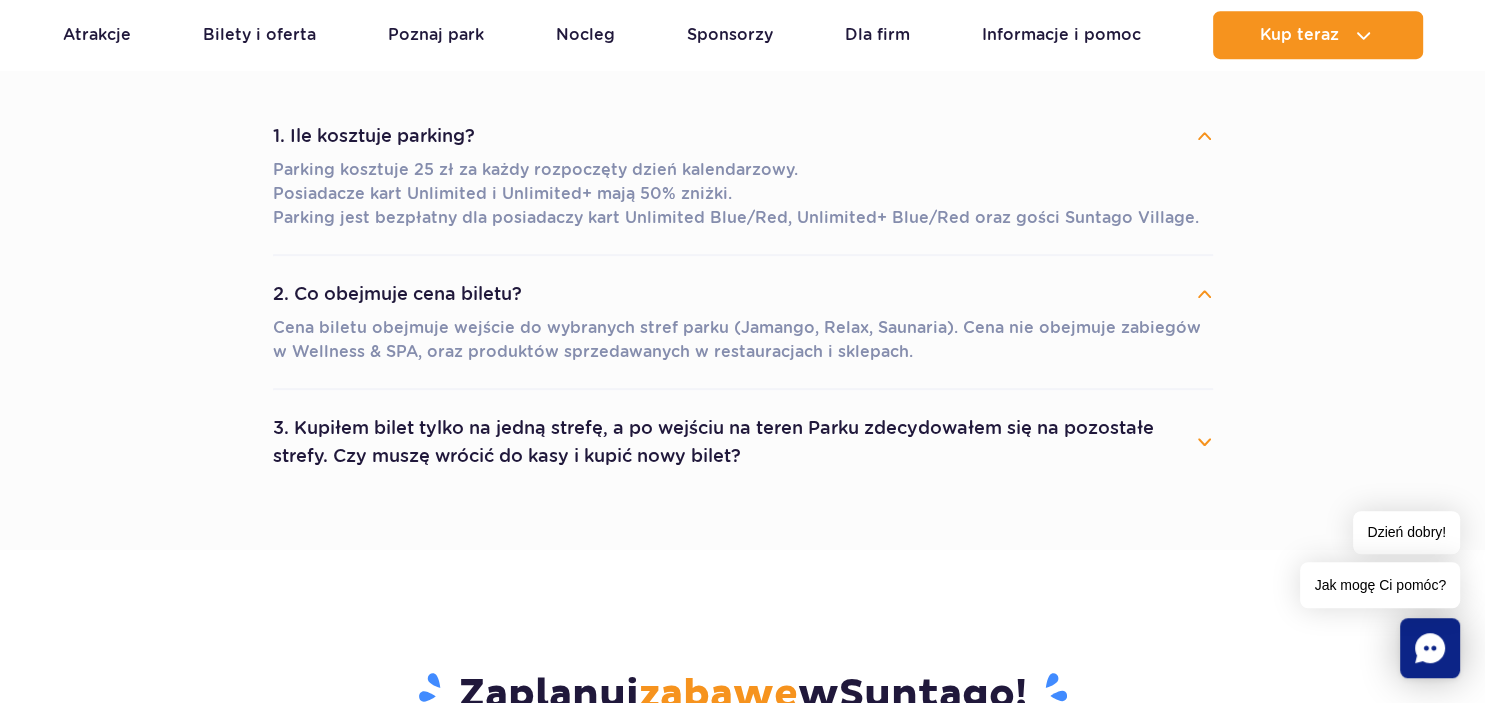 scroll, scrollTop: 1161, scrollLeft: 0, axis: vertical 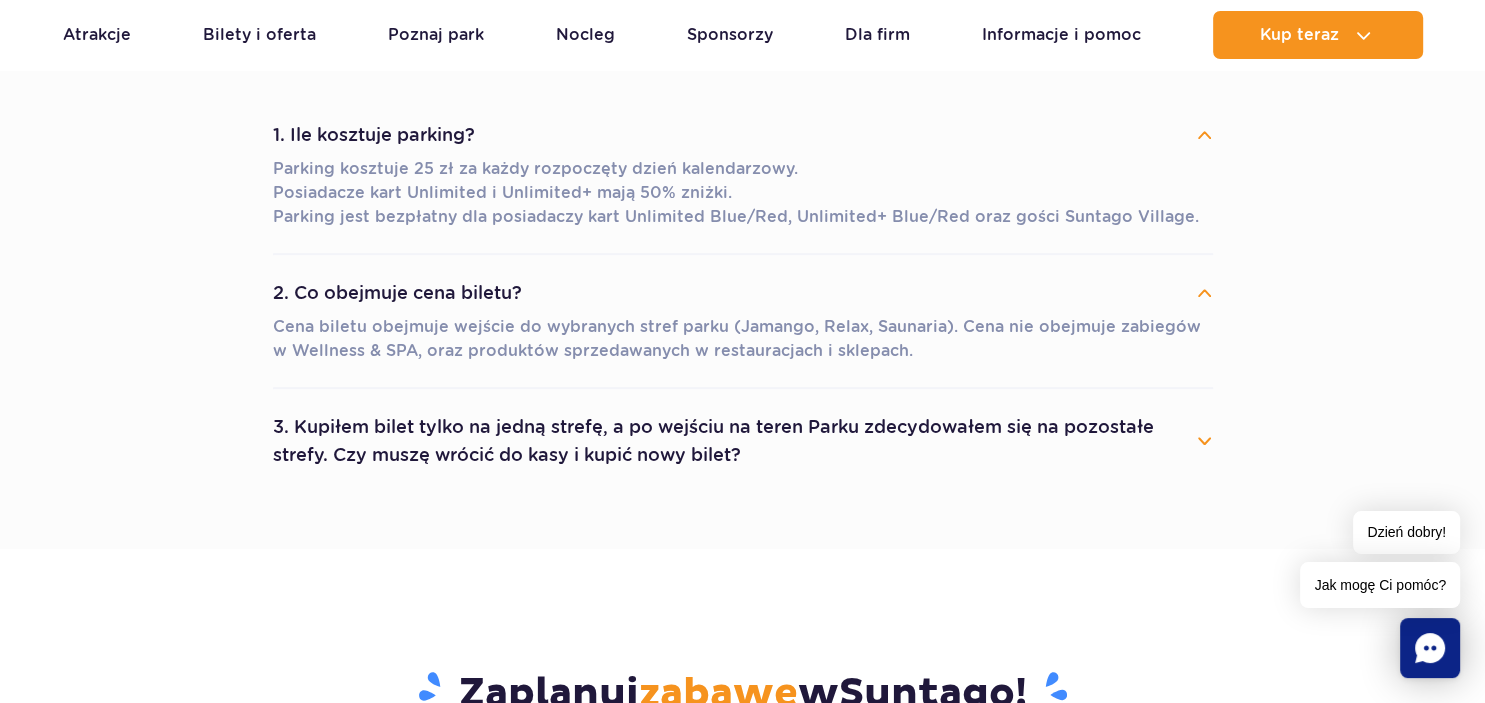 click on "3. Kupiłem bilet tylko na jedną strefę, a po wejściu na teren Parku zdecydowałem się na pozostałe strefy. Czy muszę wrócić do kasy i kupić nowy bilet?" at bounding box center (743, 441) 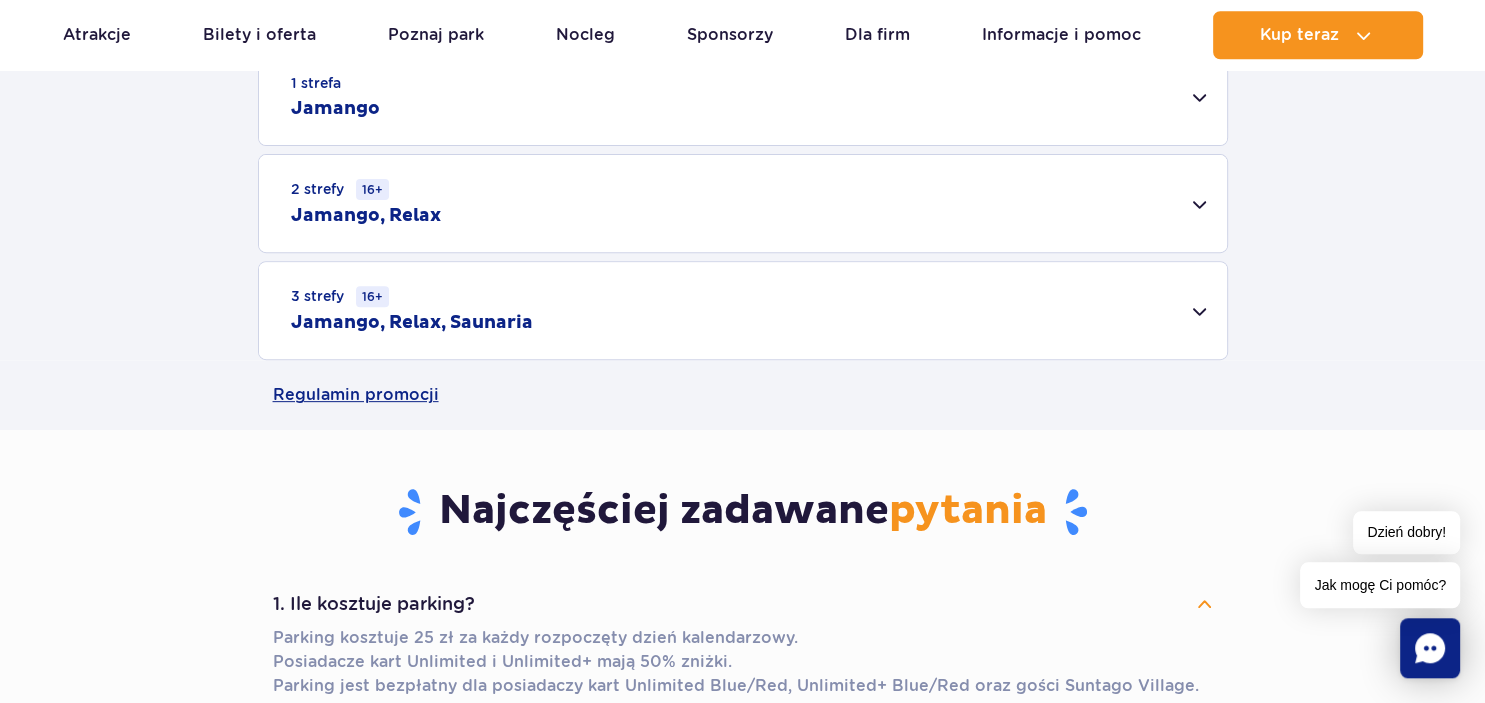 scroll, scrollTop: 528, scrollLeft: 0, axis: vertical 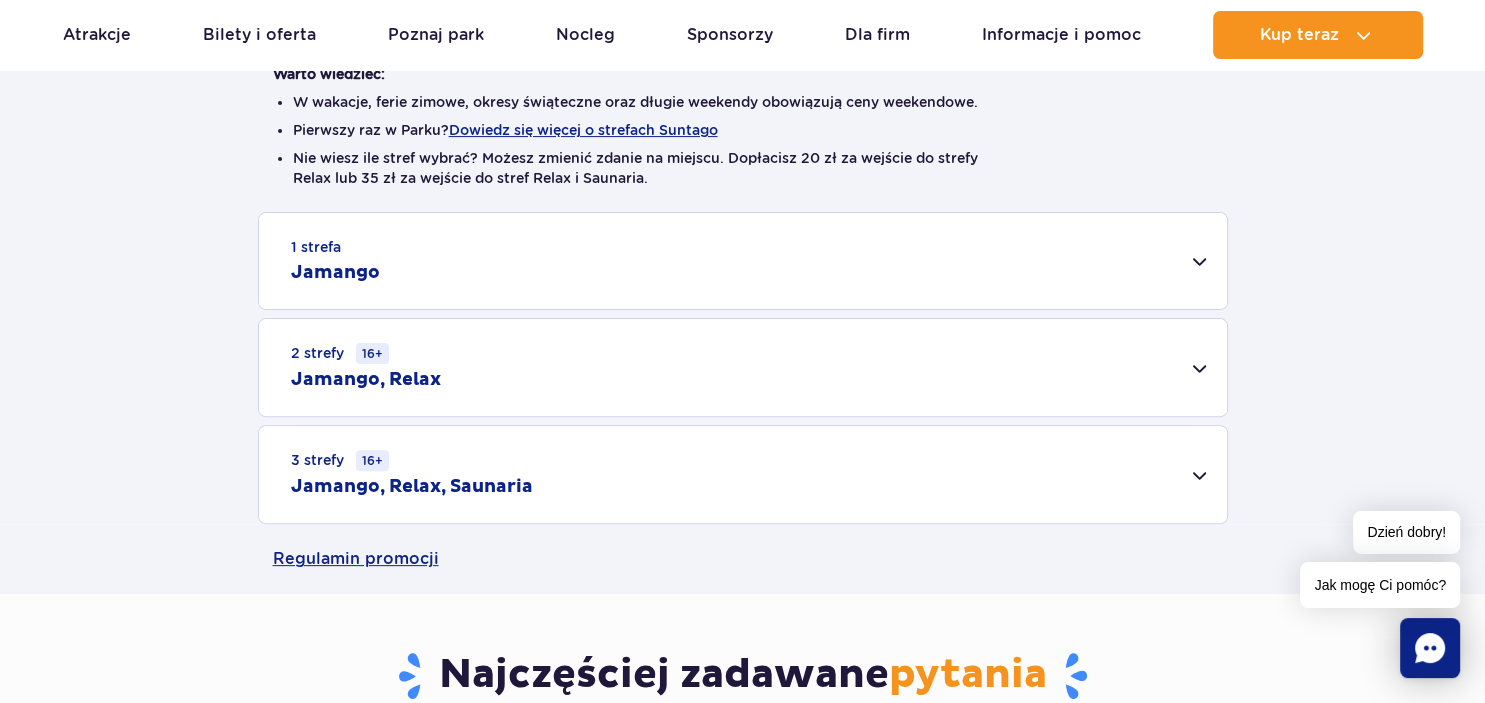 click on "1 strefa
Jamango" at bounding box center [743, 261] 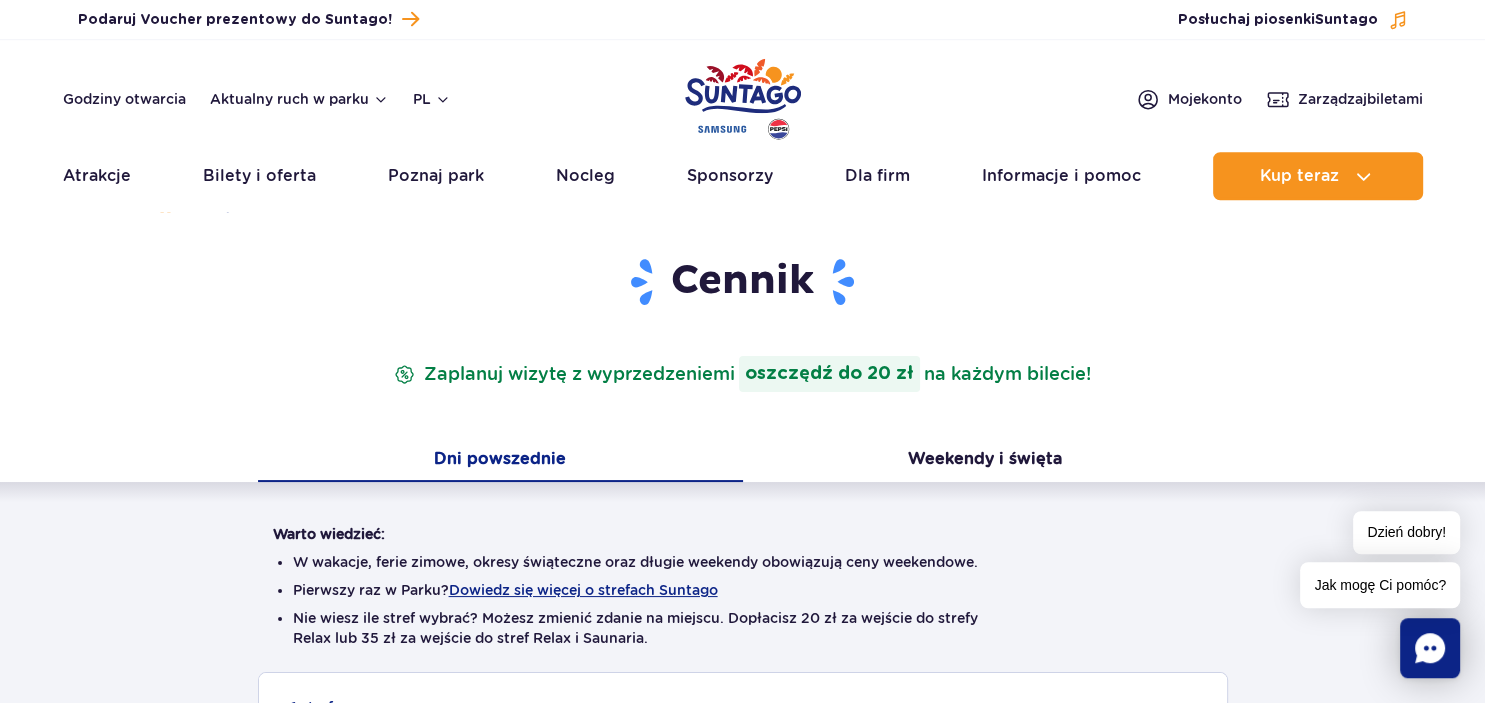 scroll, scrollTop: 0, scrollLeft: 0, axis: both 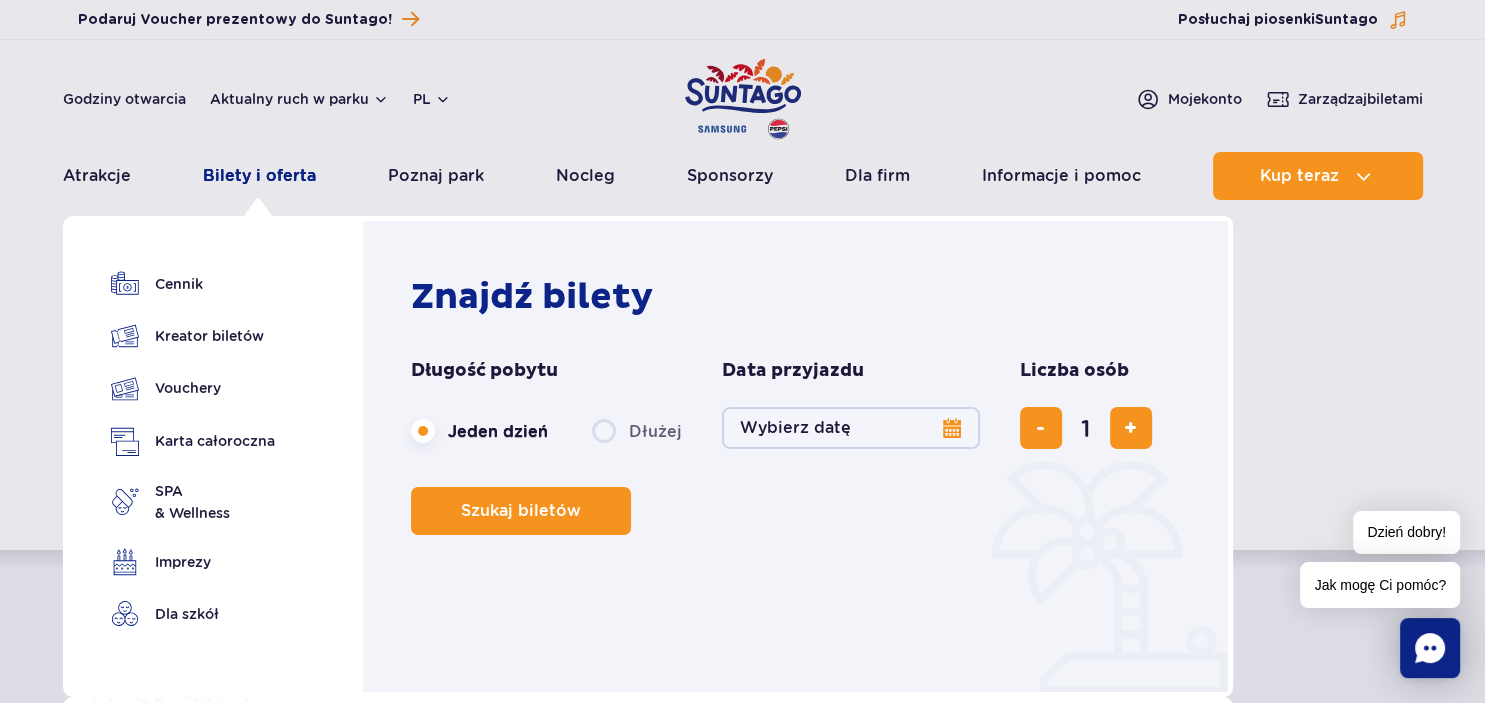 click on "Bilety i oferta" at bounding box center [259, 176] 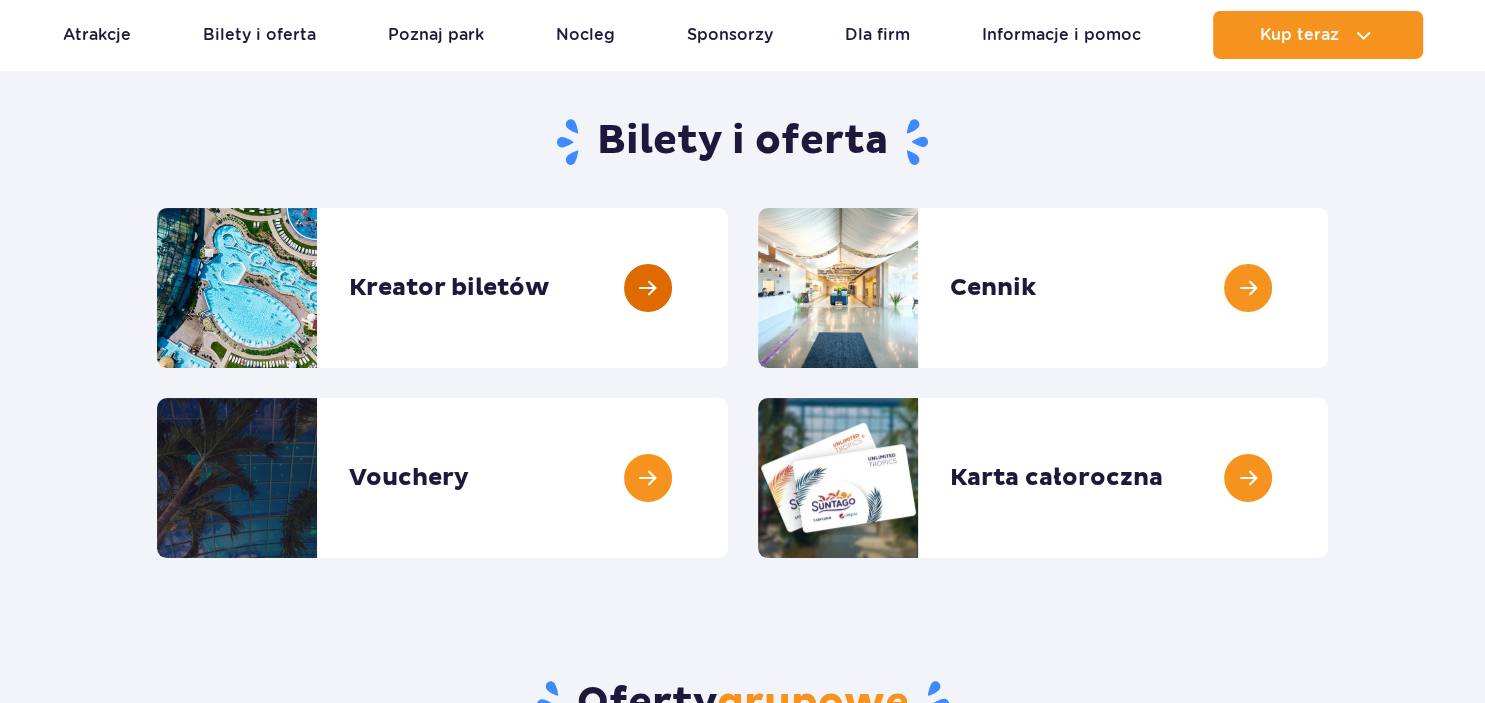 scroll, scrollTop: 211, scrollLeft: 0, axis: vertical 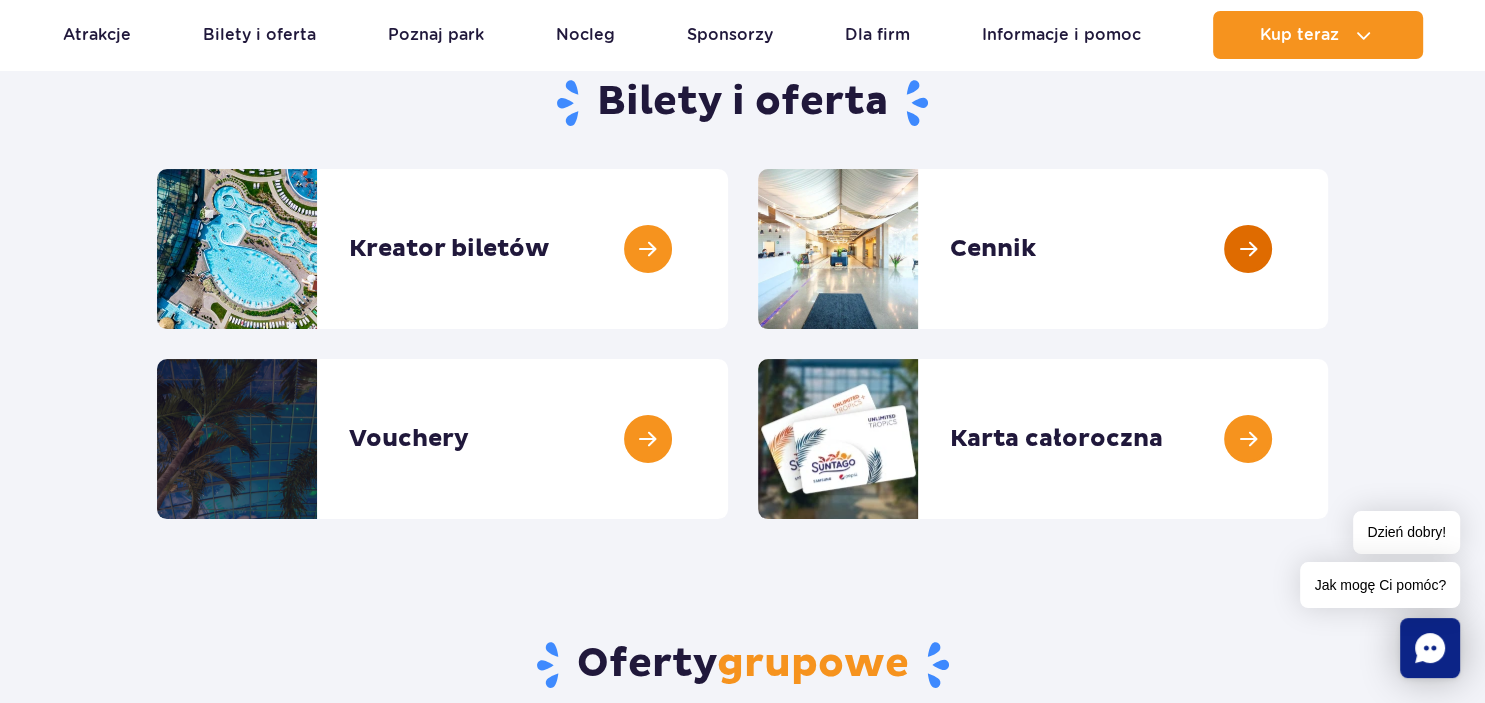 click at bounding box center (1328, 249) 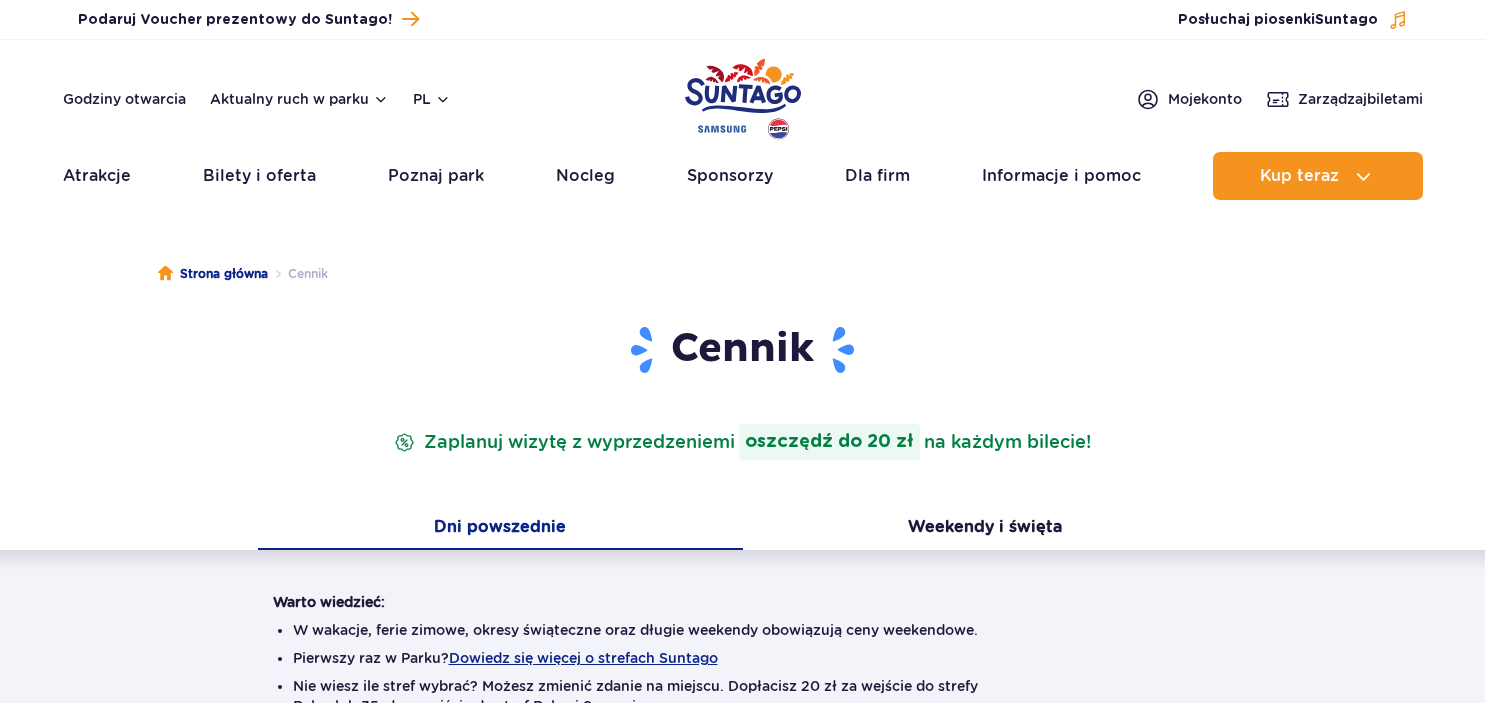 scroll, scrollTop: 0, scrollLeft: 0, axis: both 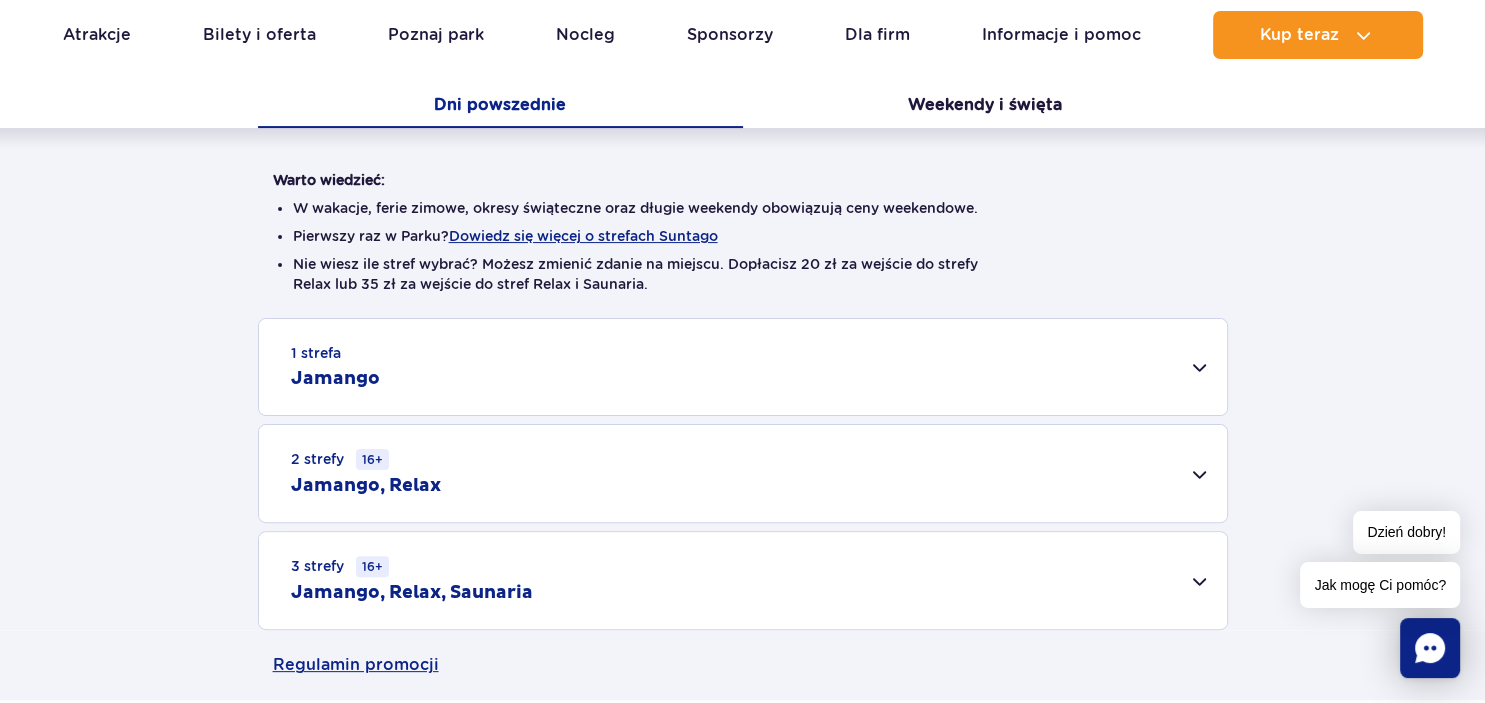 click on "1 strefa
Jamango" at bounding box center (743, 367) 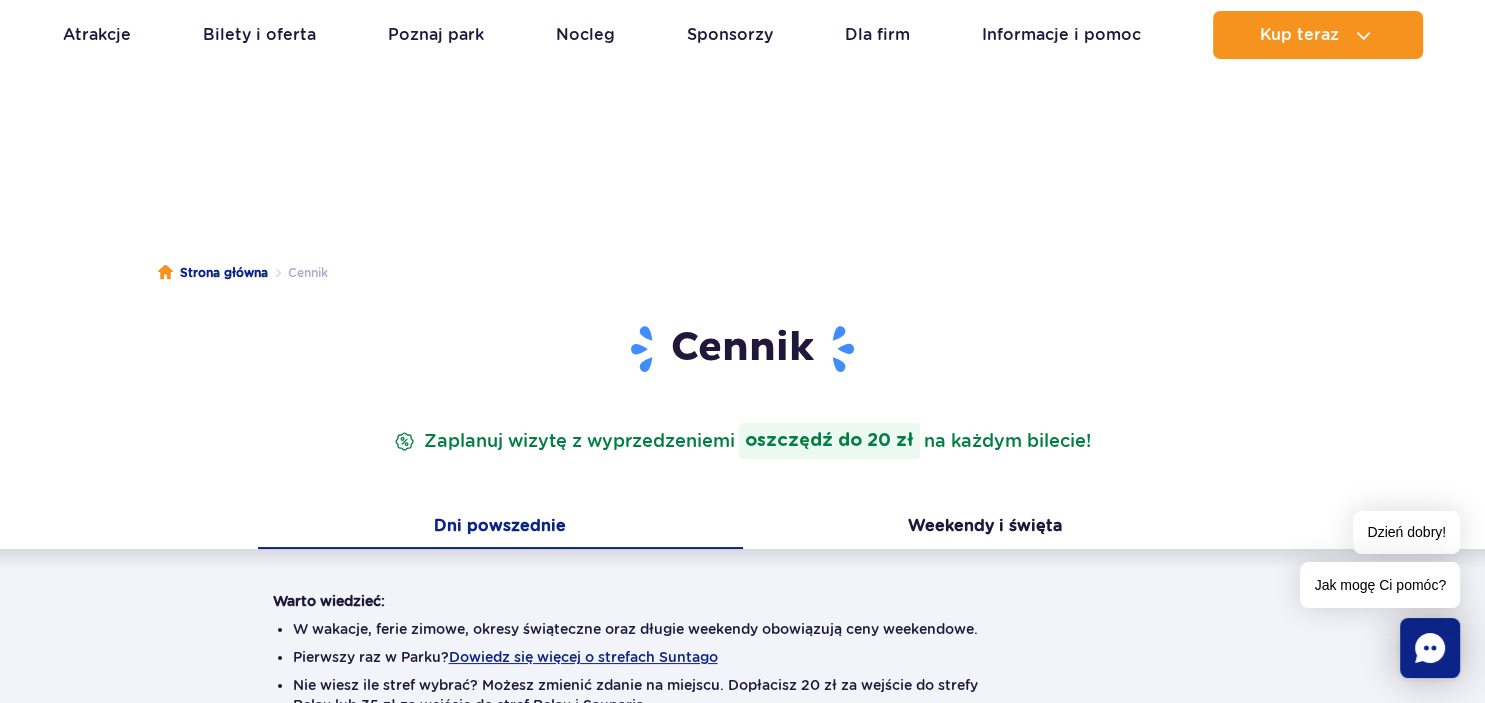scroll, scrollTop: 0, scrollLeft: 0, axis: both 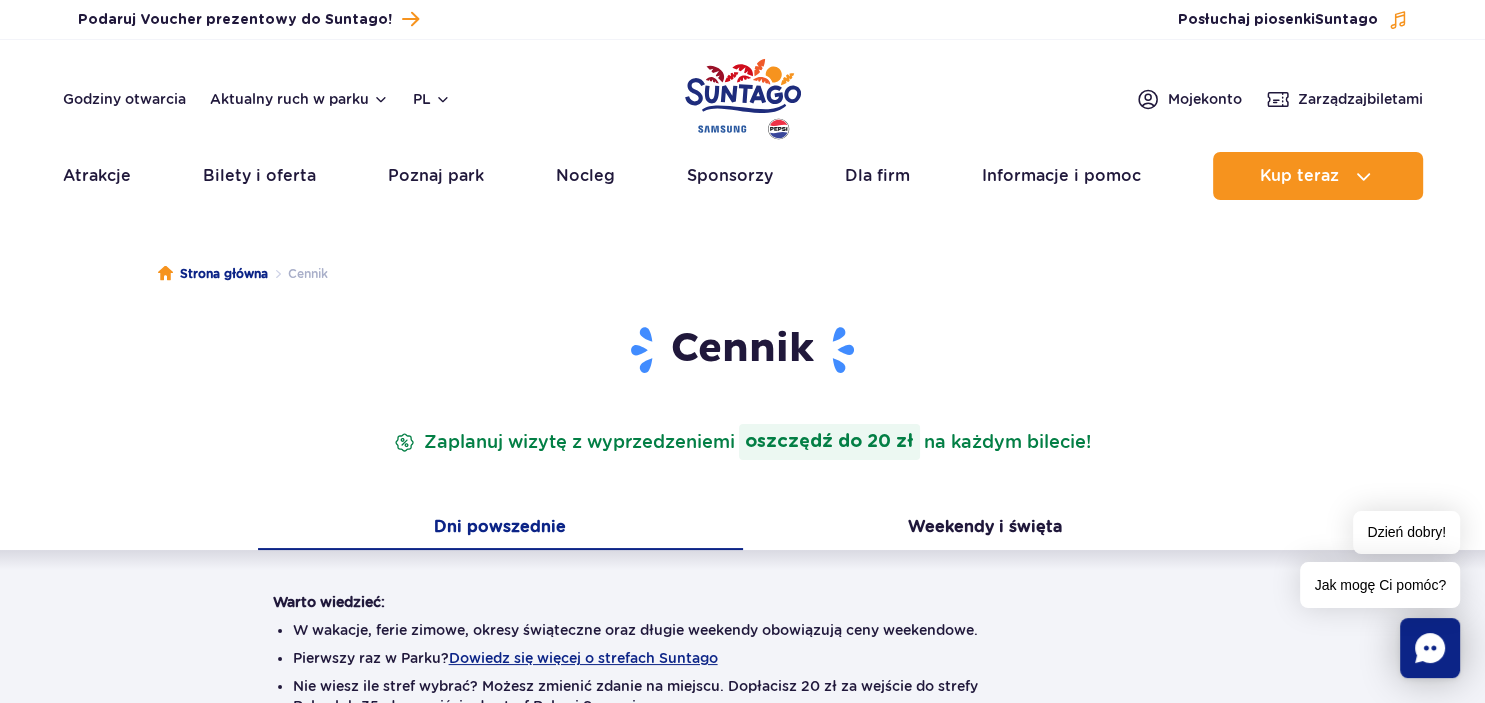 click on "Aktualny ruch w parku
Atrakcje
Zjeżdżalnie
Aster
Rainbow
Narval
Więcej
Baseny
Basen Termalny
Mamba Rzeka Przygód
Wewnętrzny basen z barem
Więcej SPA" at bounding box center [743, 176] 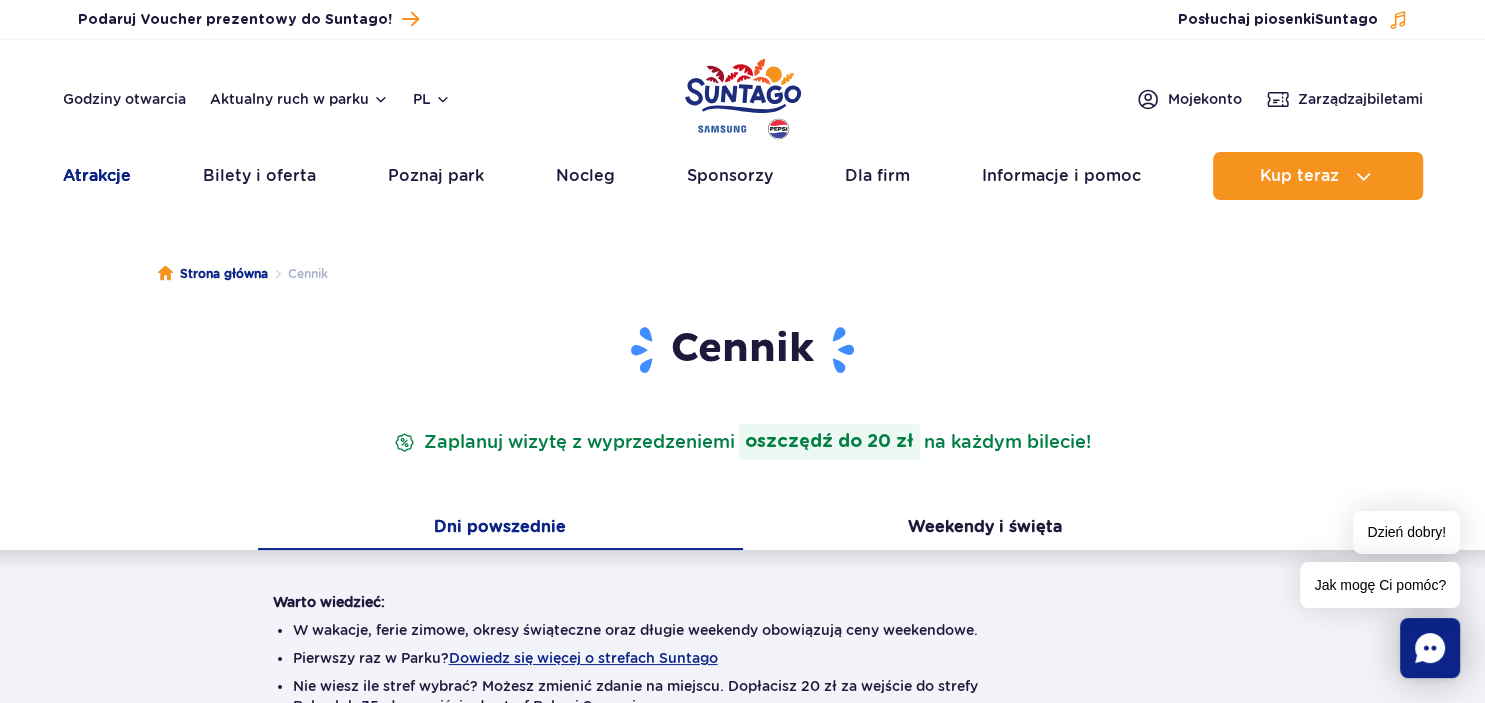 click on "Atrakcje" at bounding box center (97, 176) 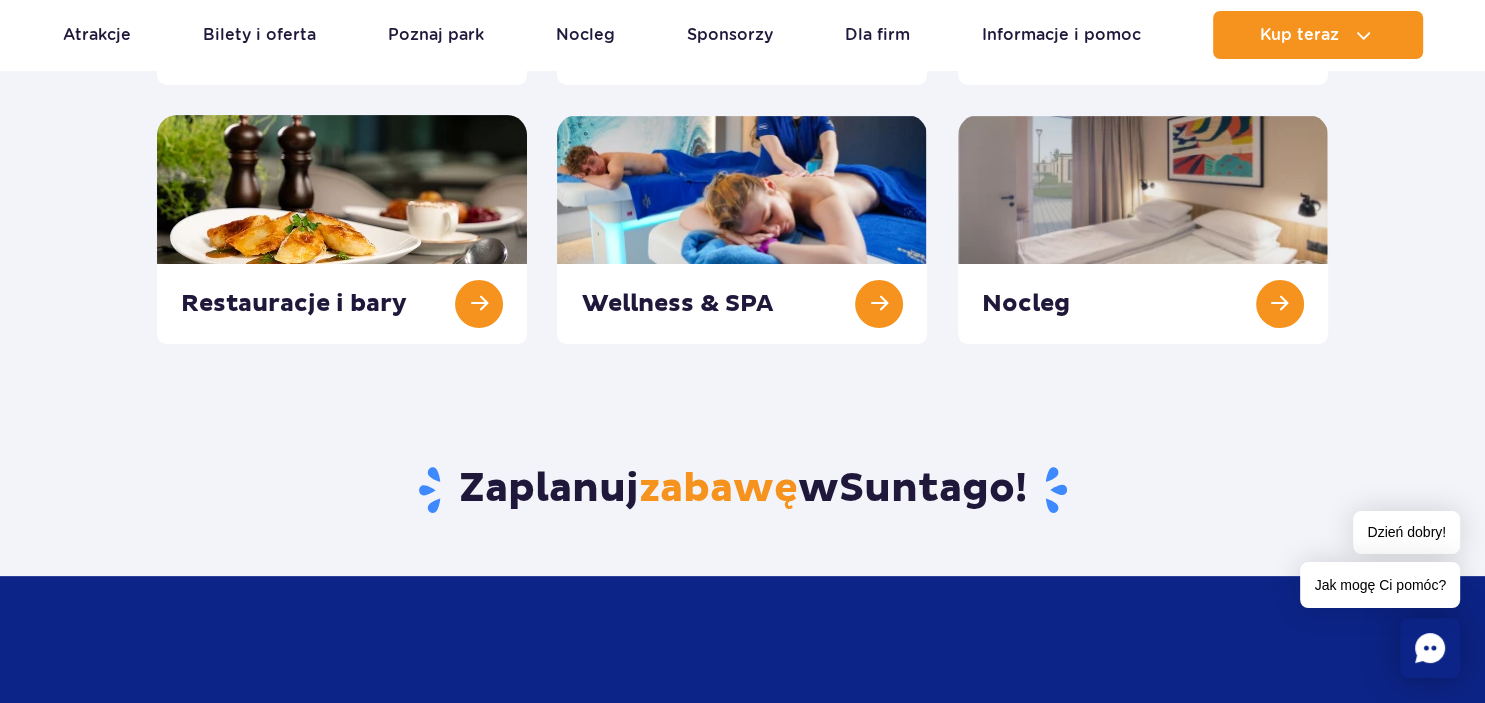 scroll, scrollTop: 0, scrollLeft: 0, axis: both 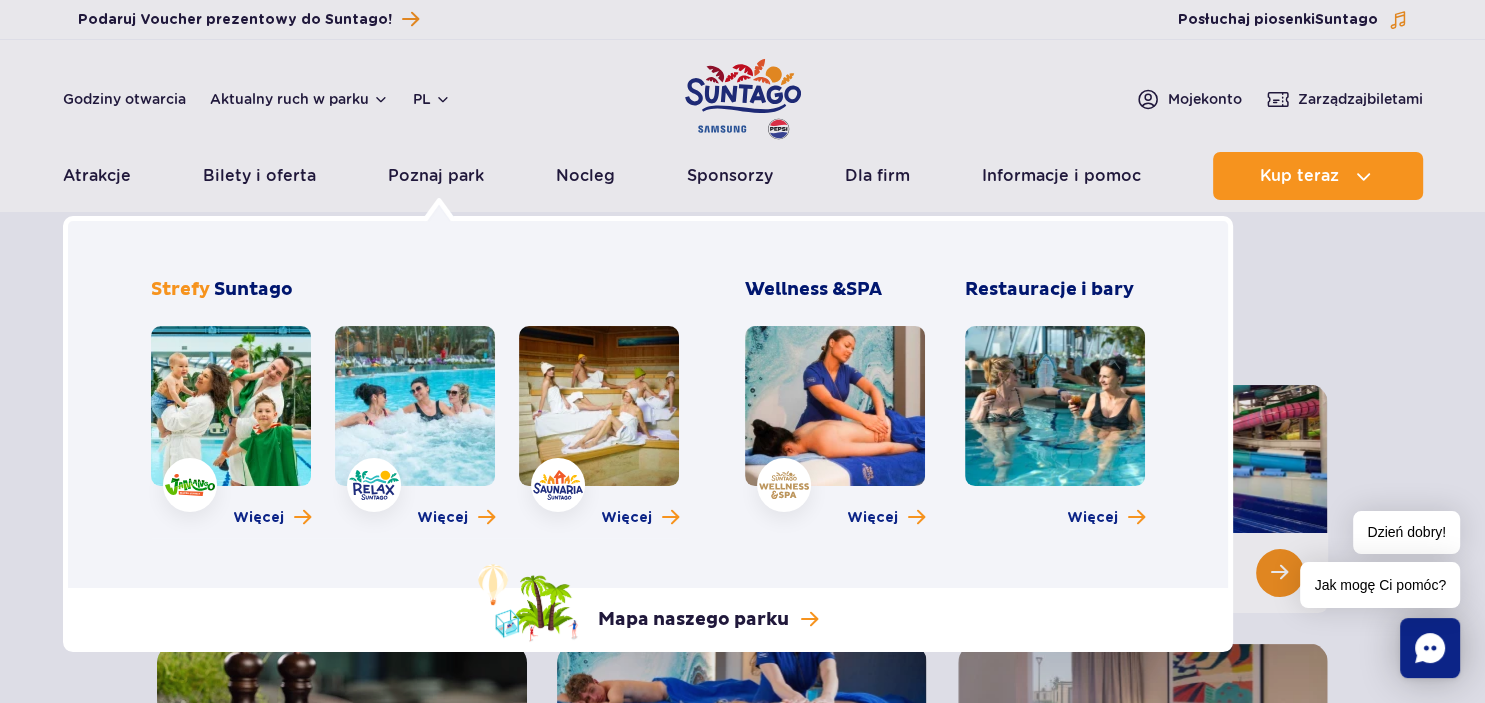 click at bounding box center (190, 485) 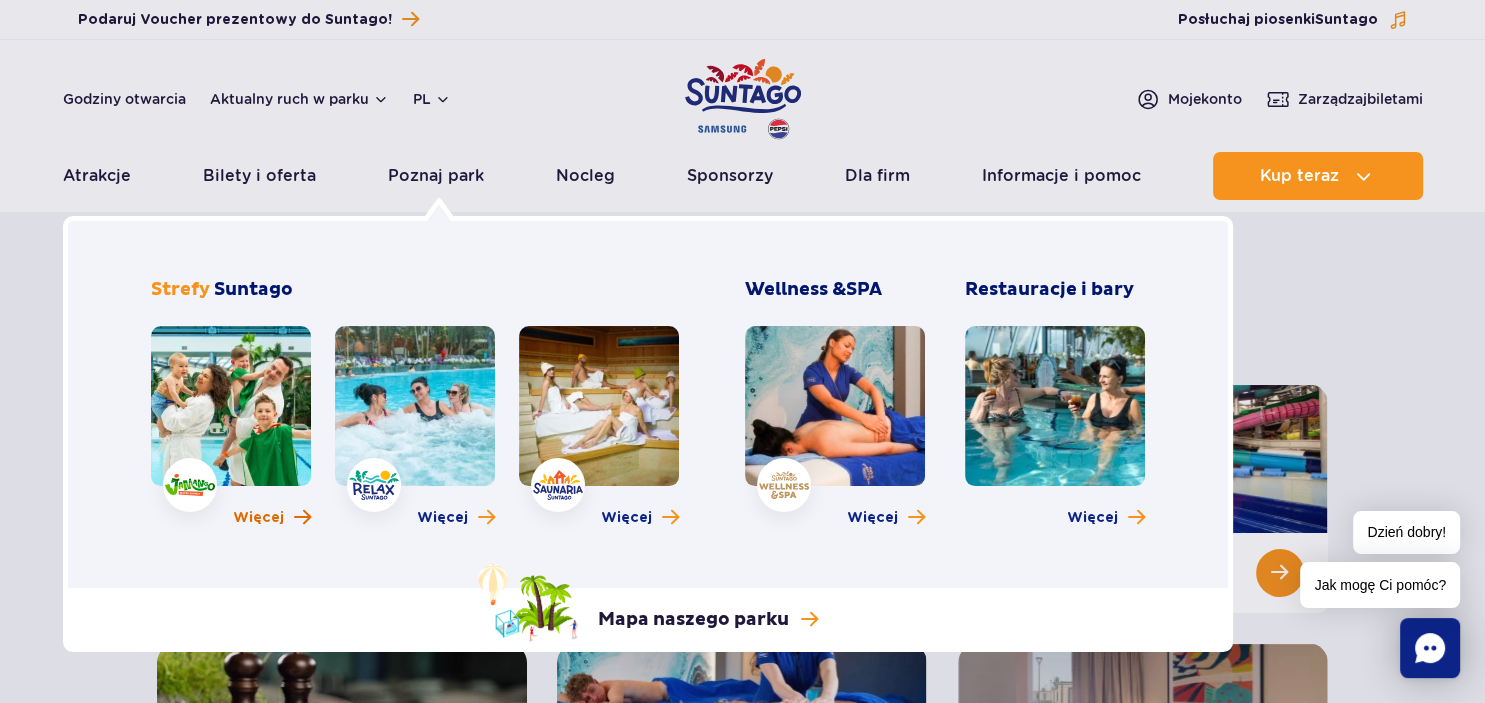 click on "Więcej" at bounding box center [258, 518] 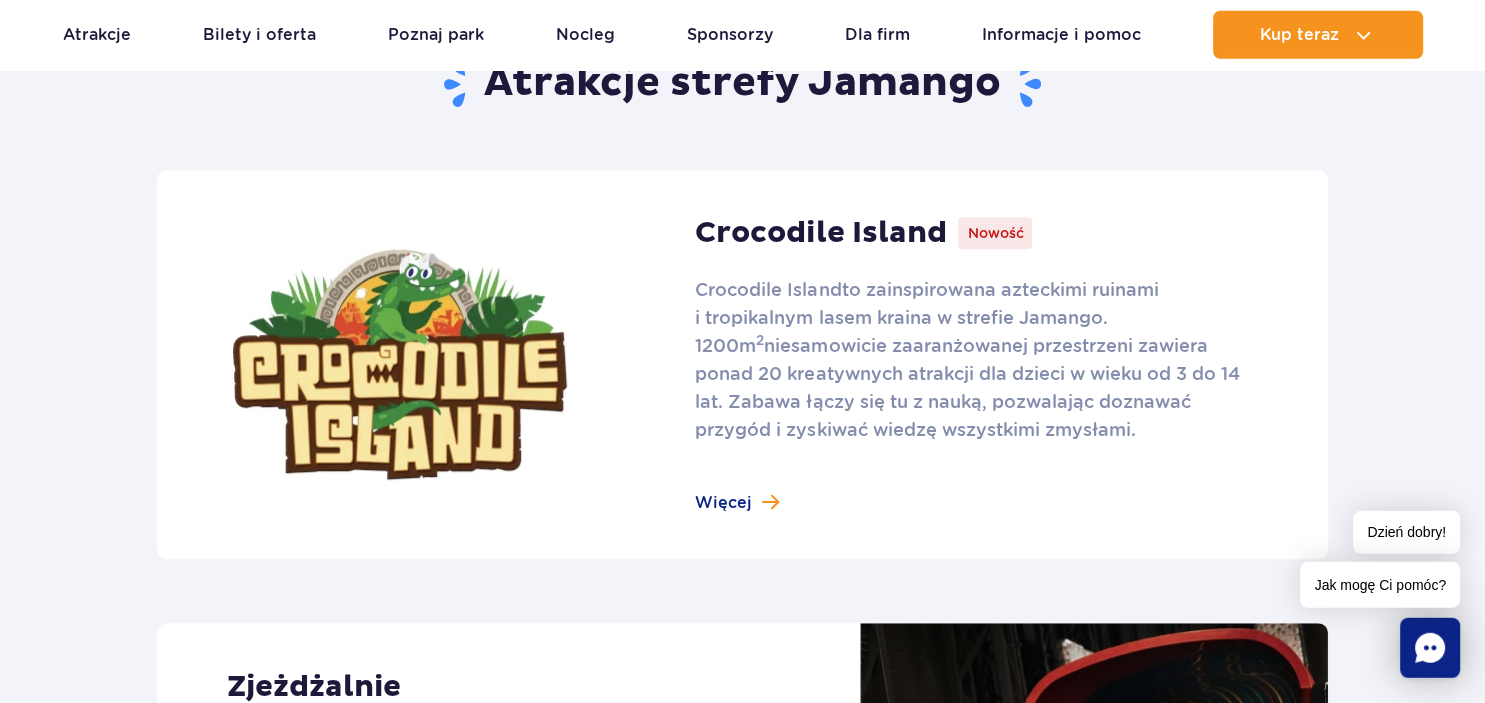 scroll, scrollTop: 1267, scrollLeft: 0, axis: vertical 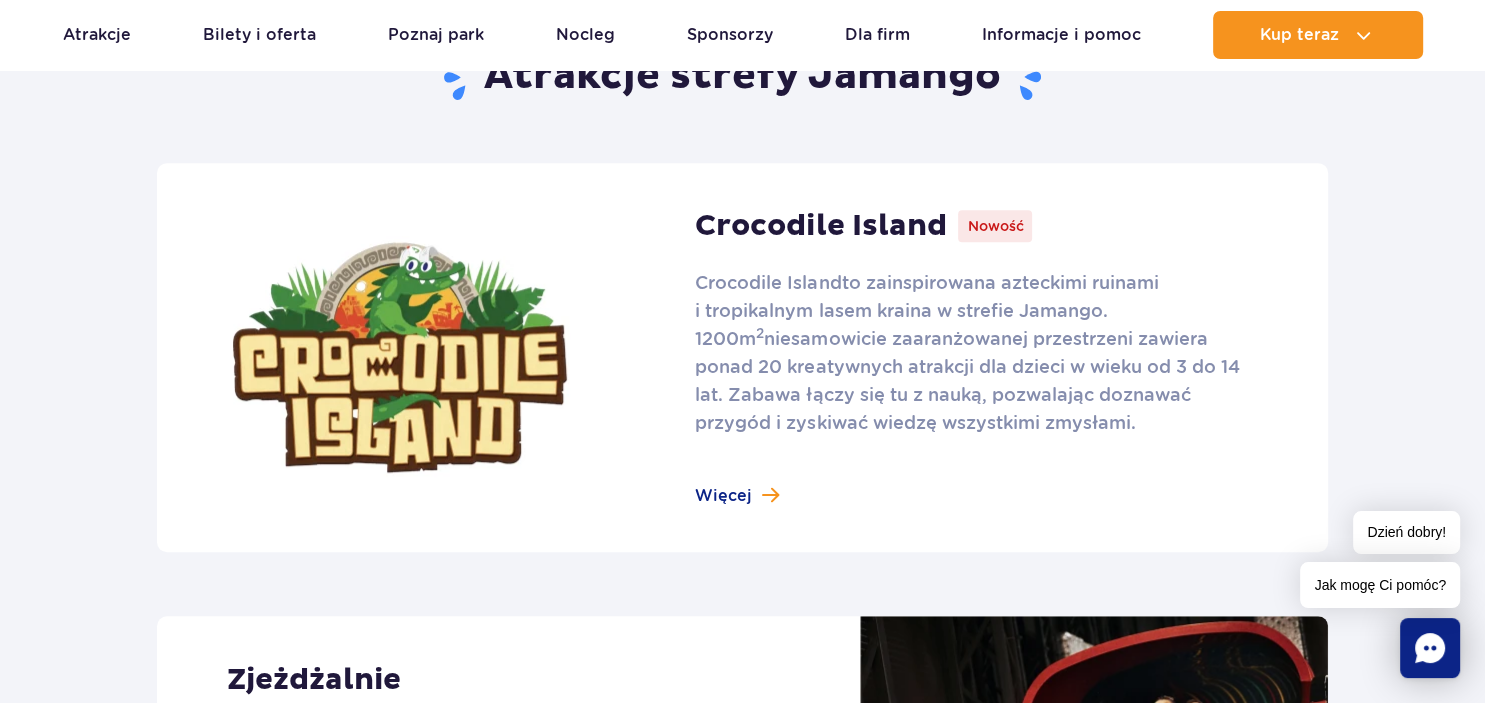 click at bounding box center (742, 357) 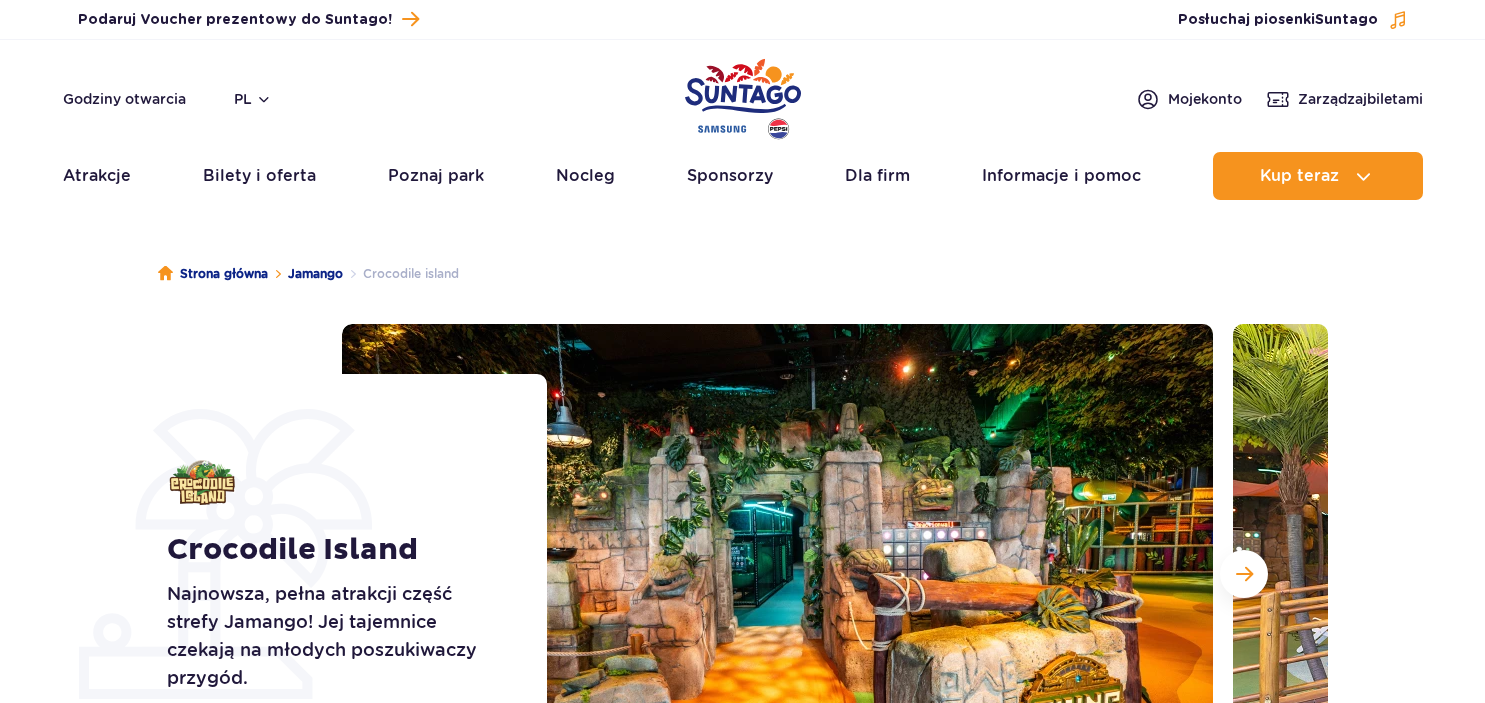 scroll, scrollTop: 316, scrollLeft: 0, axis: vertical 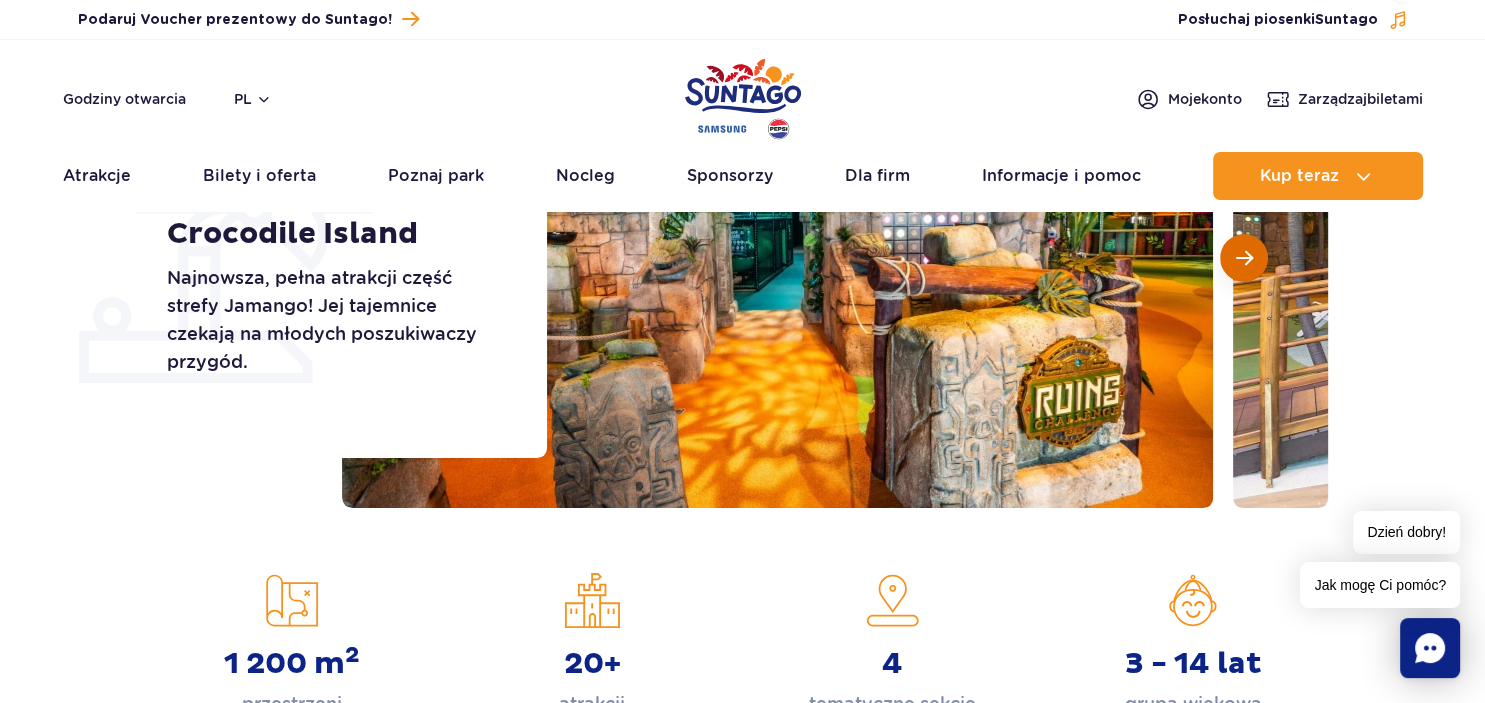 click at bounding box center [1244, 258] 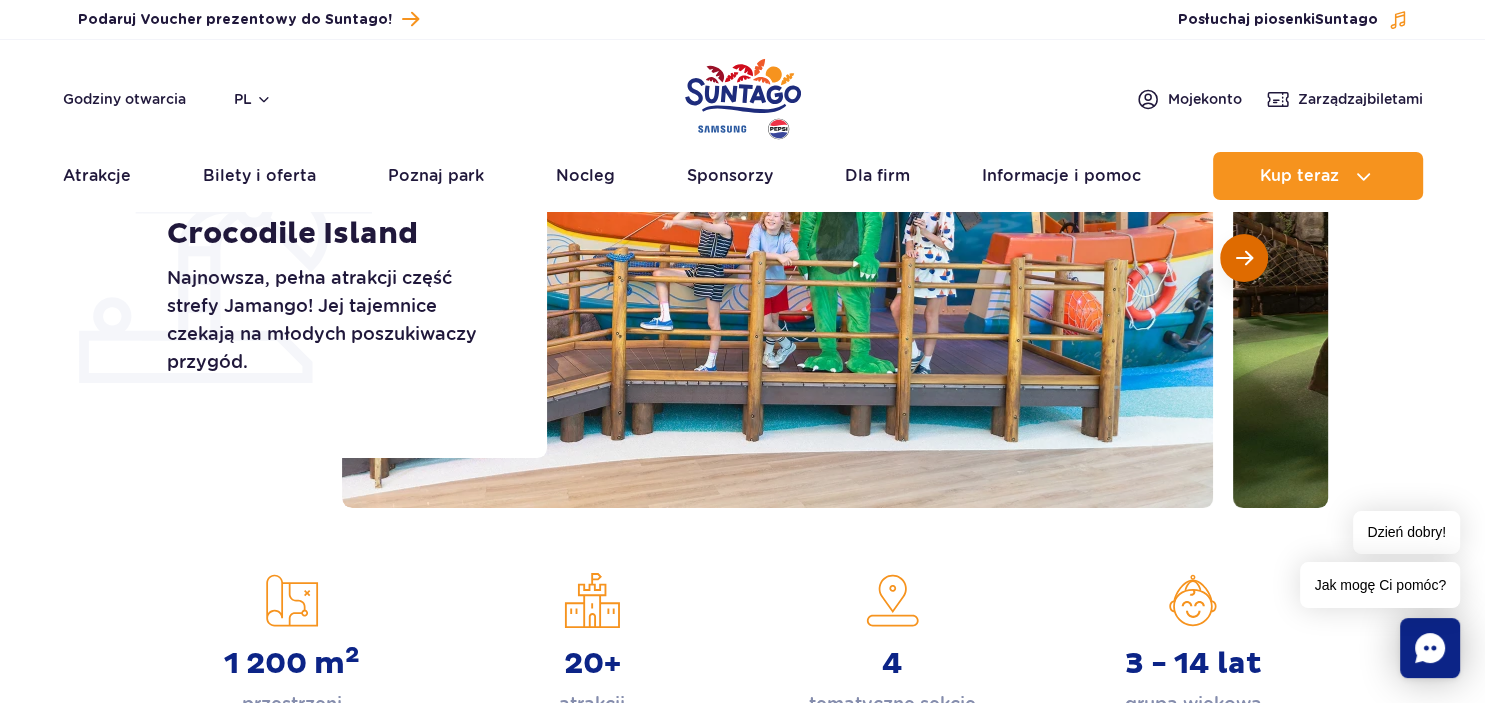 click at bounding box center [1244, 258] 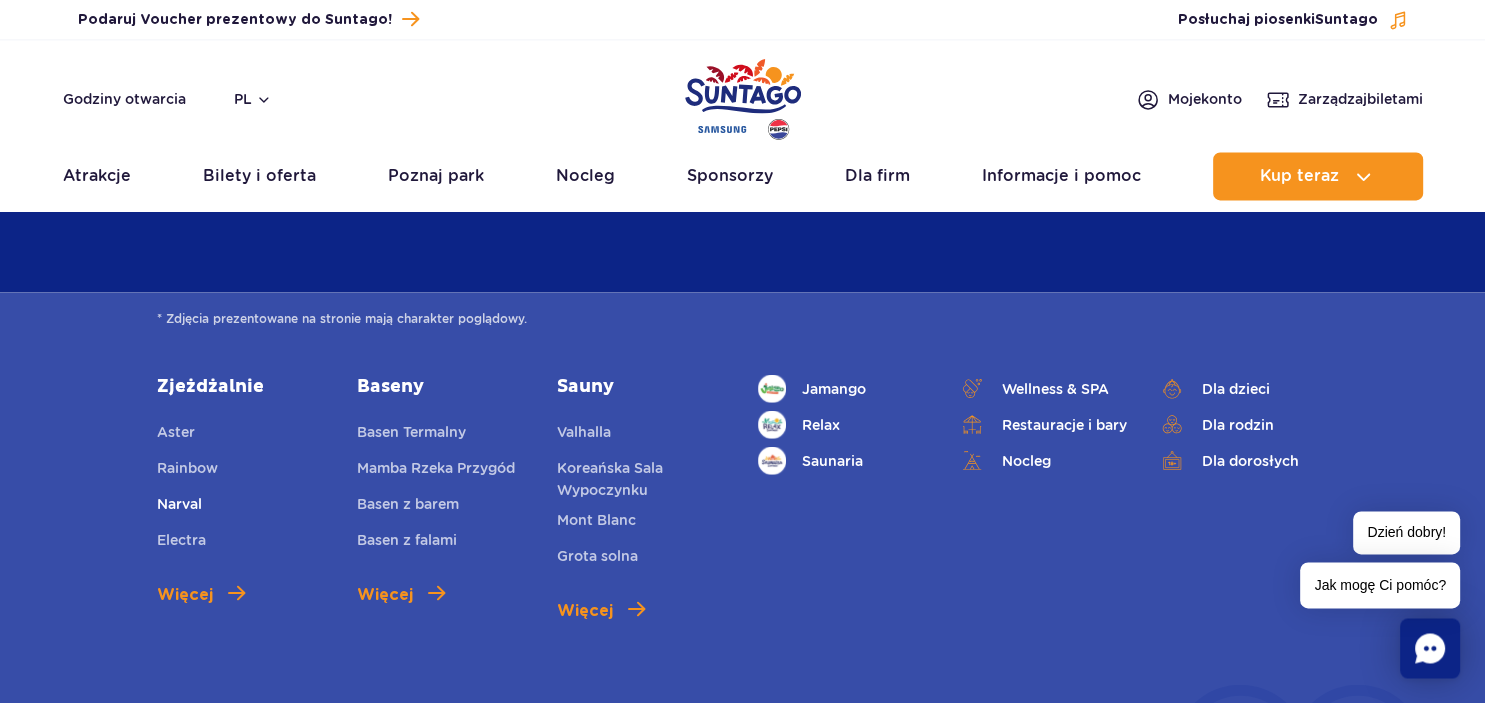 scroll, scrollTop: 5068, scrollLeft: 0, axis: vertical 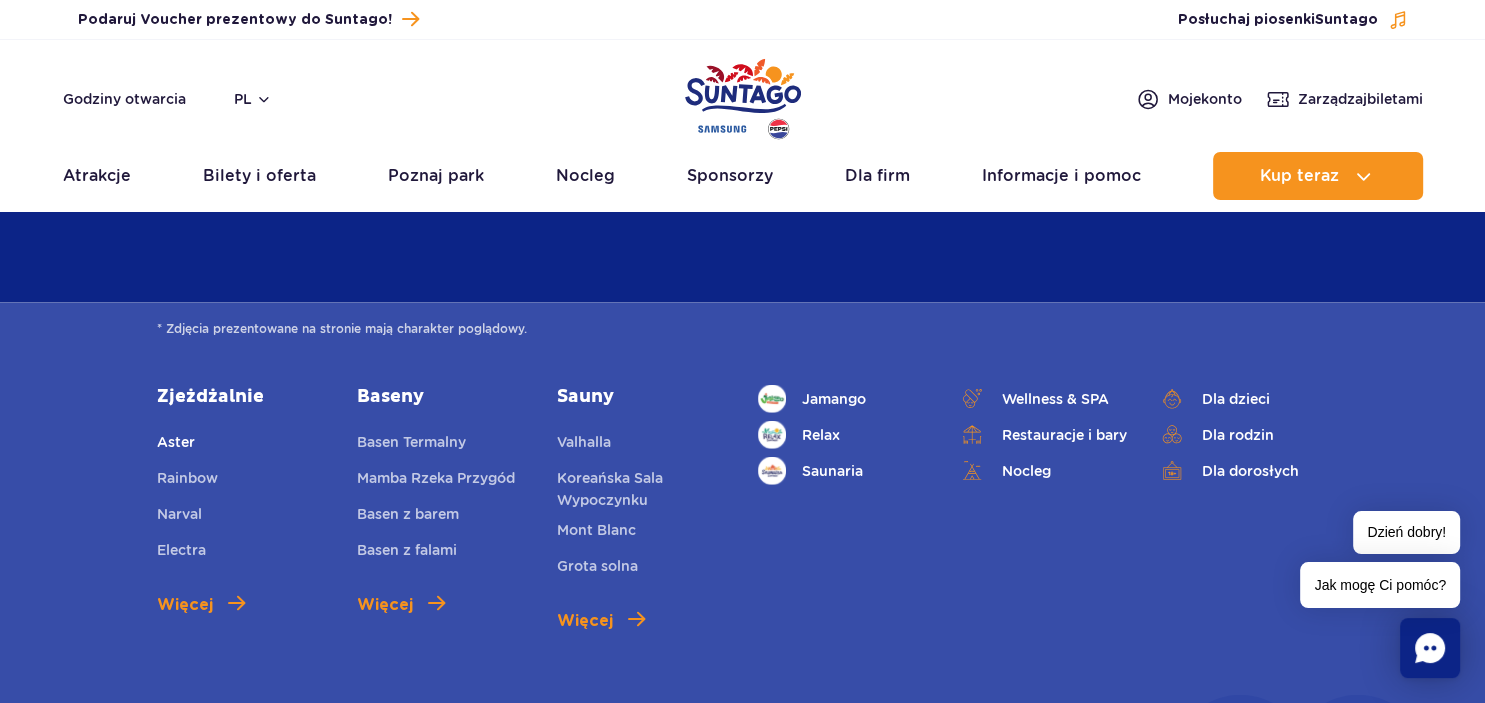 click on "Aster" at bounding box center [176, 442] 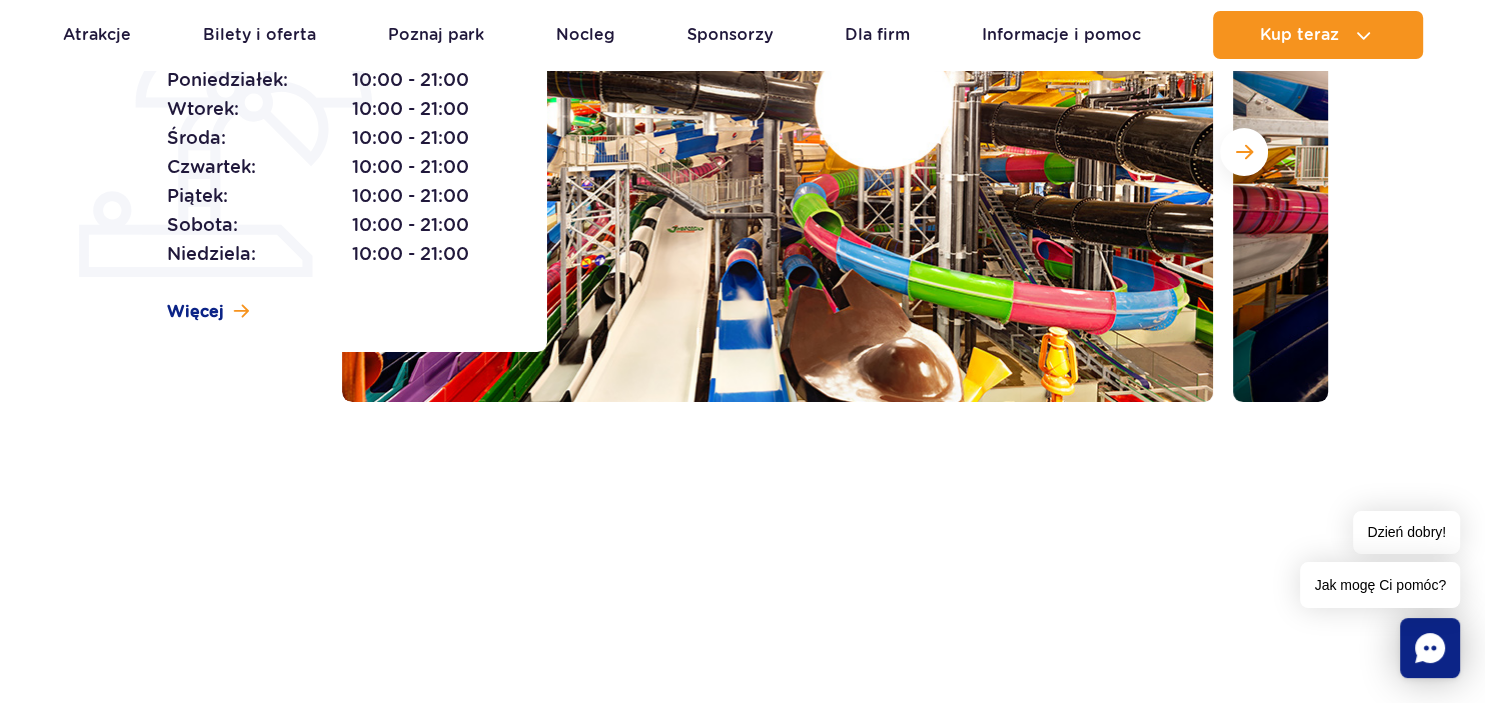 scroll, scrollTop: 105, scrollLeft: 0, axis: vertical 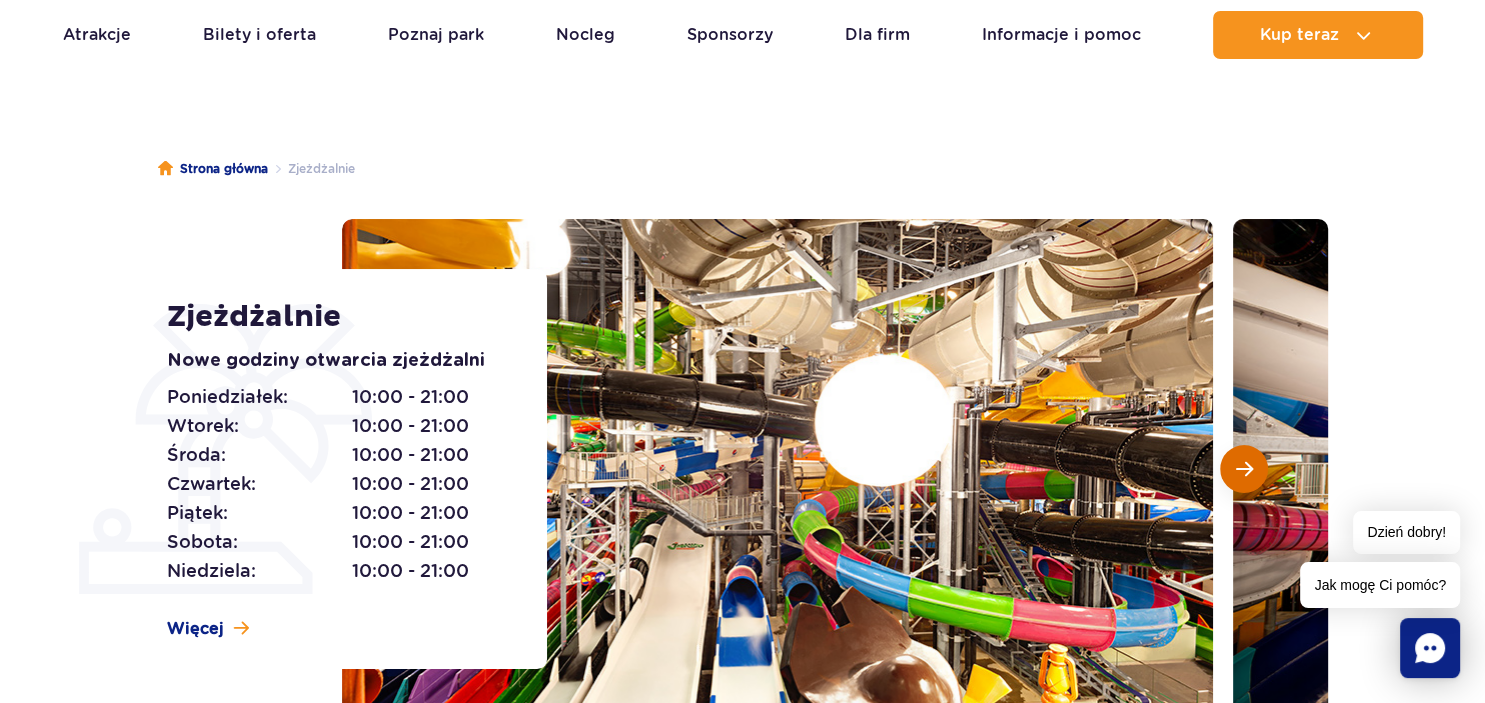 click at bounding box center [1244, 469] 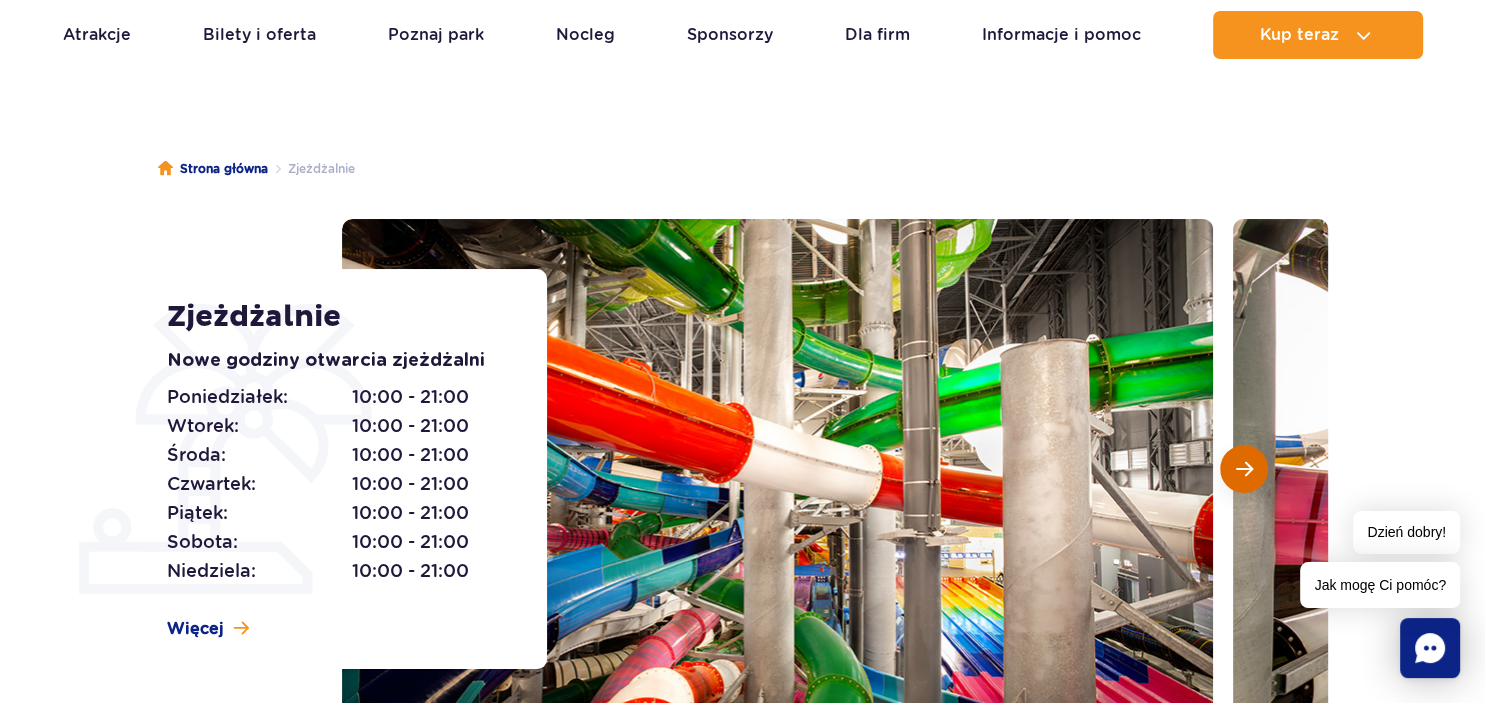 click at bounding box center (1244, 469) 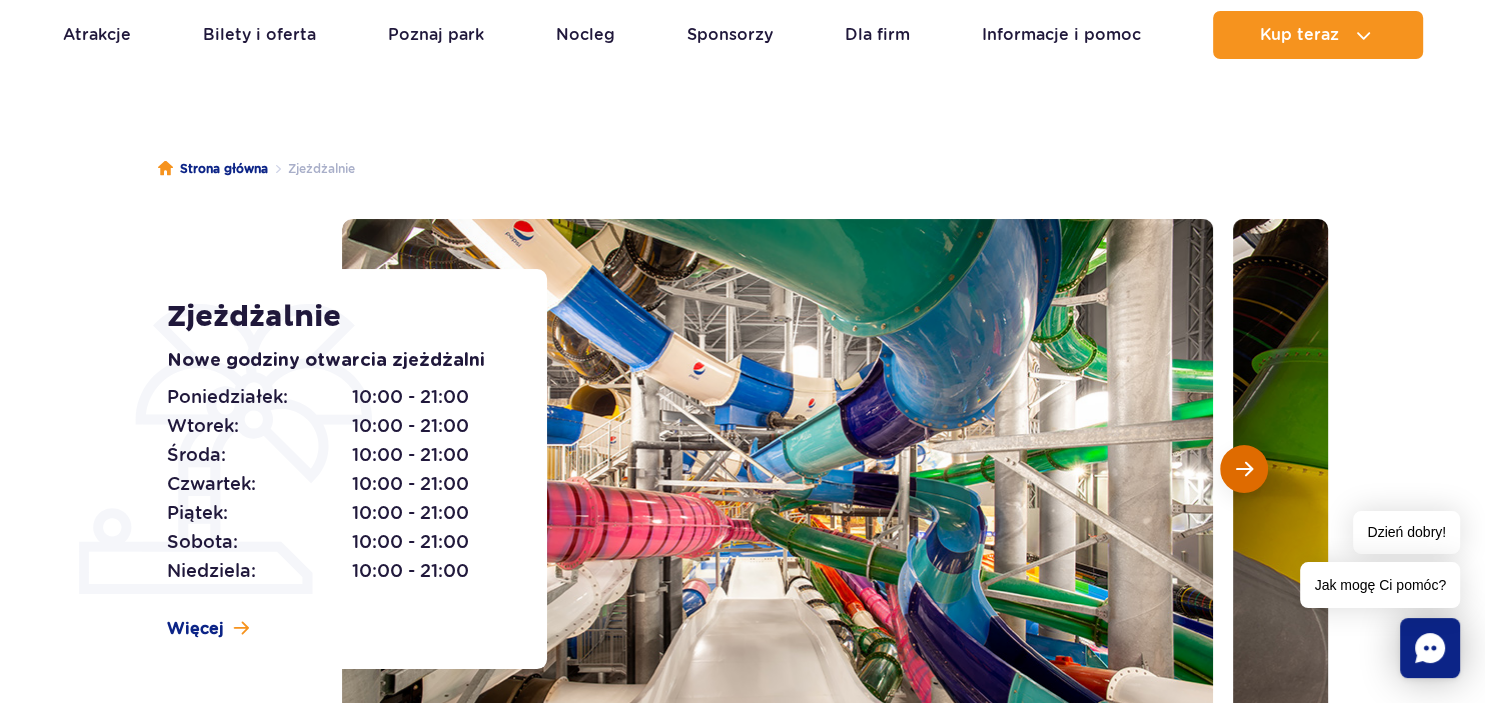 click at bounding box center (1244, 469) 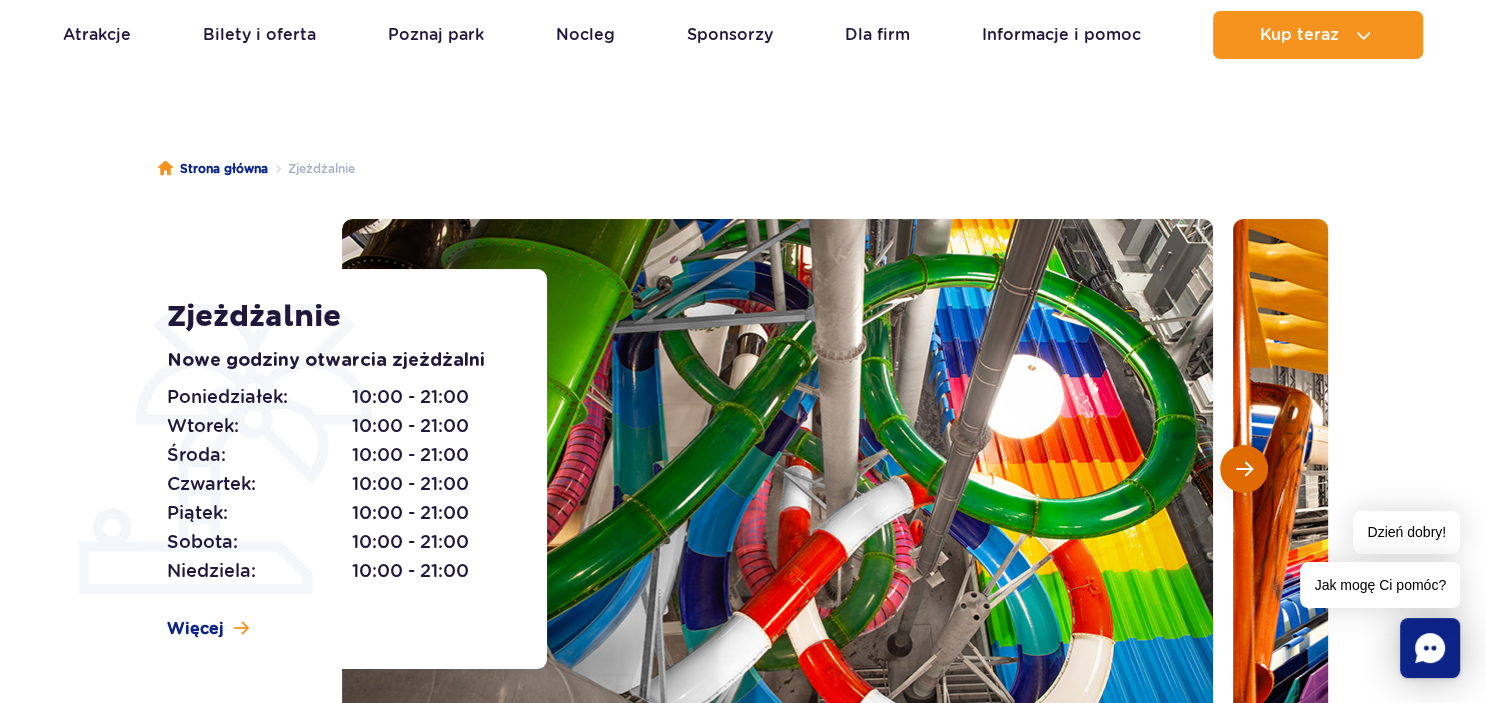 click at bounding box center (1244, 469) 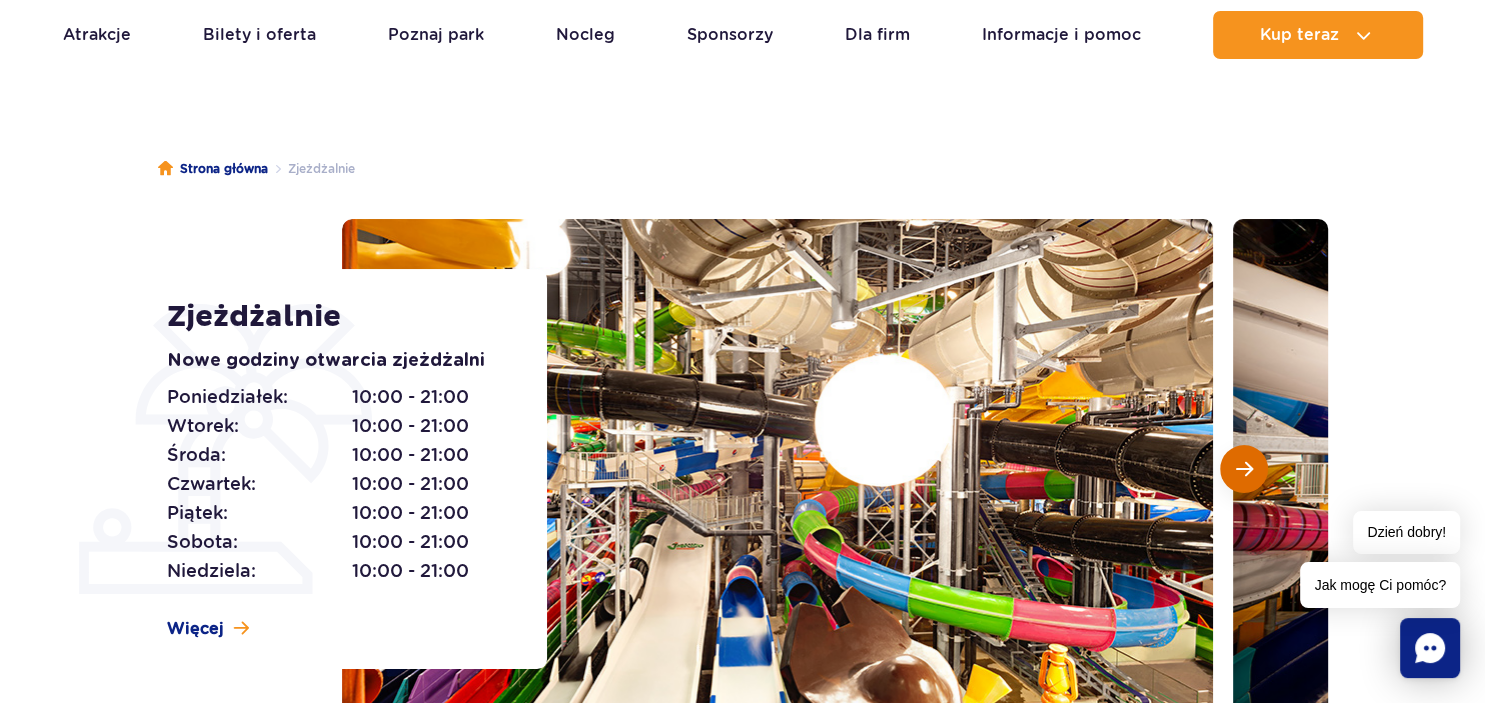 click at bounding box center [1244, 469] 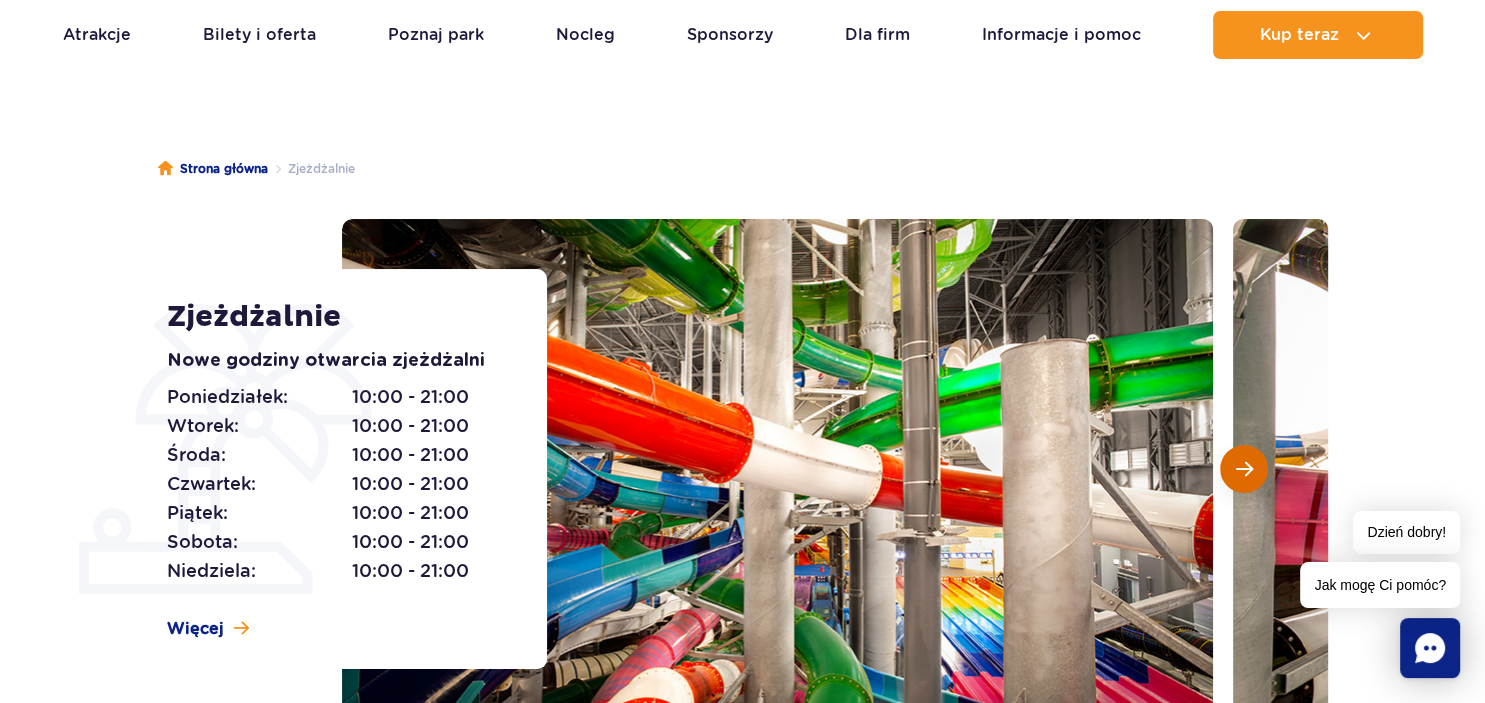 click at bounding box center [1244, 469] 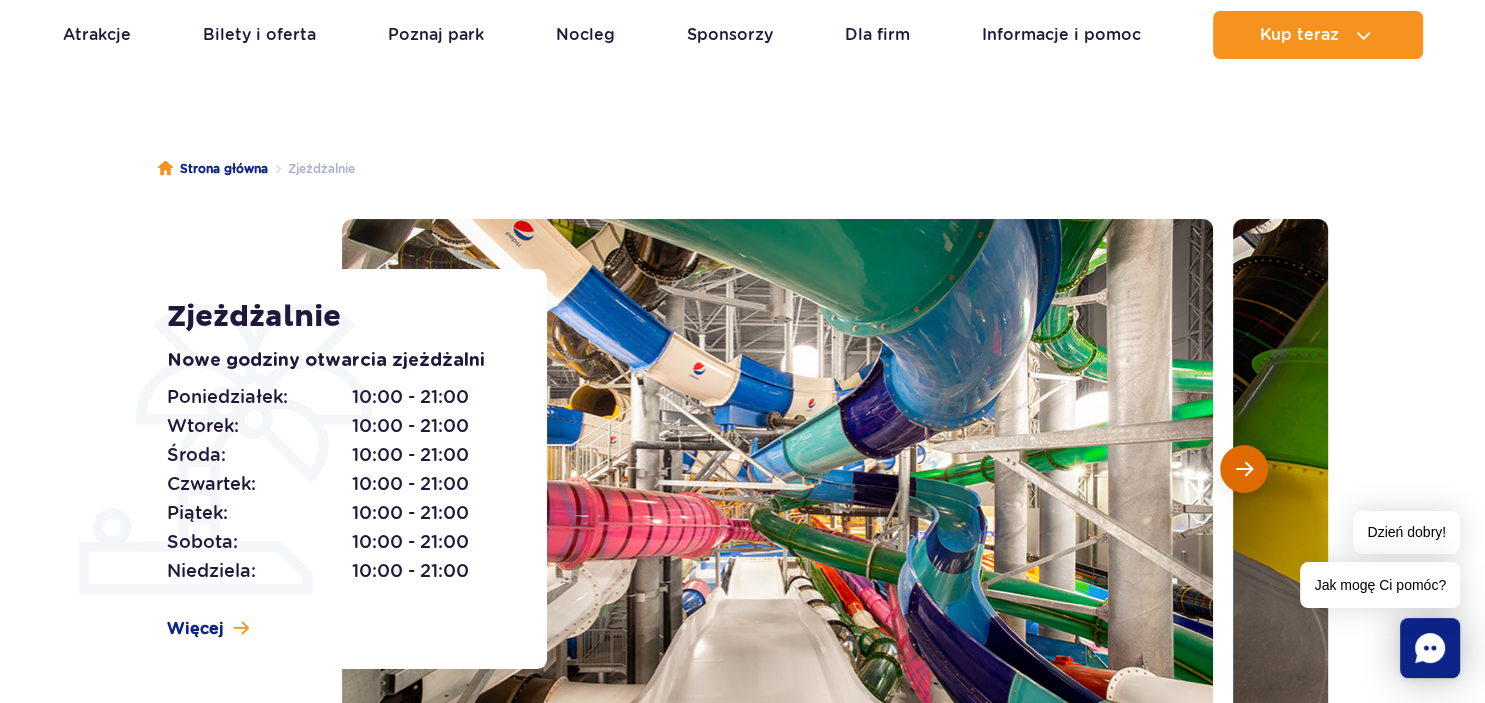 click at bounding box center [1244, 469] 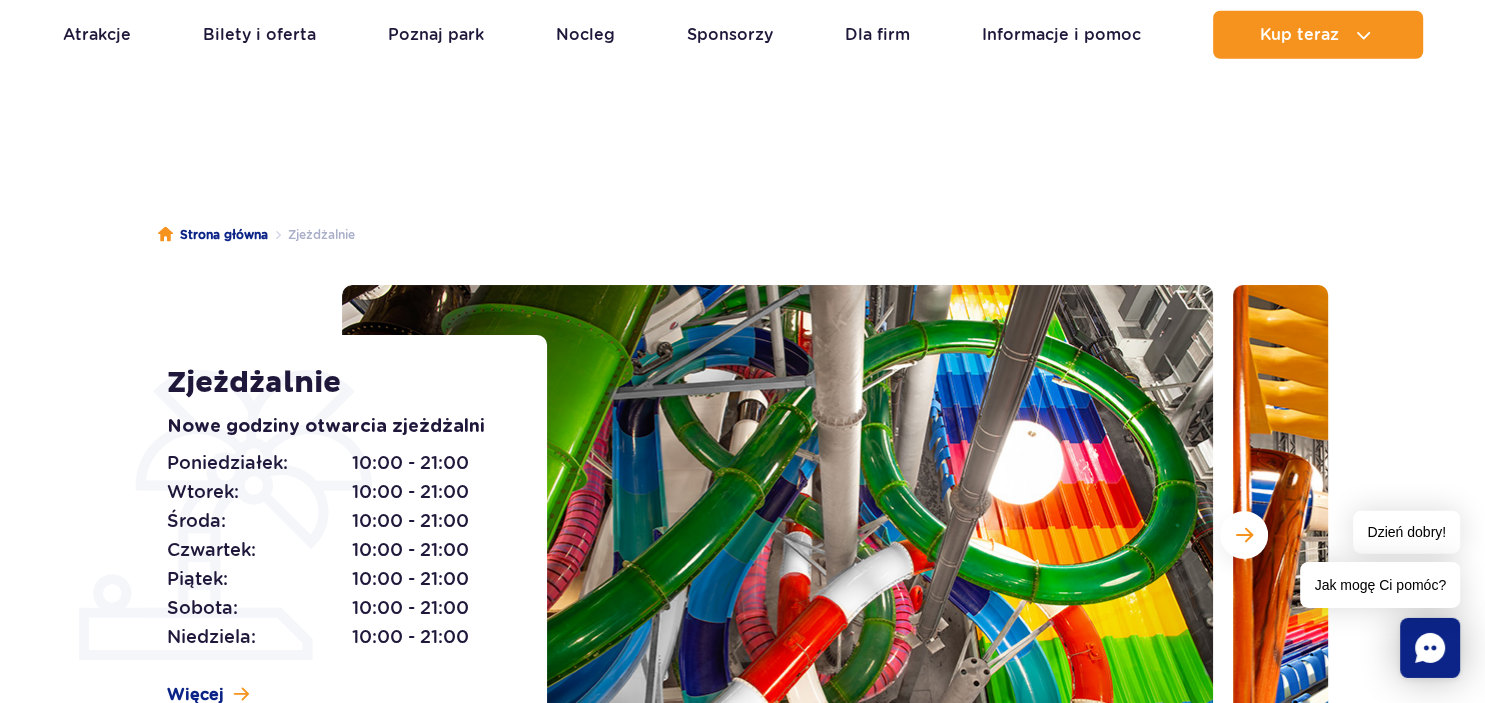 scroll, scrollTop: 0, scrollLeft: 0, axis: both 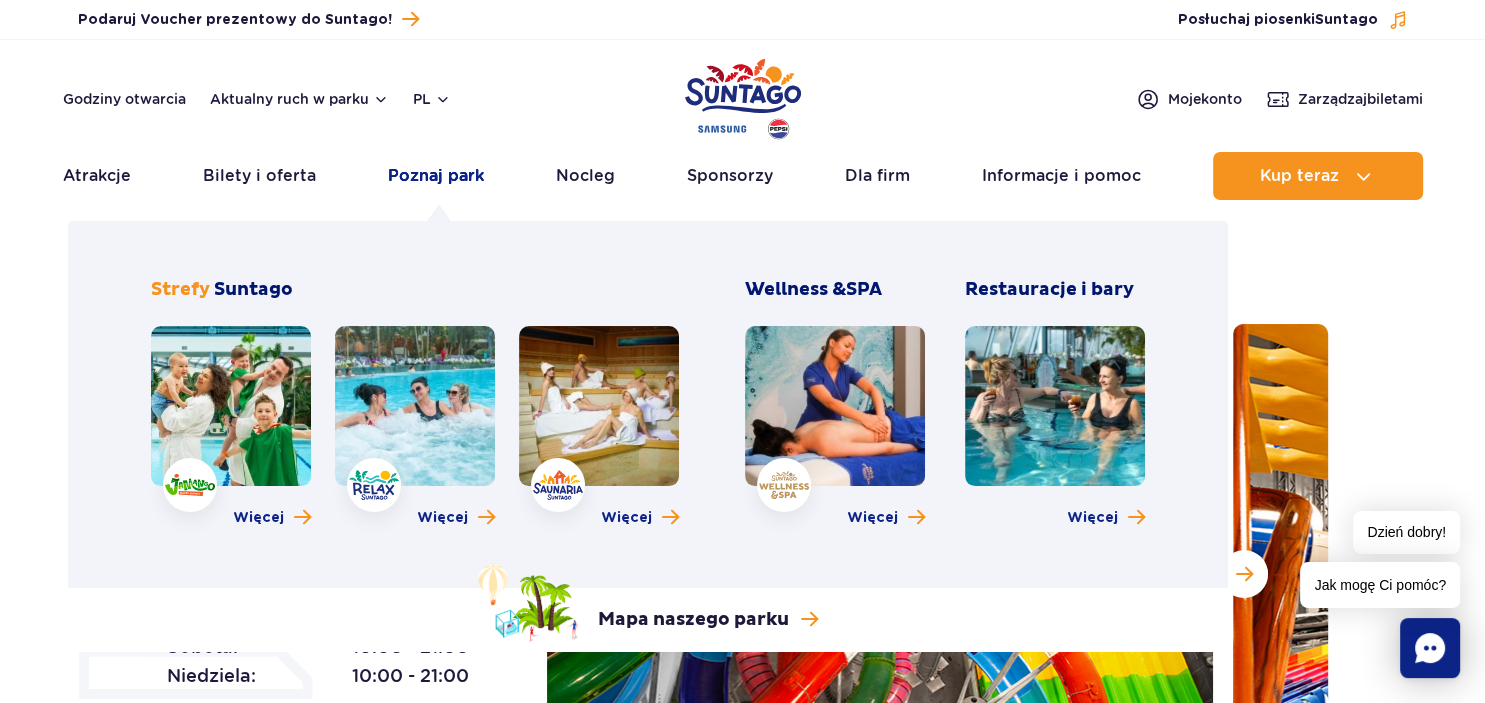 click on "Poznaj park" at bounding box center [436, 176] 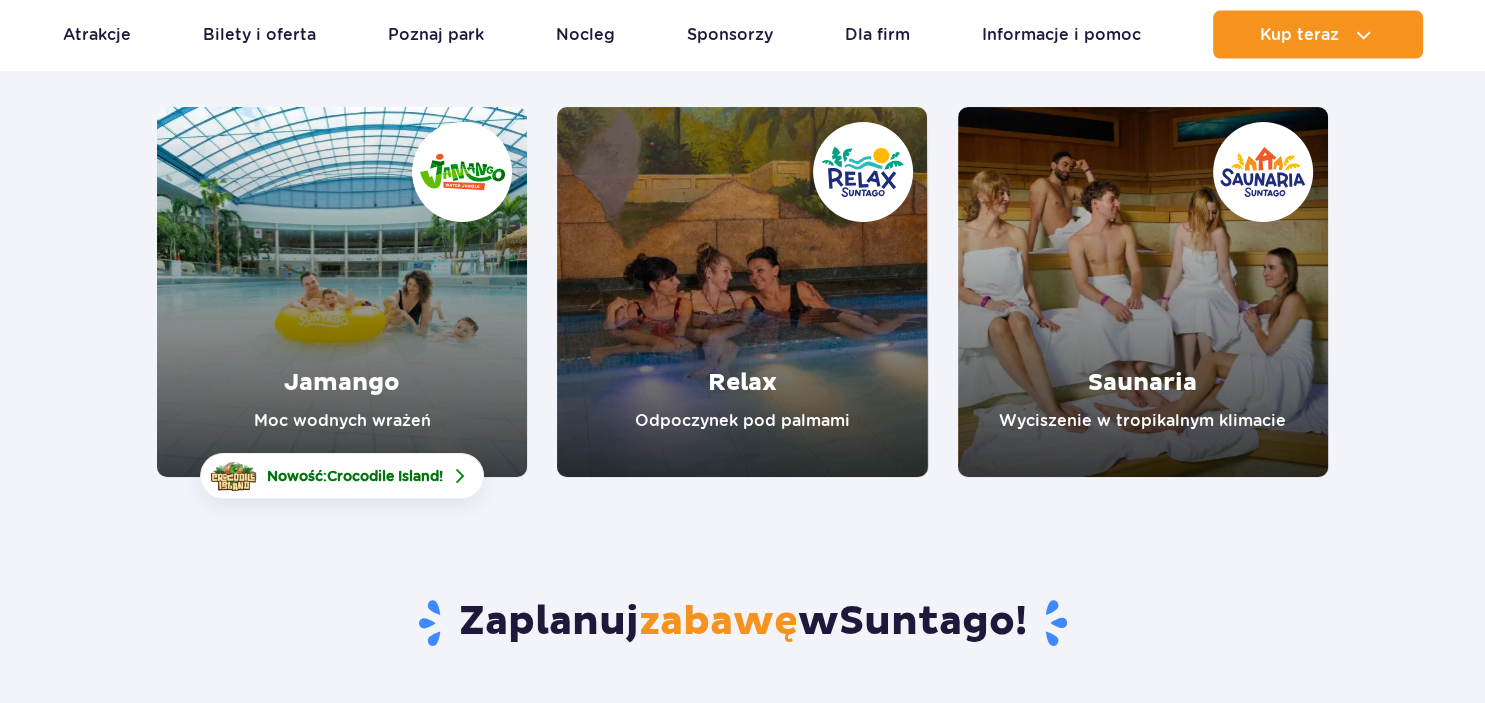 scroll, scrollTop: 316, scrollLeft: 0, axis: vertical 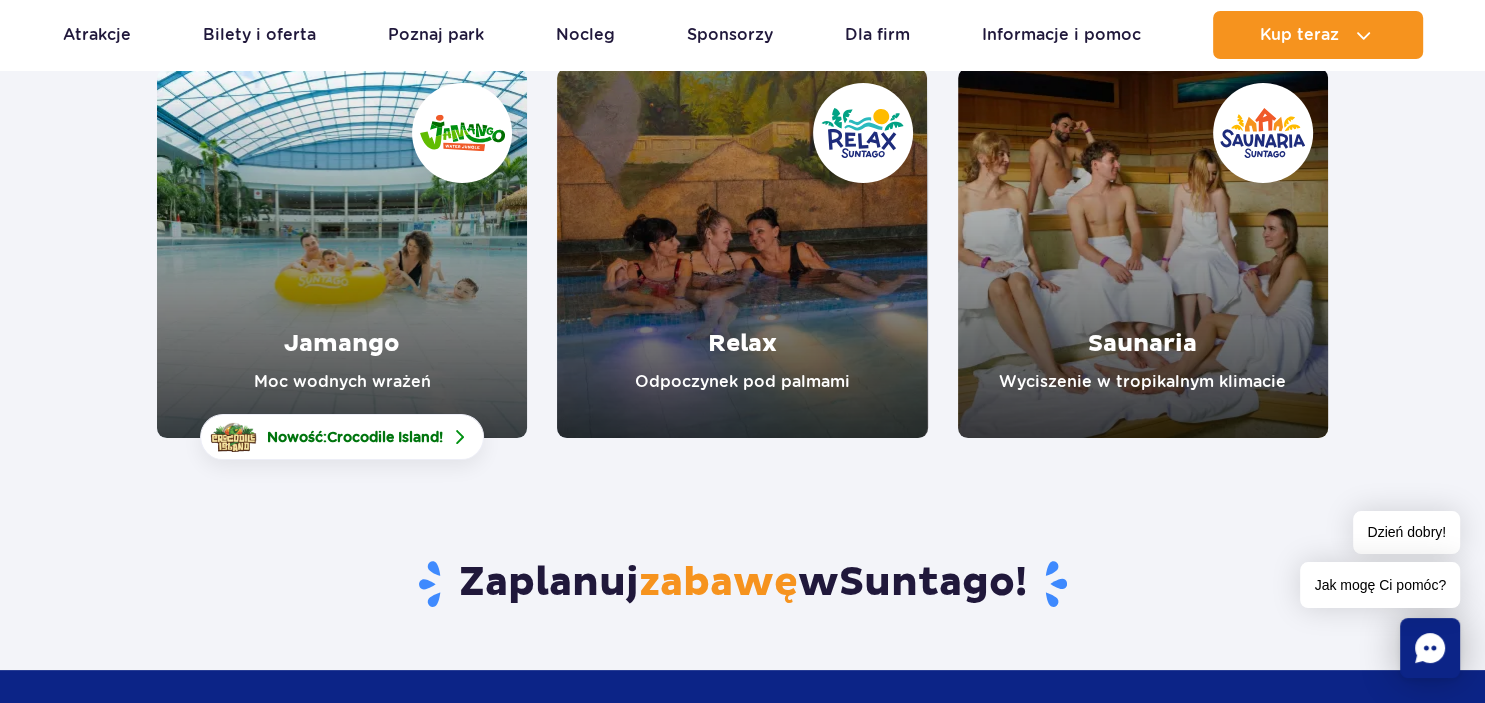click at bounding box center [342, 253] 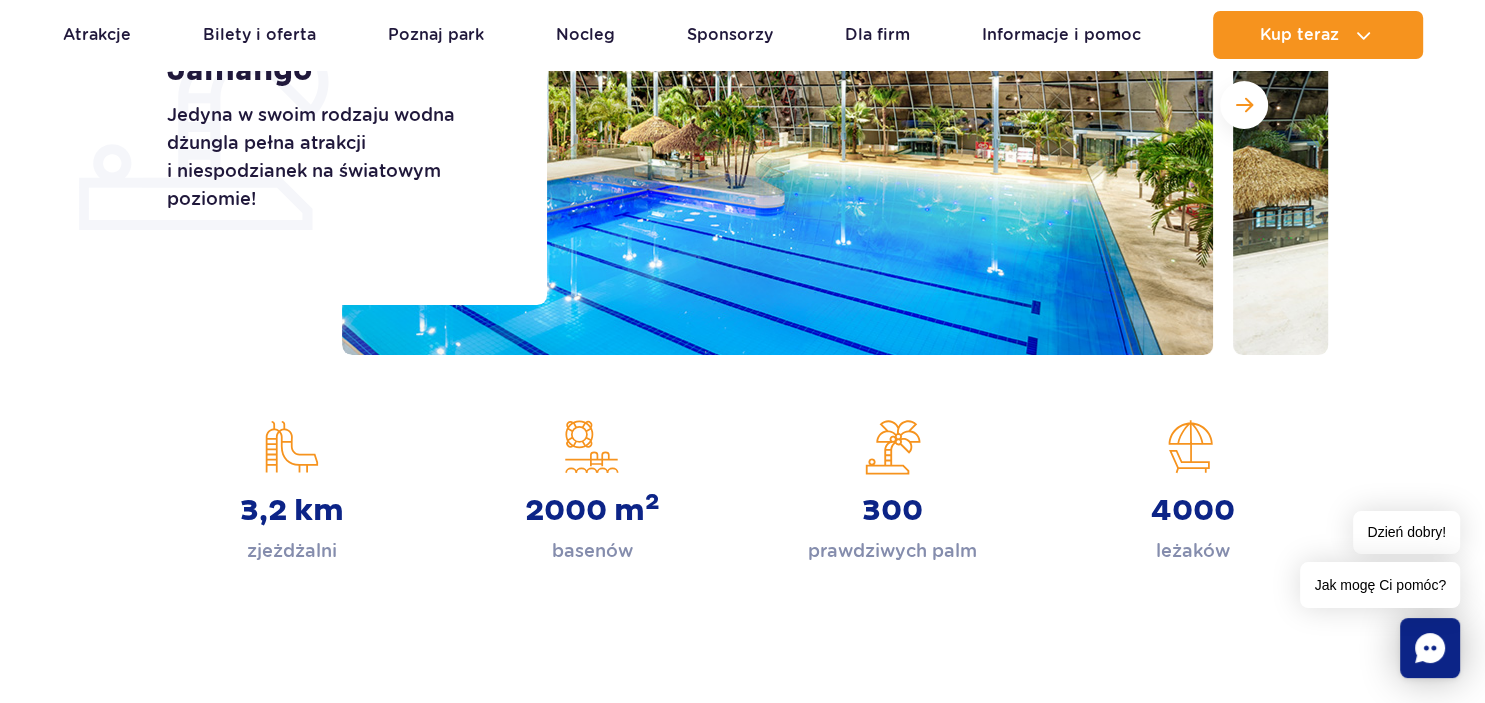 scroll, scrollTop: 211, scrollLeft: 0, axis: vertical 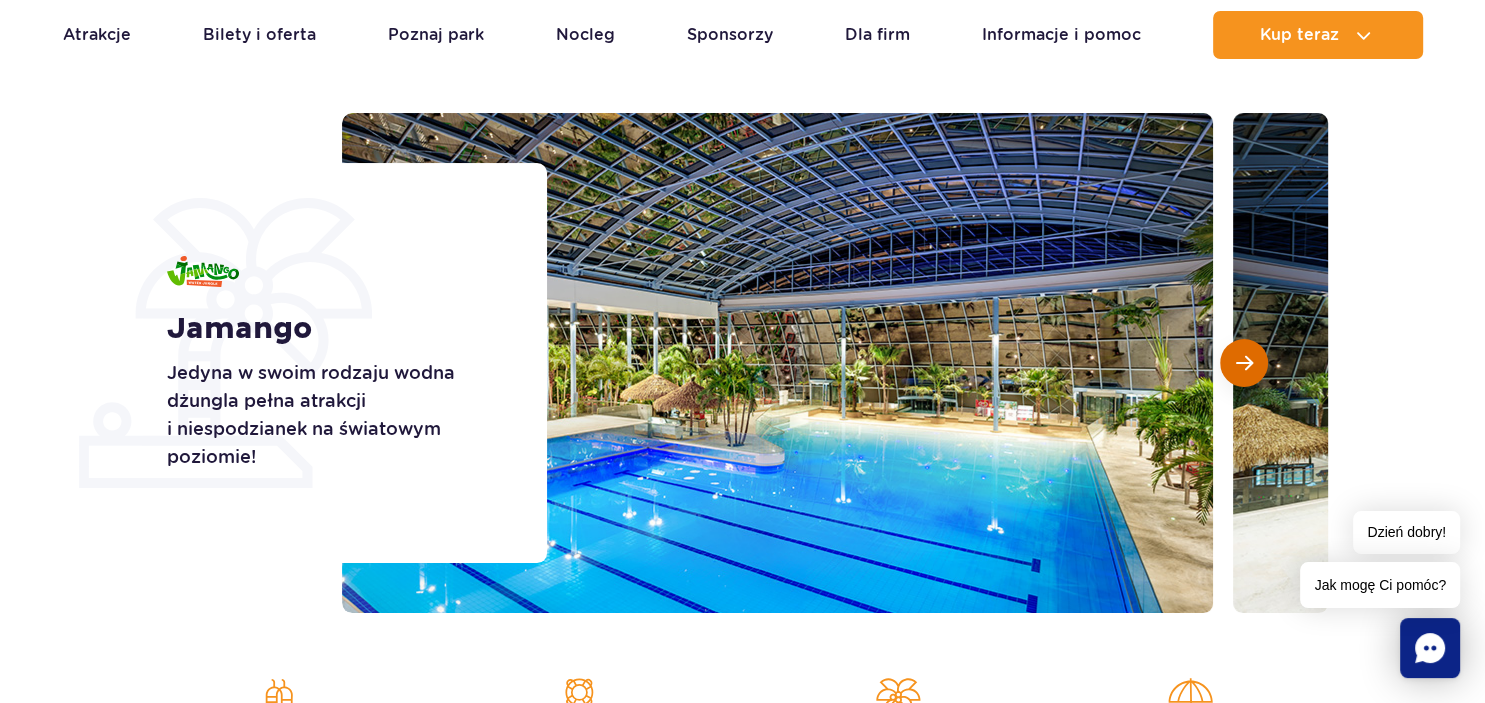 click at bounding box center [1244, 363] 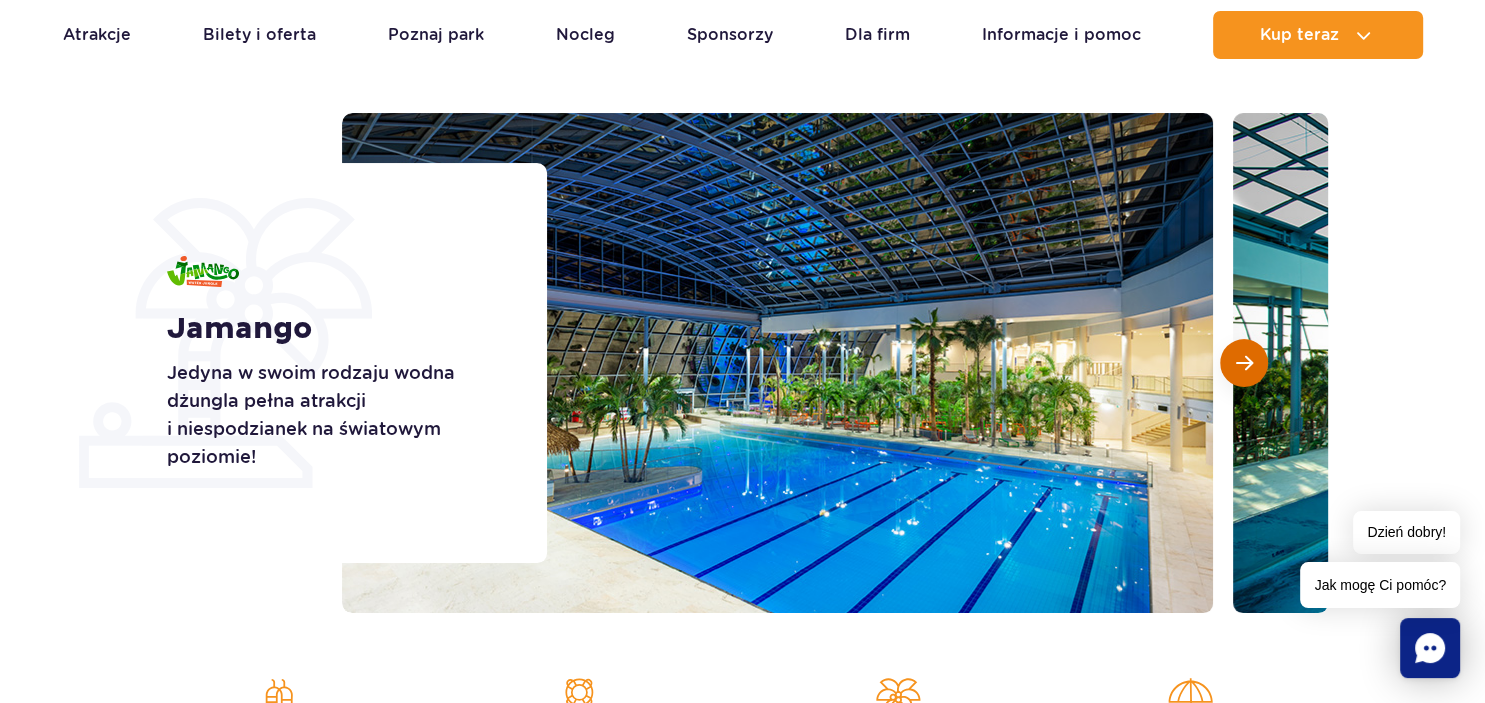 click at bounding box center (1244, 363) 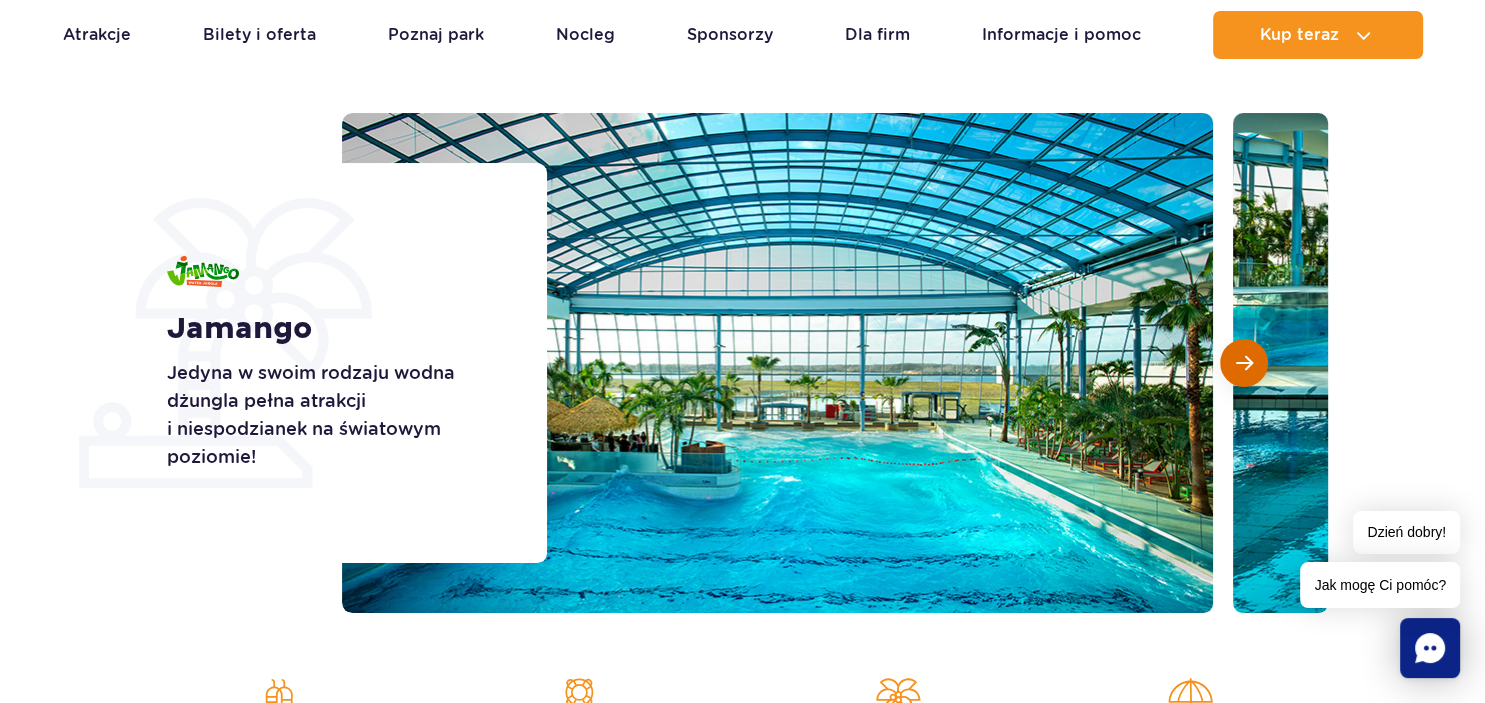 click at bounding box center (1244, 363) 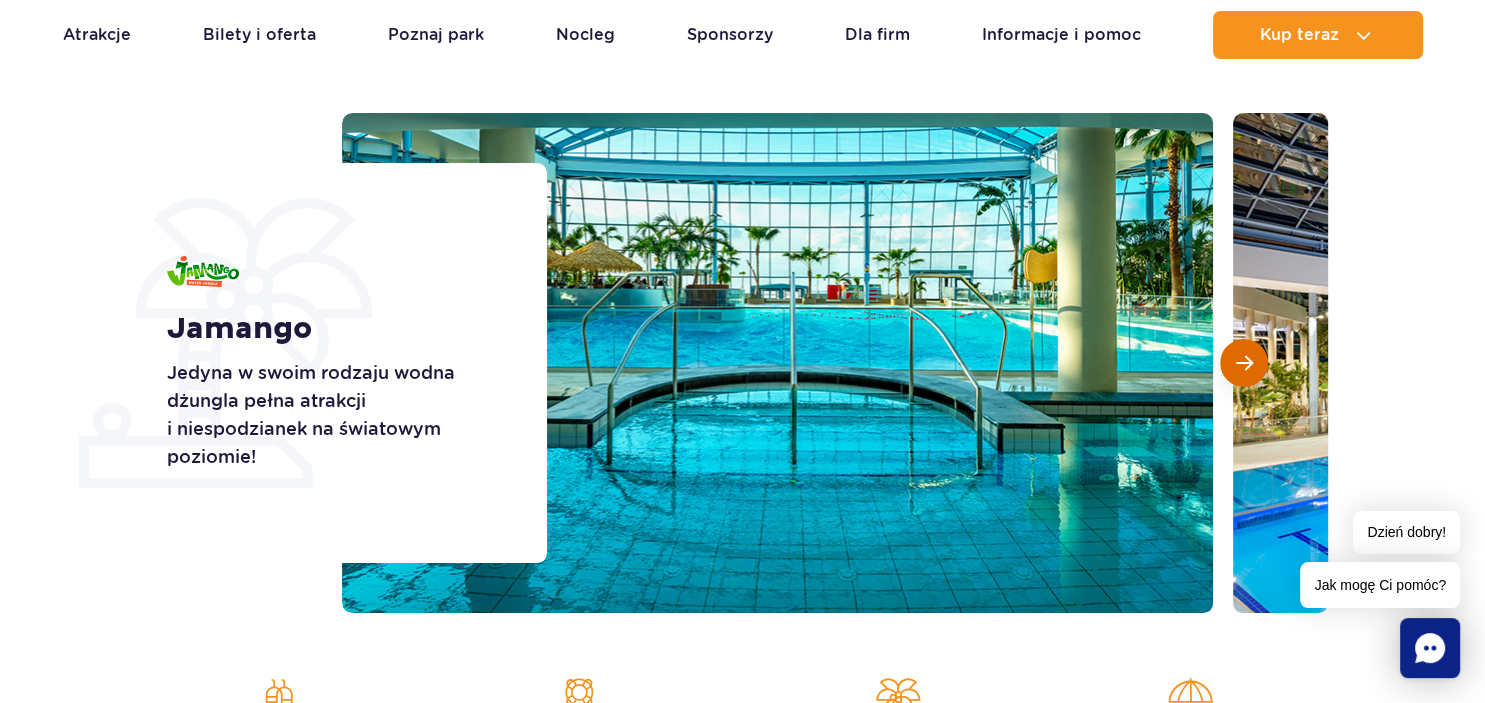 click at bounding box center [1244, 363] 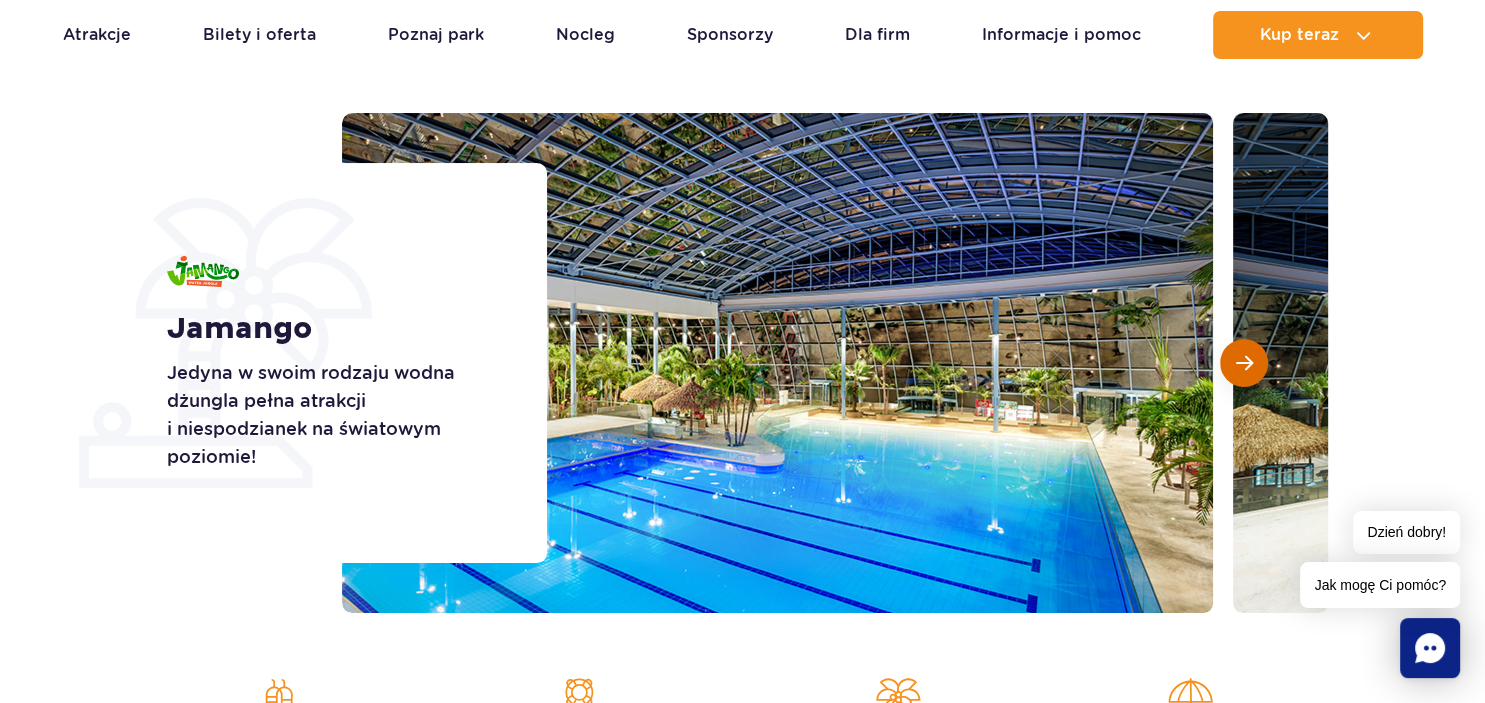 click at bounding box center [1244, 363] 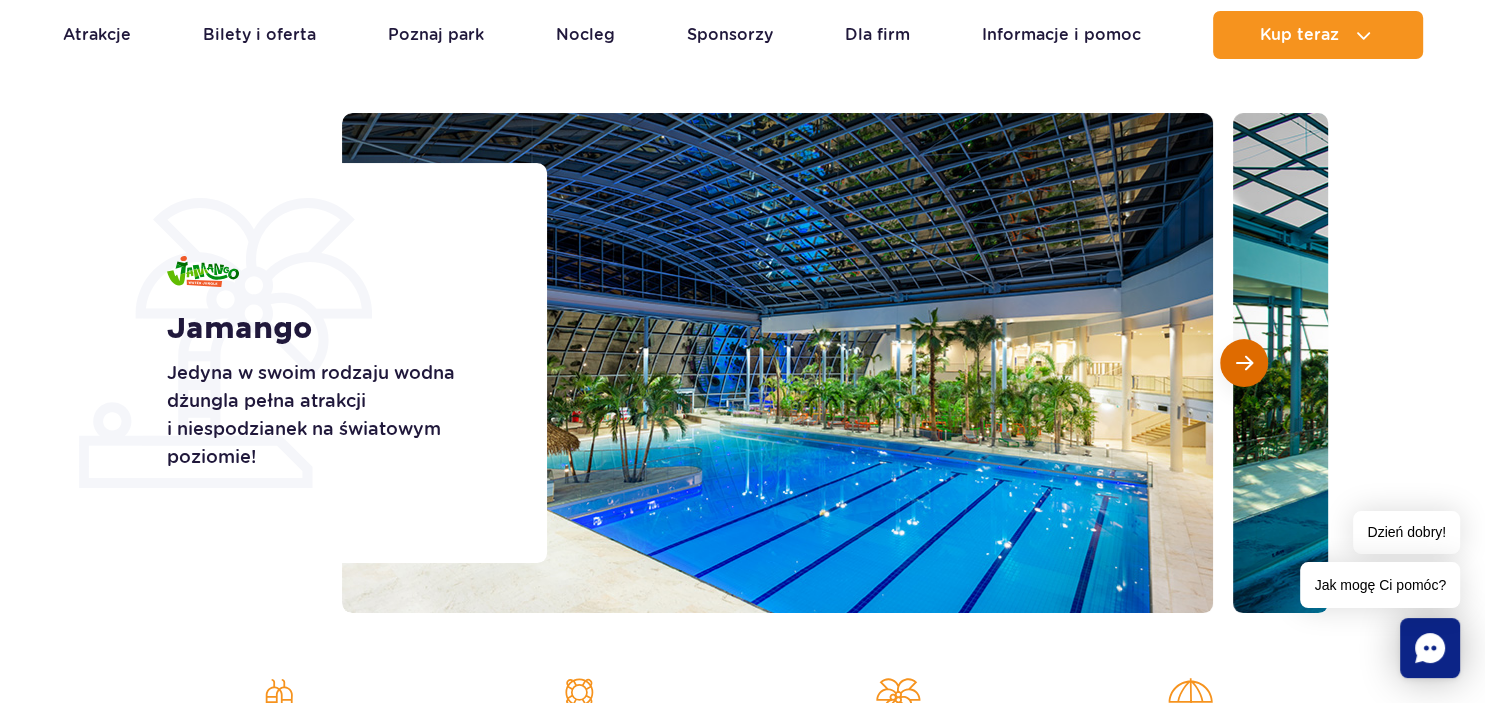 click at bounding box center [1244, 363] 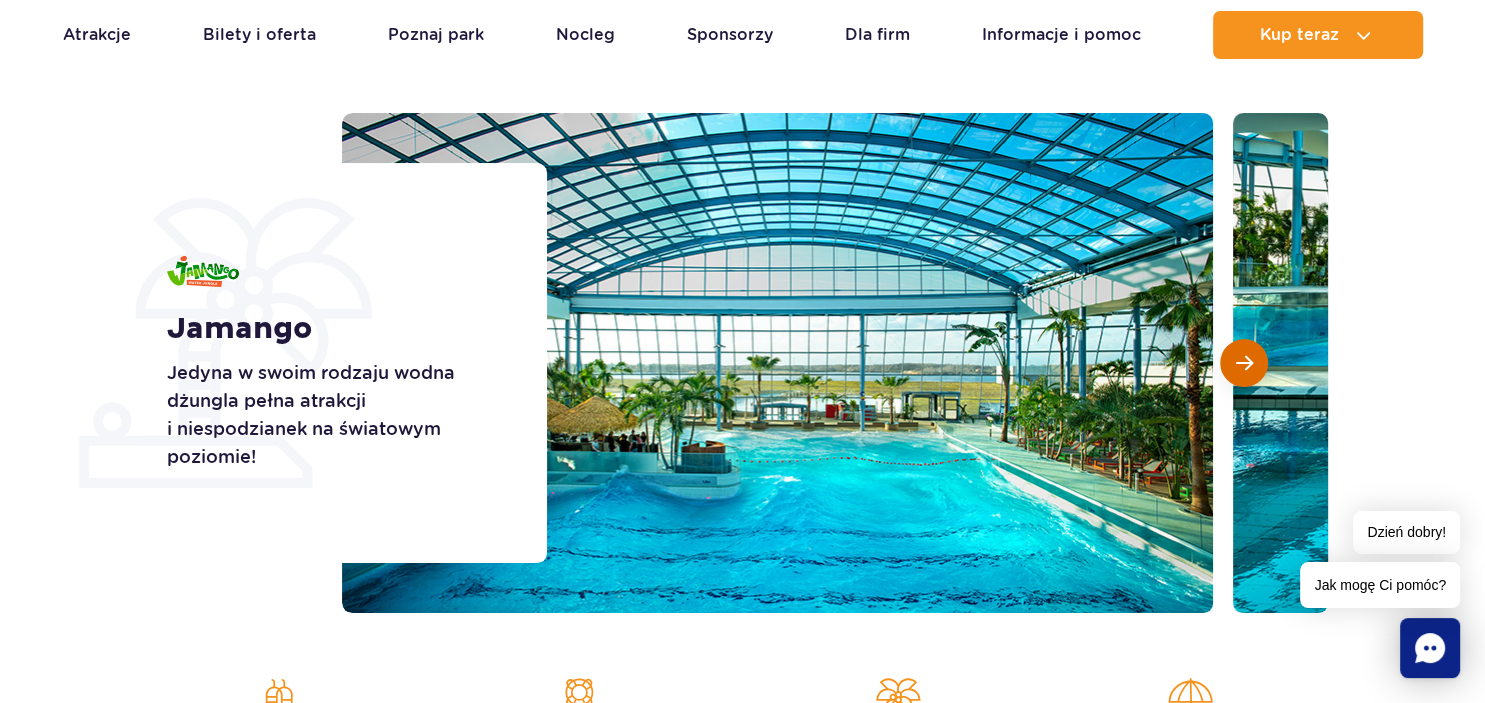 click at bounding box center [1244, 363] 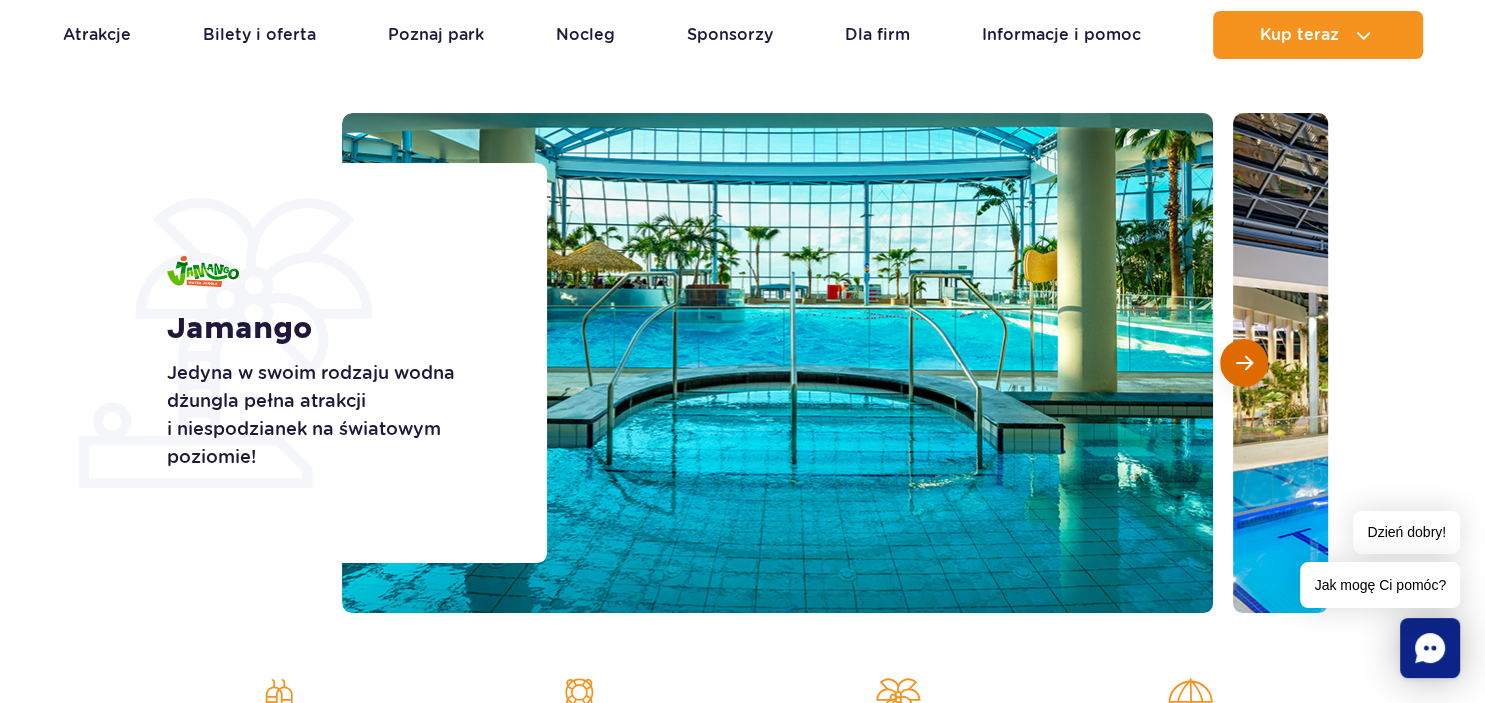 click at bounding box center (1244, 363) 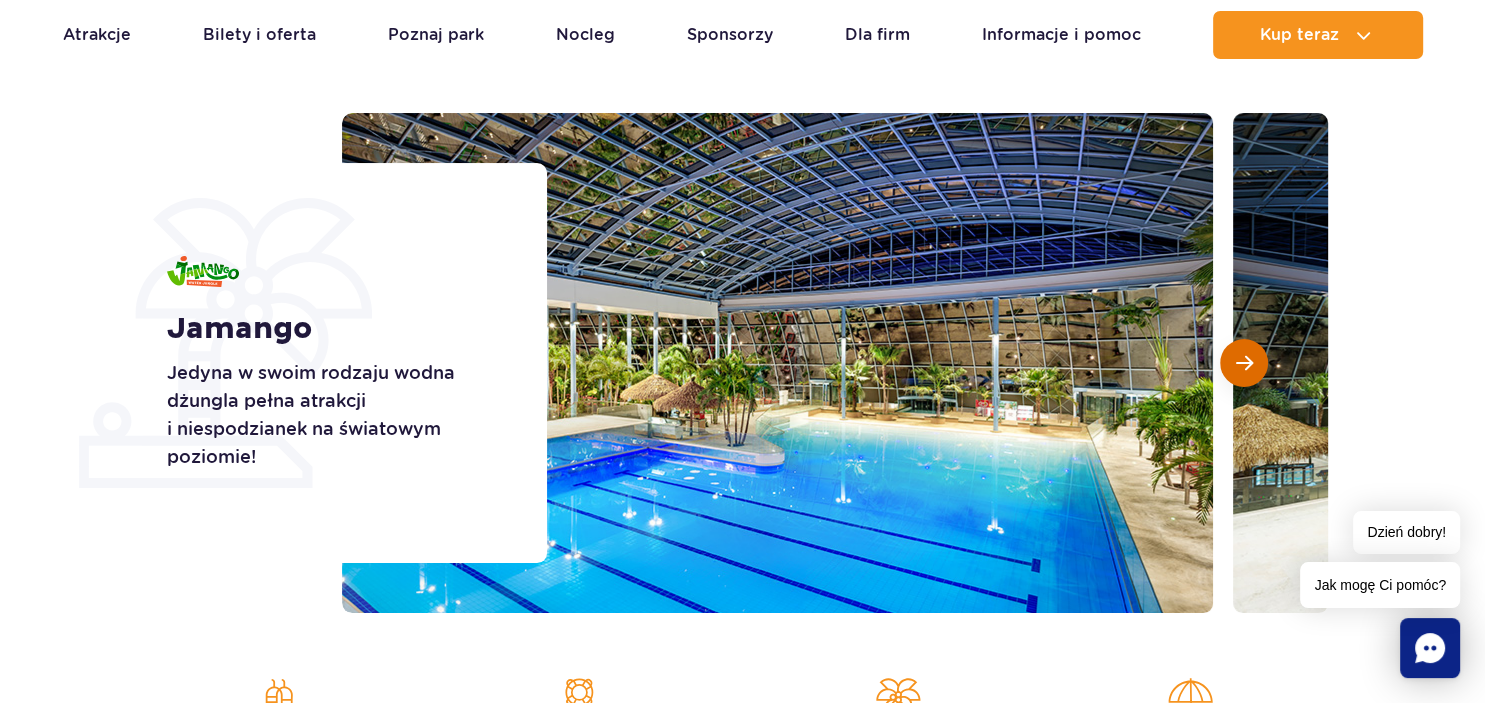 click at bounding box center (1244, 363) 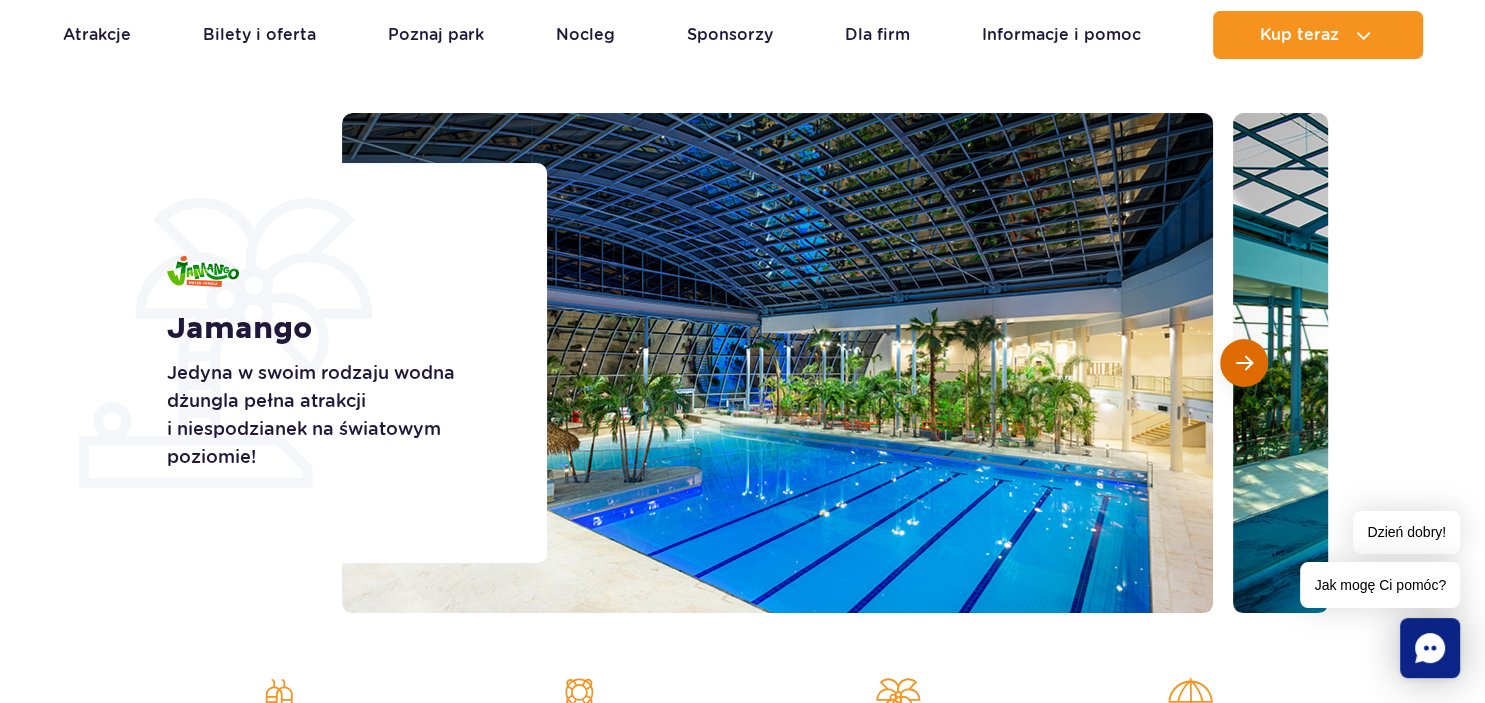click at bounding box center [1244, 363] 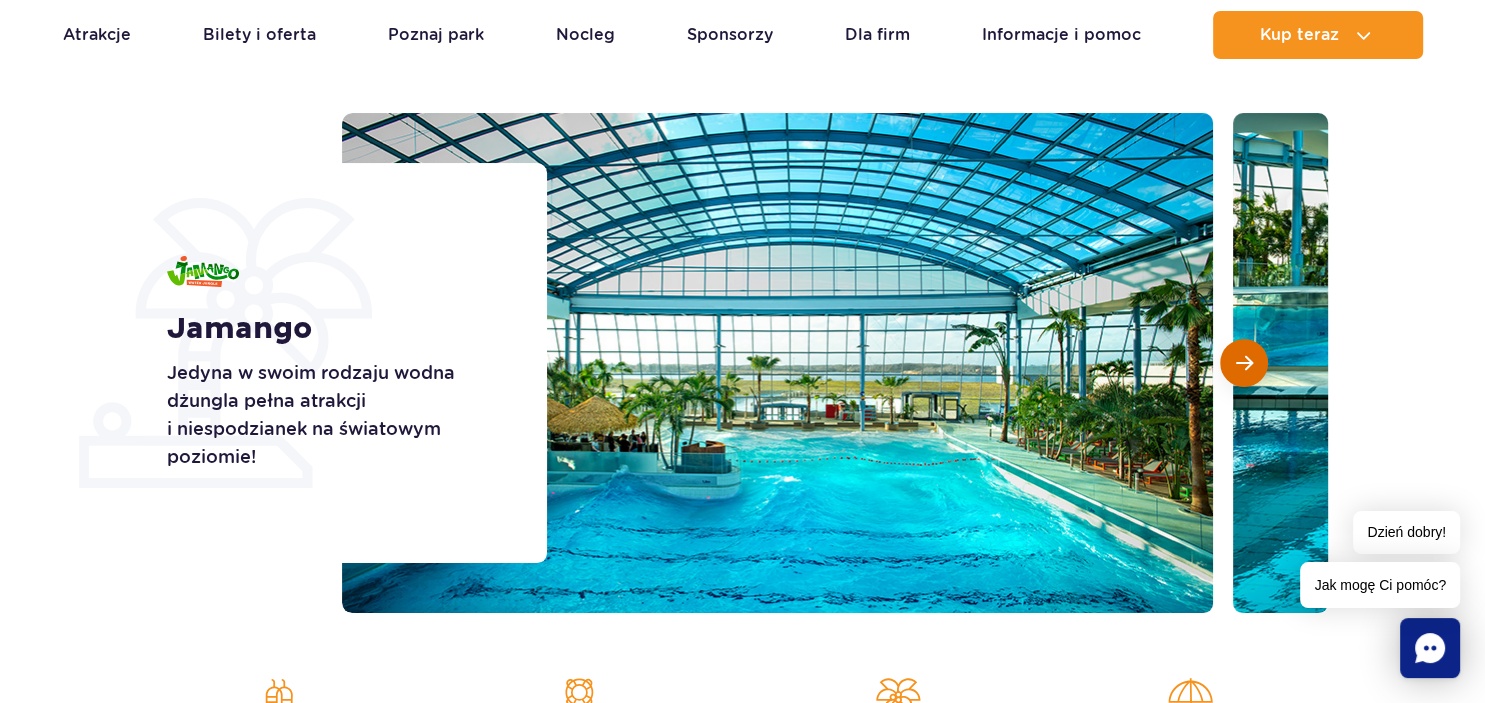 click at bounding box center (1244, 363) 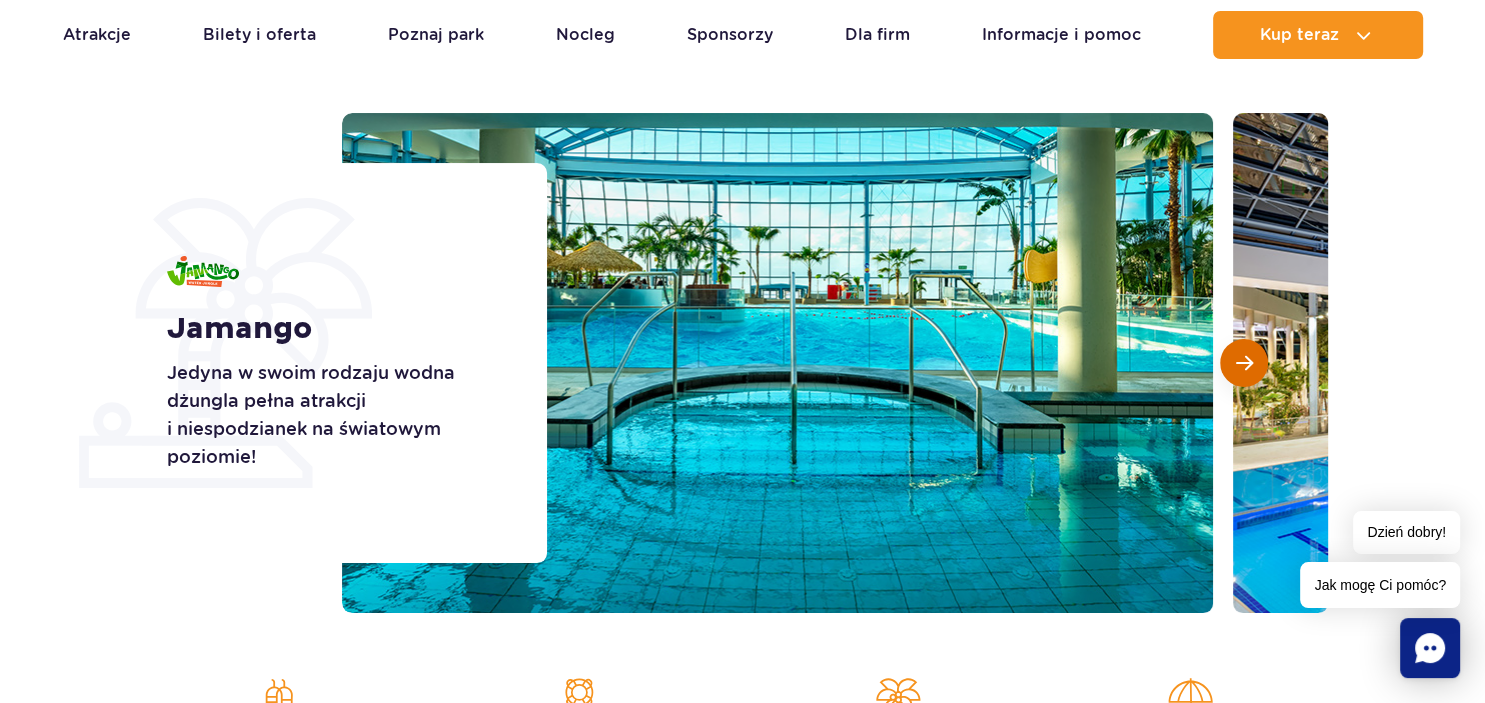 click at bounding box center (1244, 363) 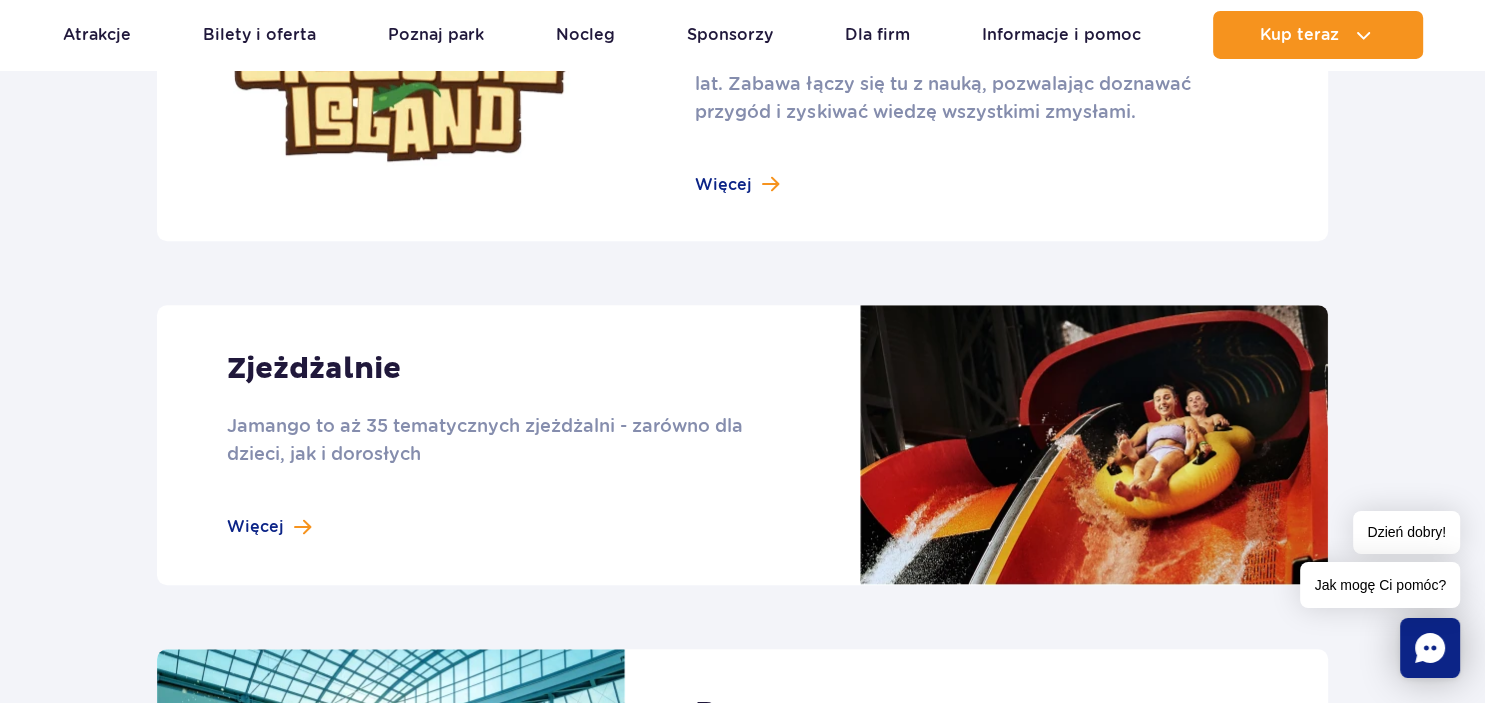 scroll, scrollTop: 1689, scrollLeft: 0, axis: vertical 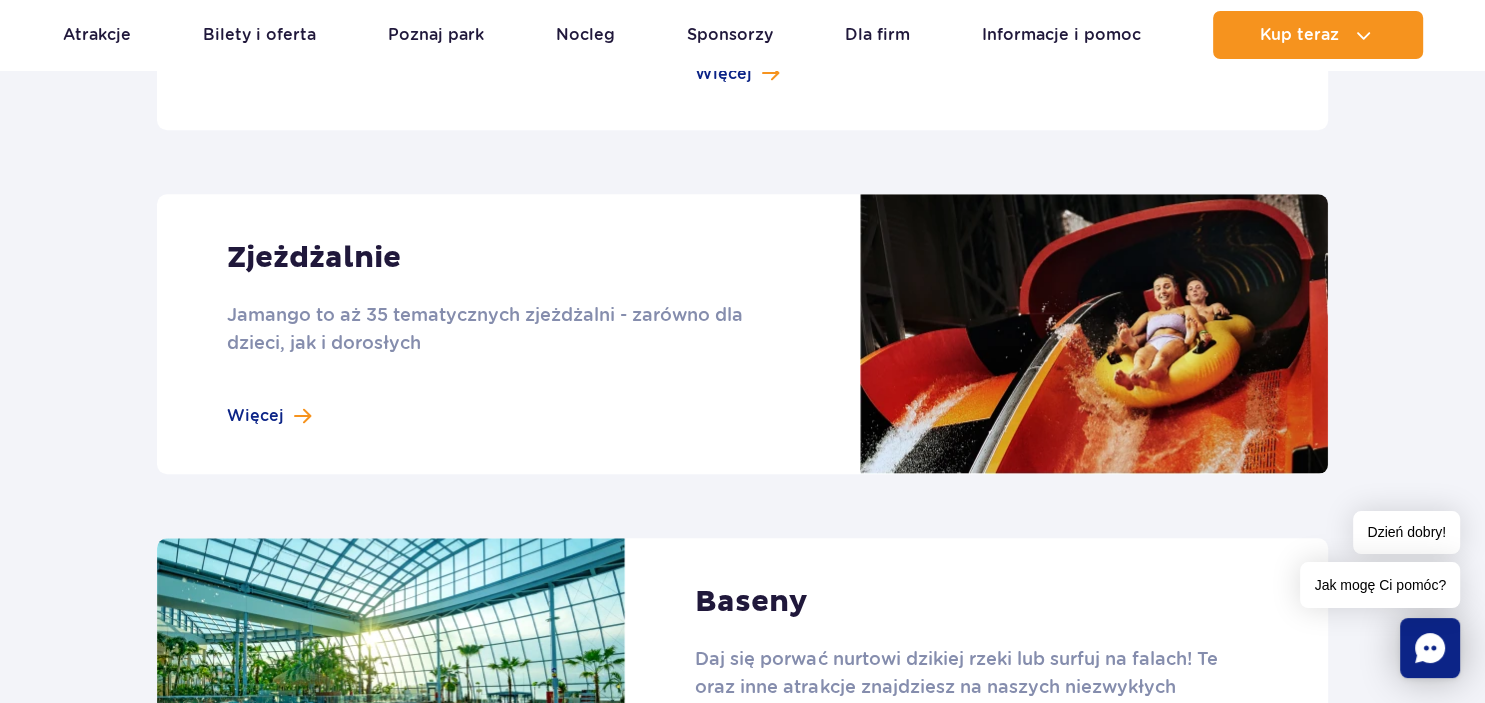 click at bounding box center (742, 334) 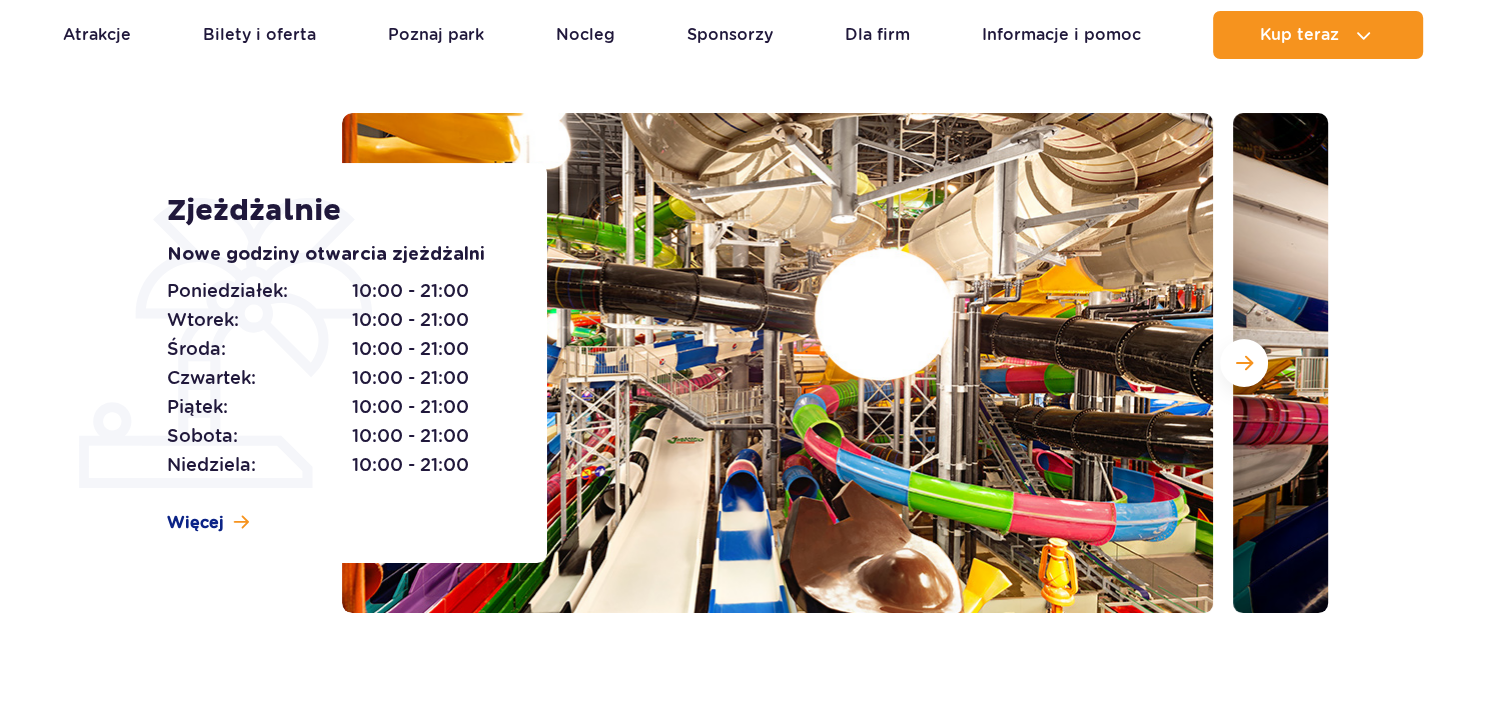 scroll, scrollTop: 316, scrollLeft: 0, axis: vertical 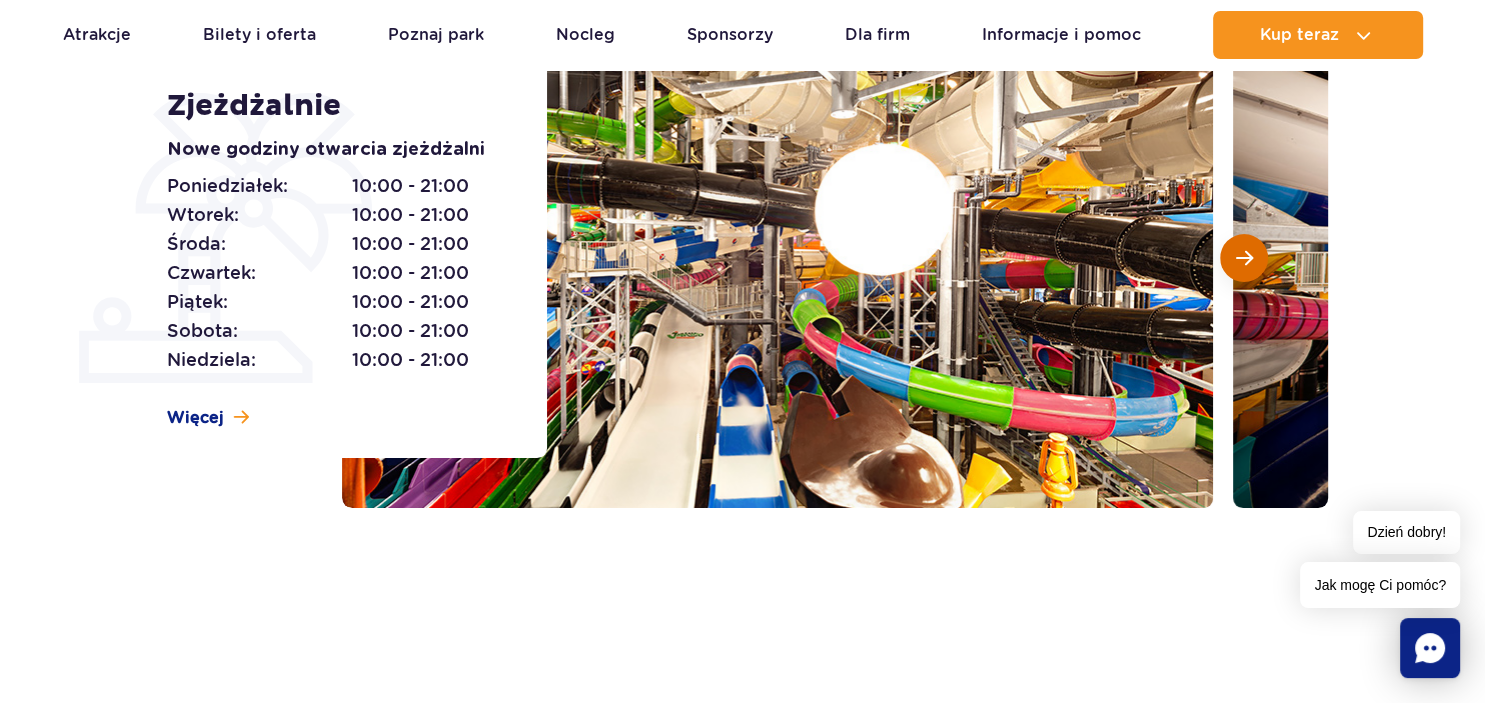 click at bounding box center [1244, 258] 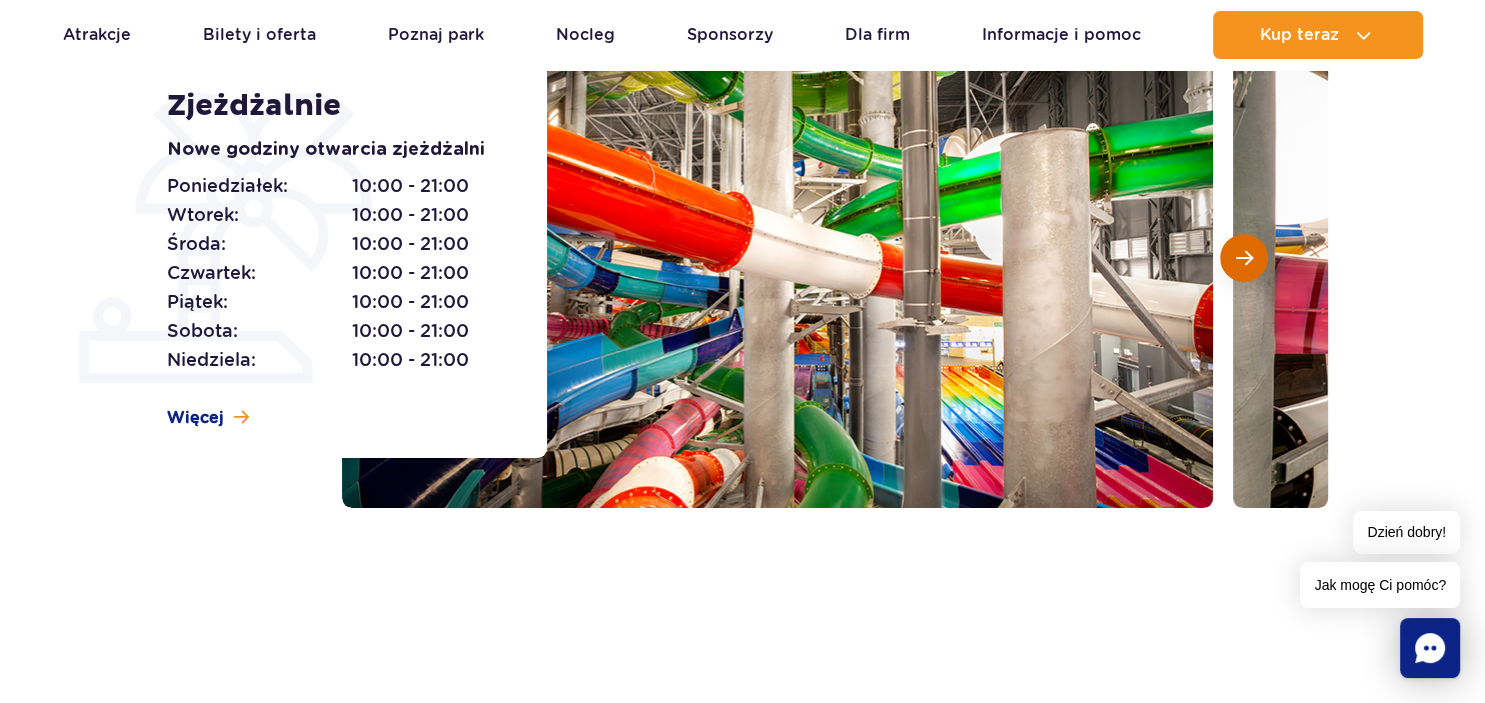 click at bounding box center [1244, 258] 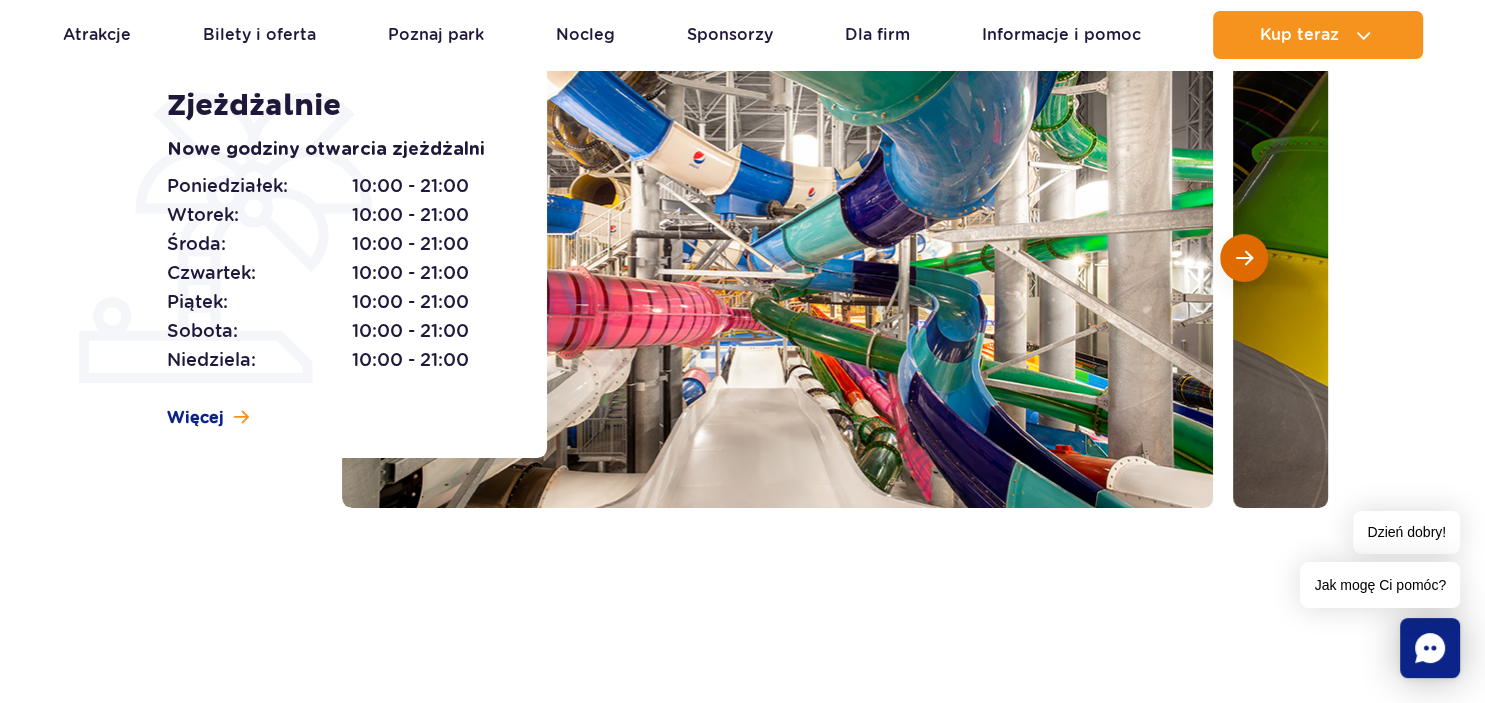click at bounding box center (1244, 258) 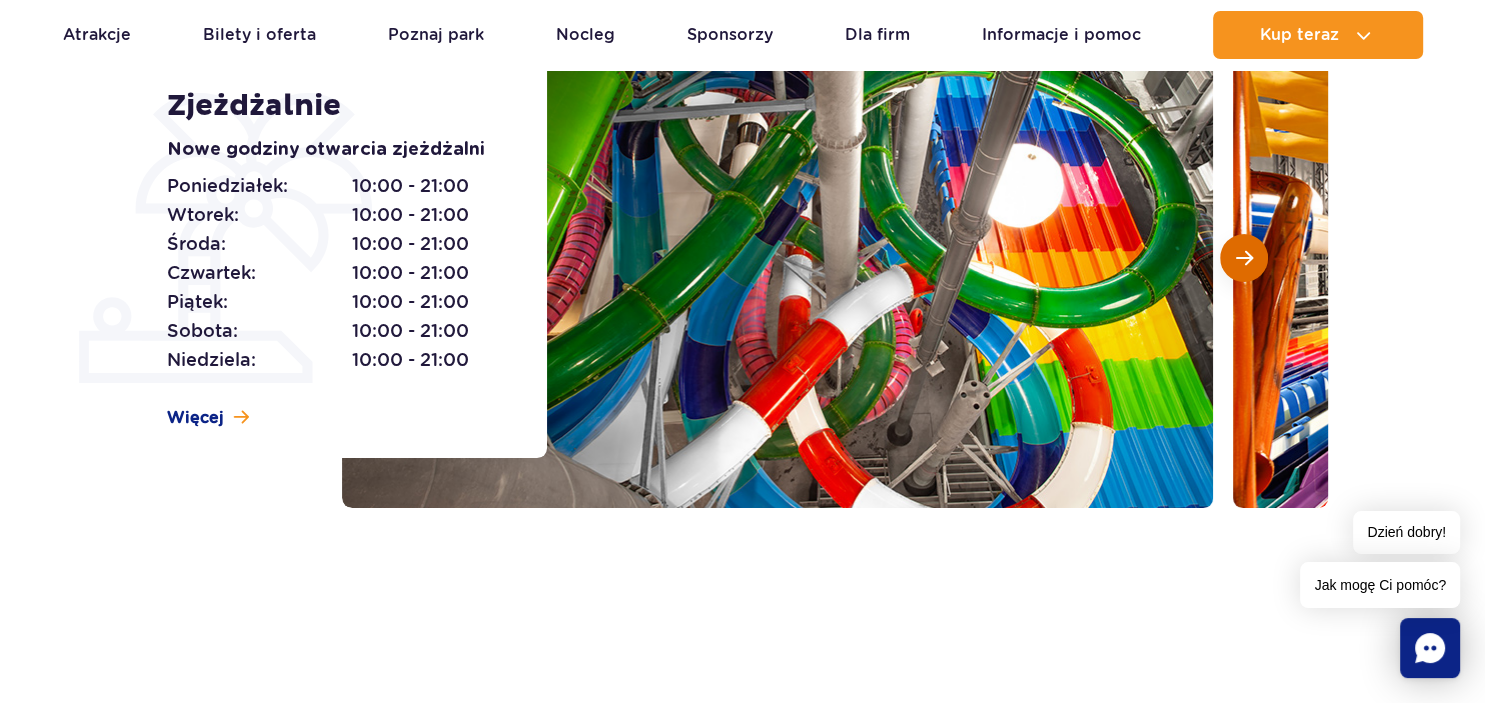 click at bounding box center [1244, 258] 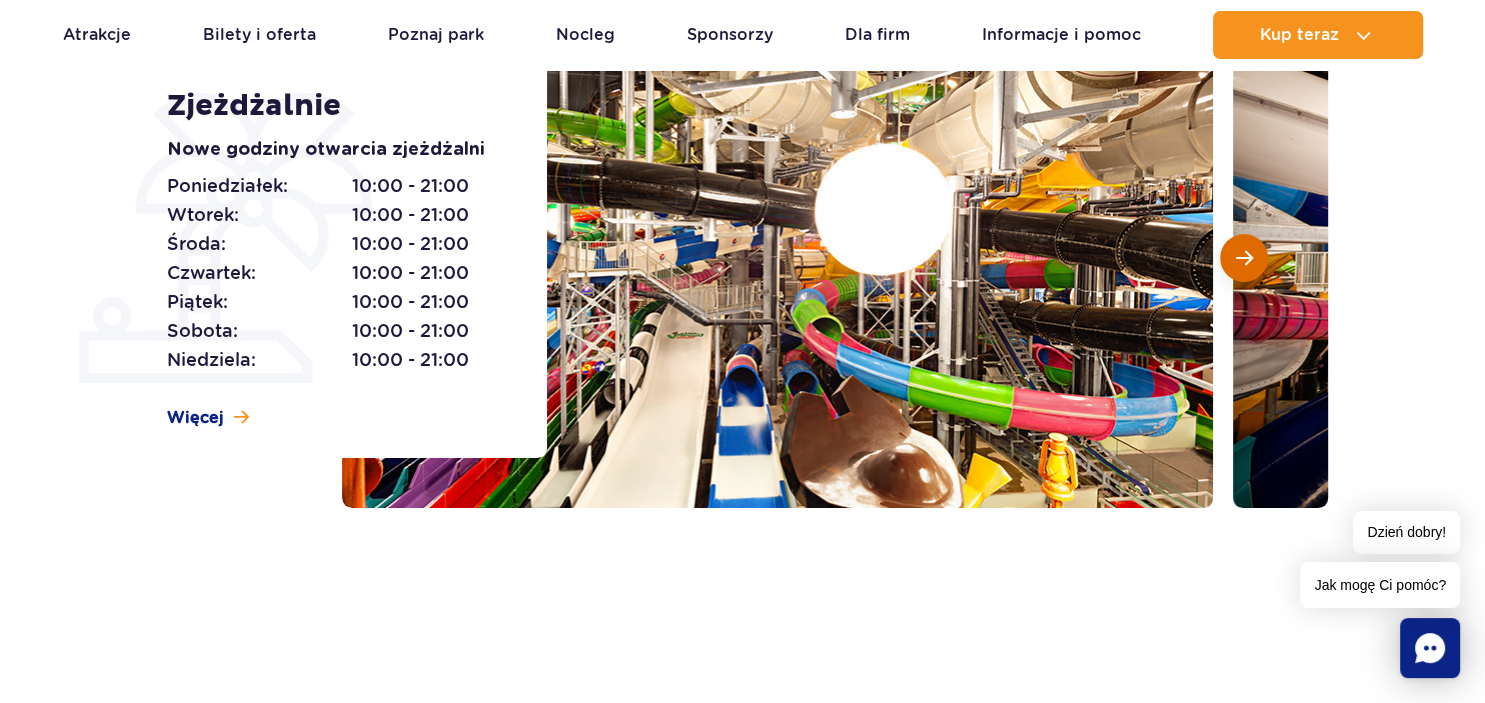 click at bounding box center (1244, 258) 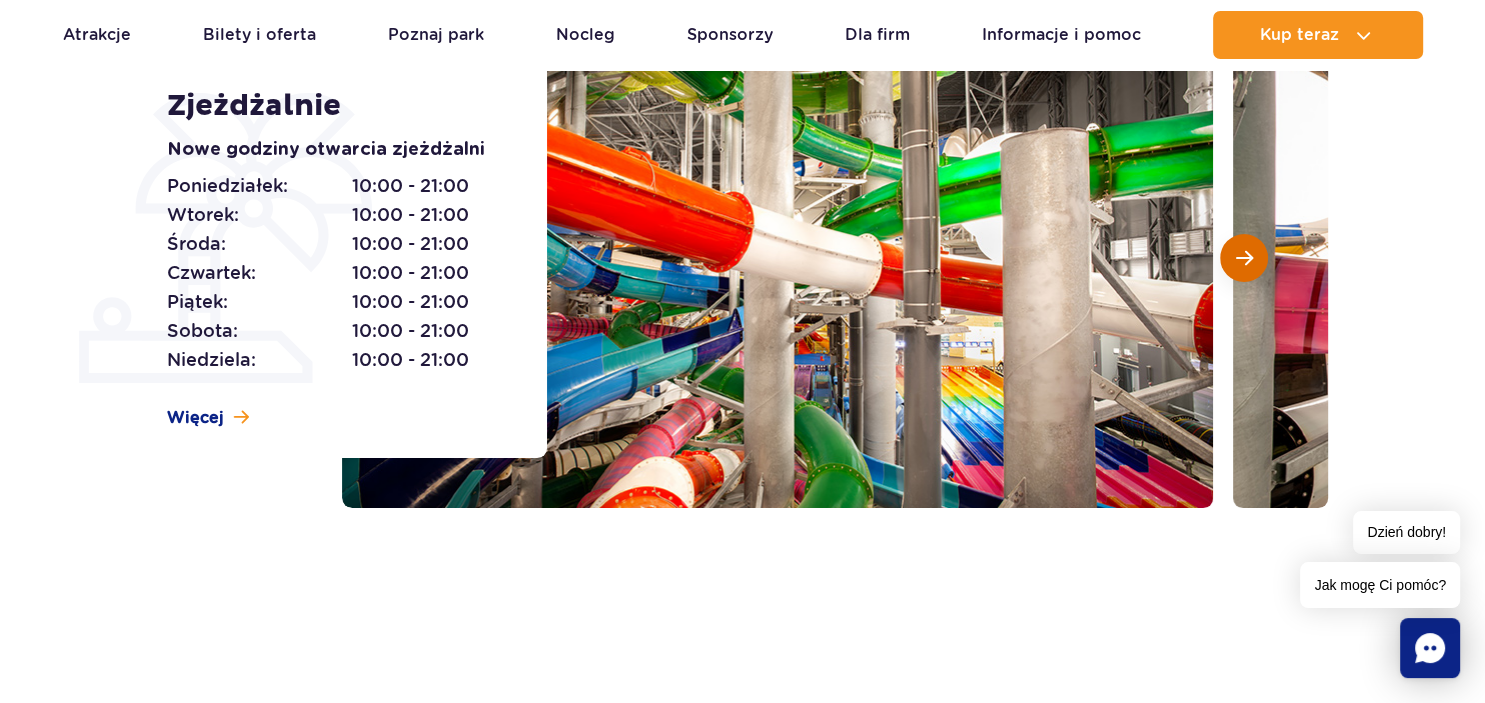click at bounding box center [1244, 258] 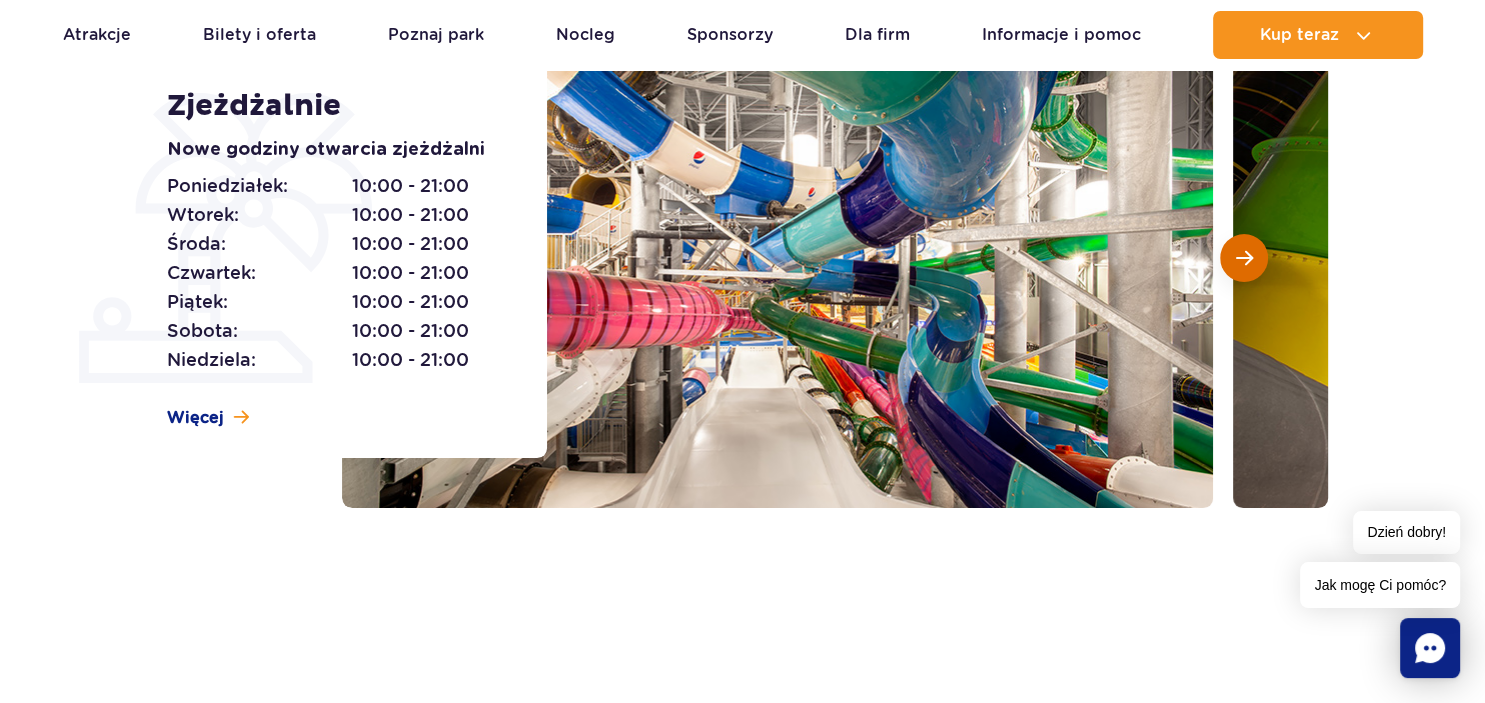 click at bounding box center [1244, 258] 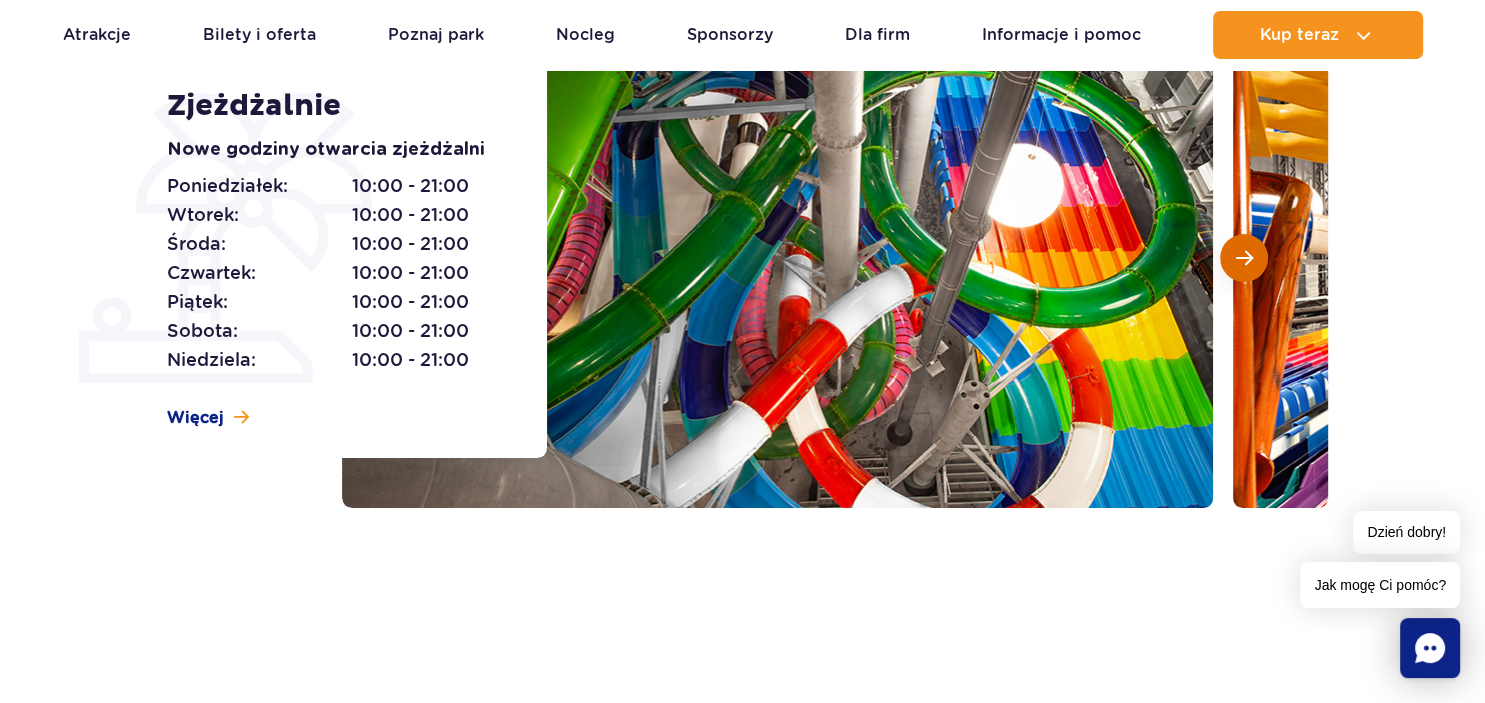 click at bounding box center (1244, 258) 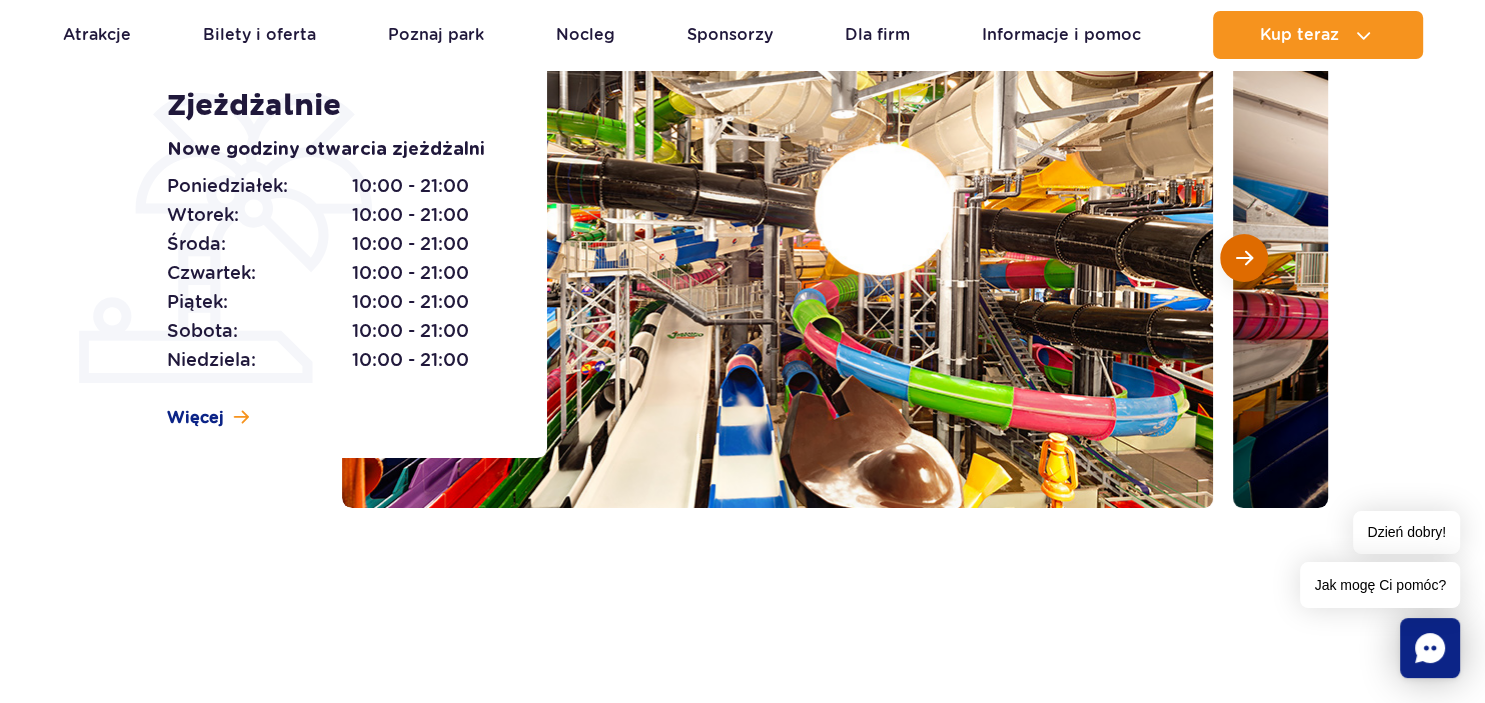 click at bounding box center (1244, 258) 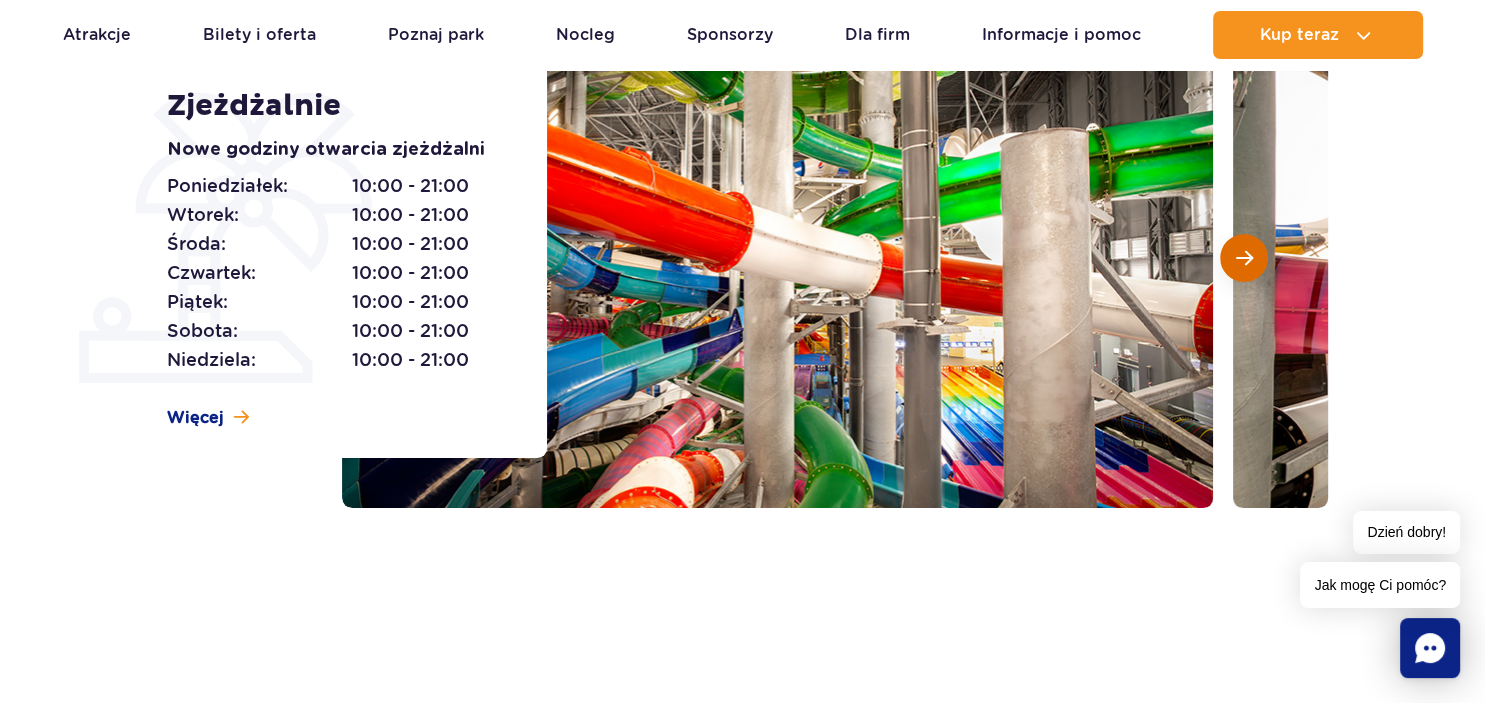 click at bounding box center (1244, 258) 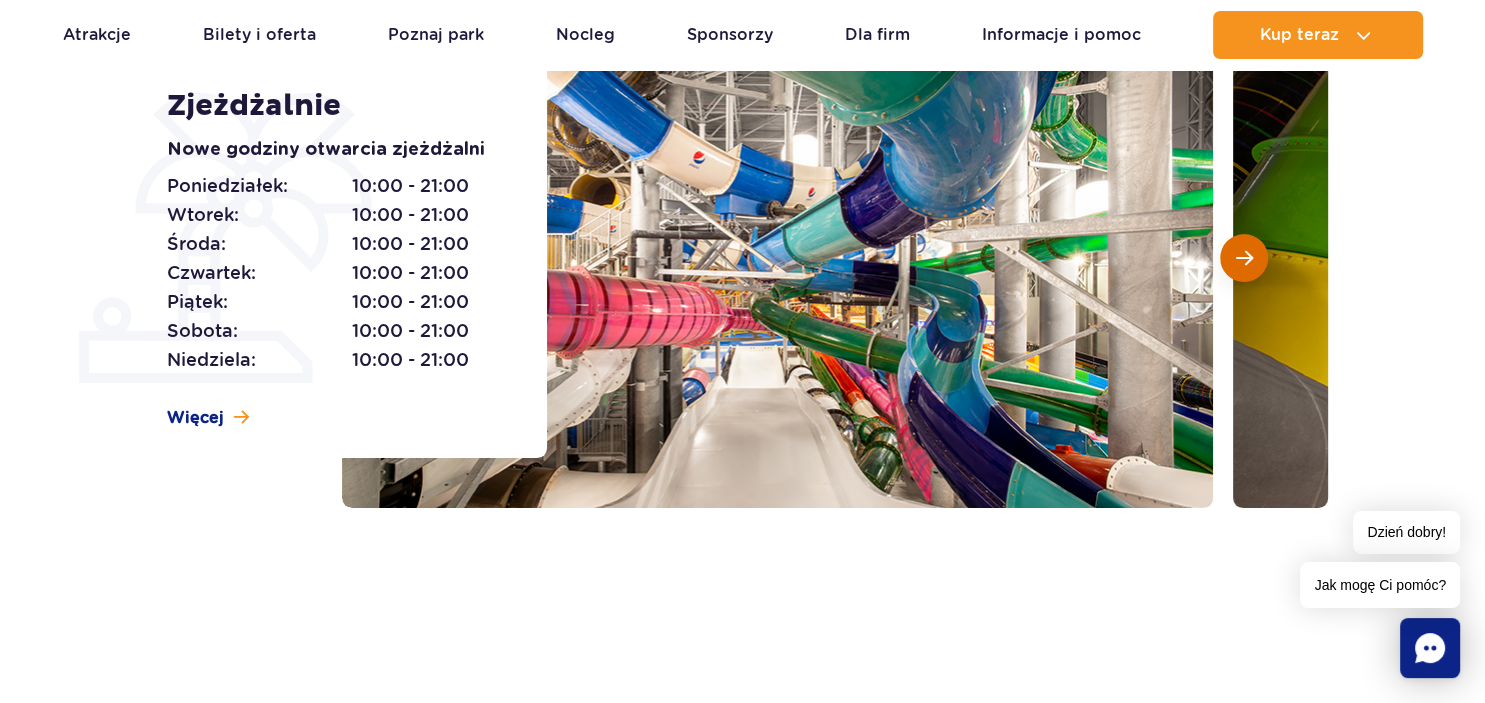 click at bounding box center [1244, 258] 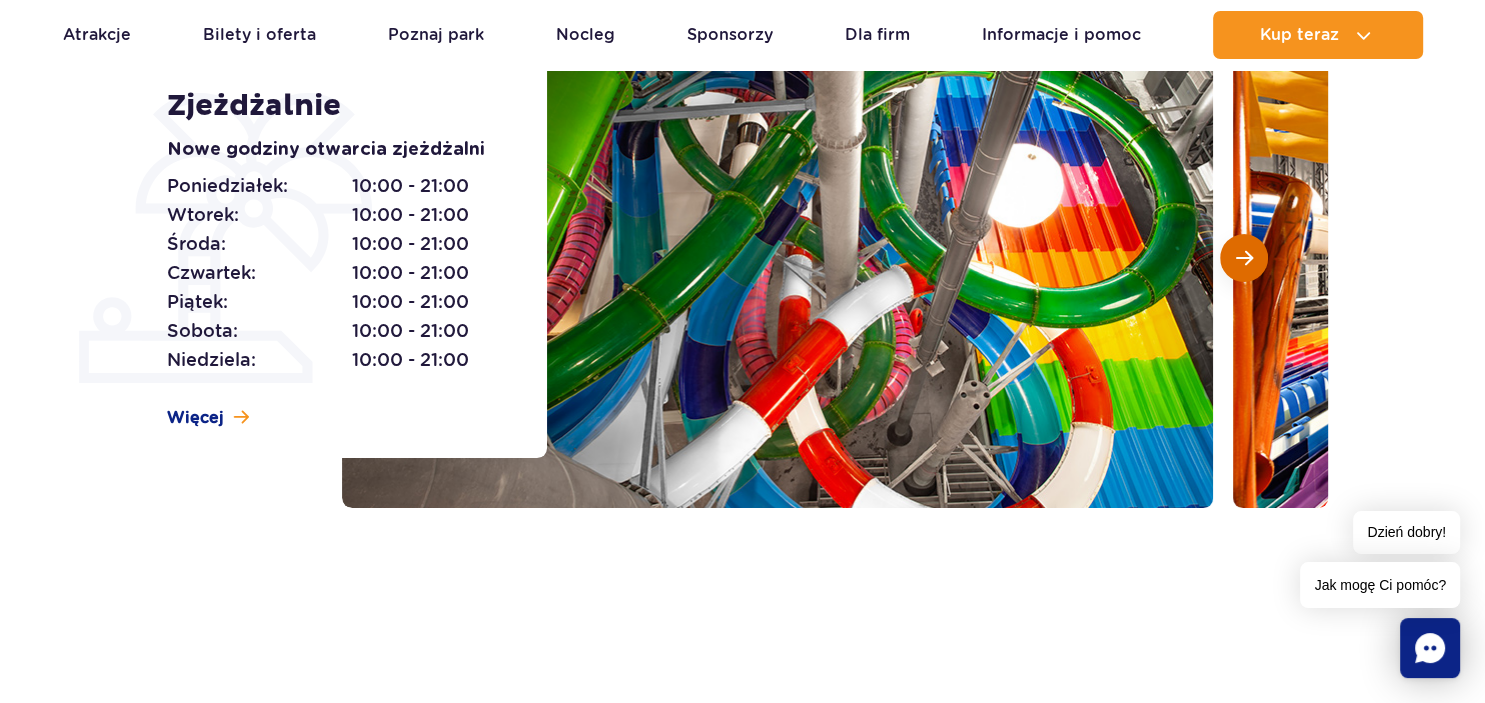 click at bounding box center (1244, 258) 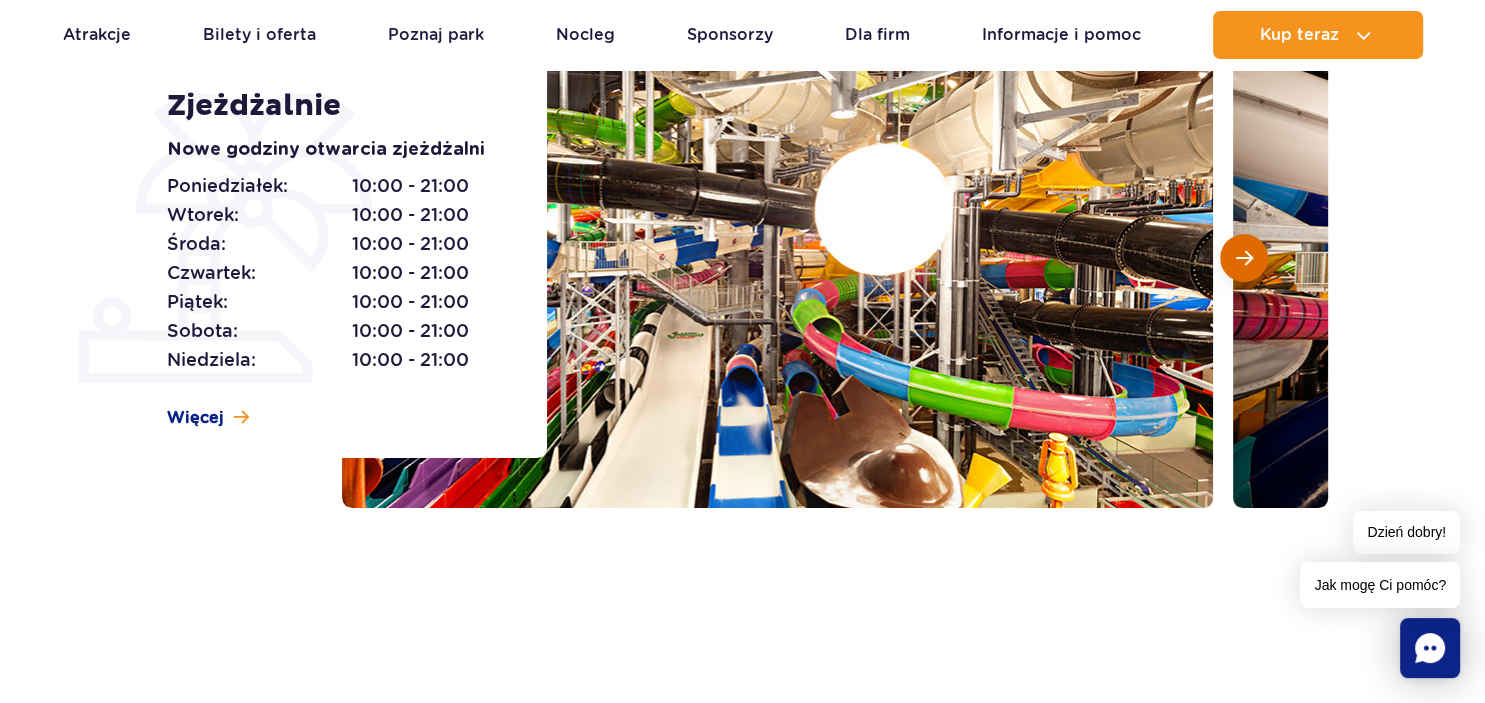 click at bounding box center [1244, 258] 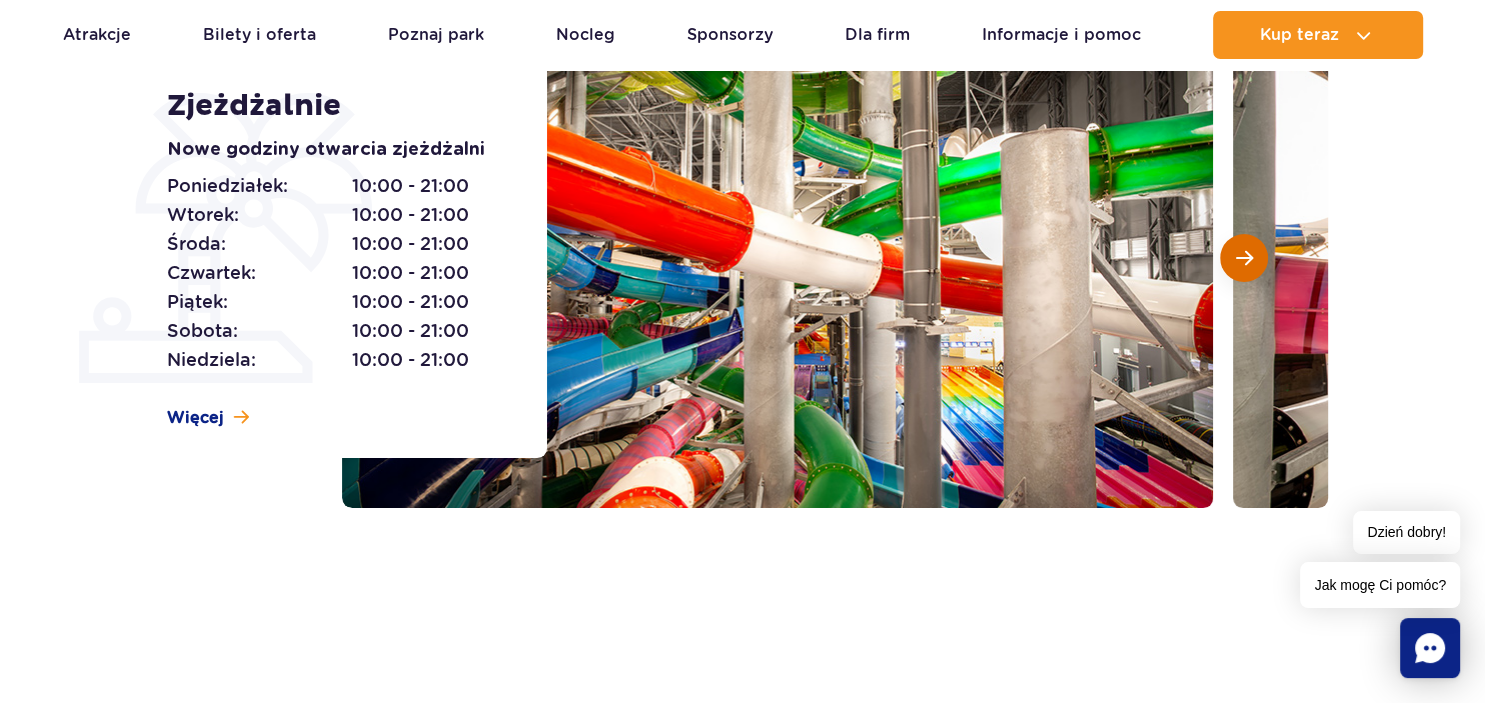 click at bounding box center (1244, 258) 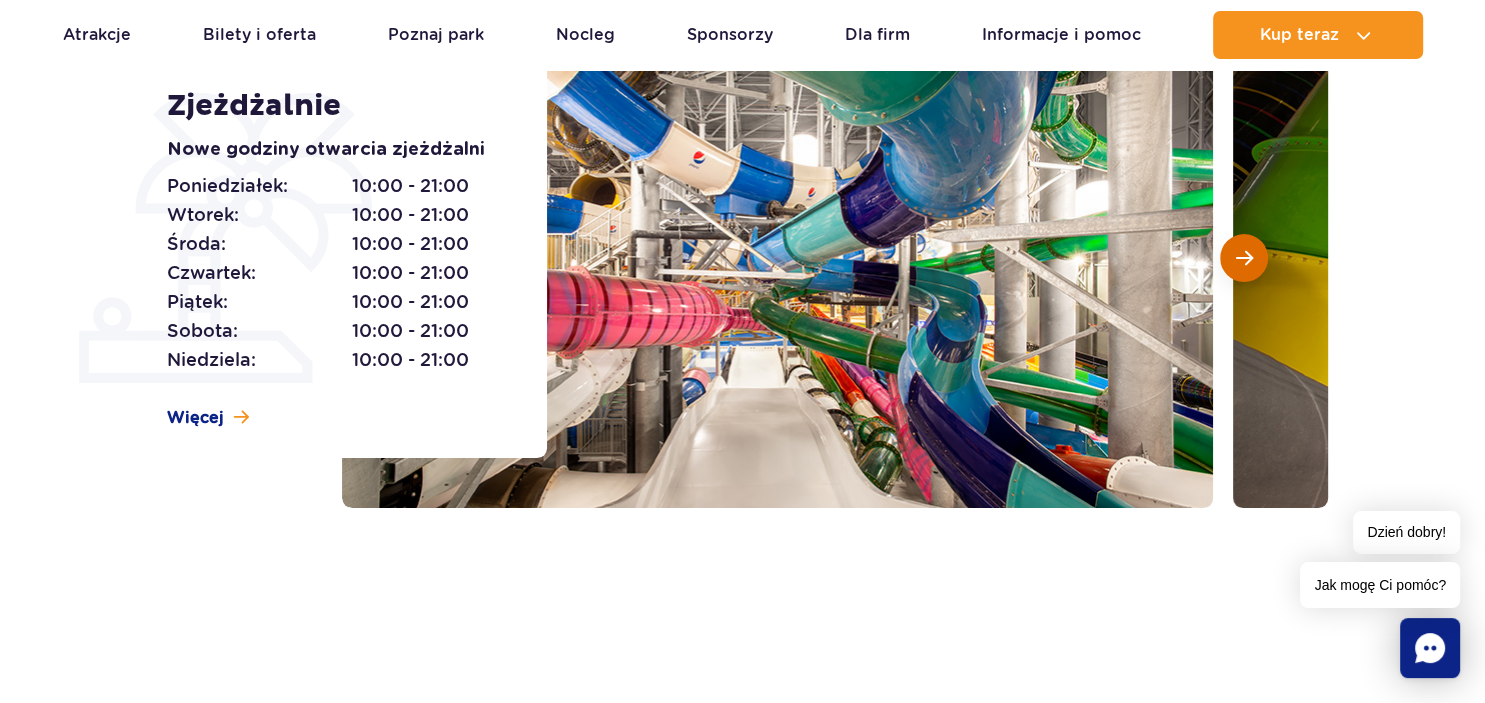 click at bounding box center (1244, 258) 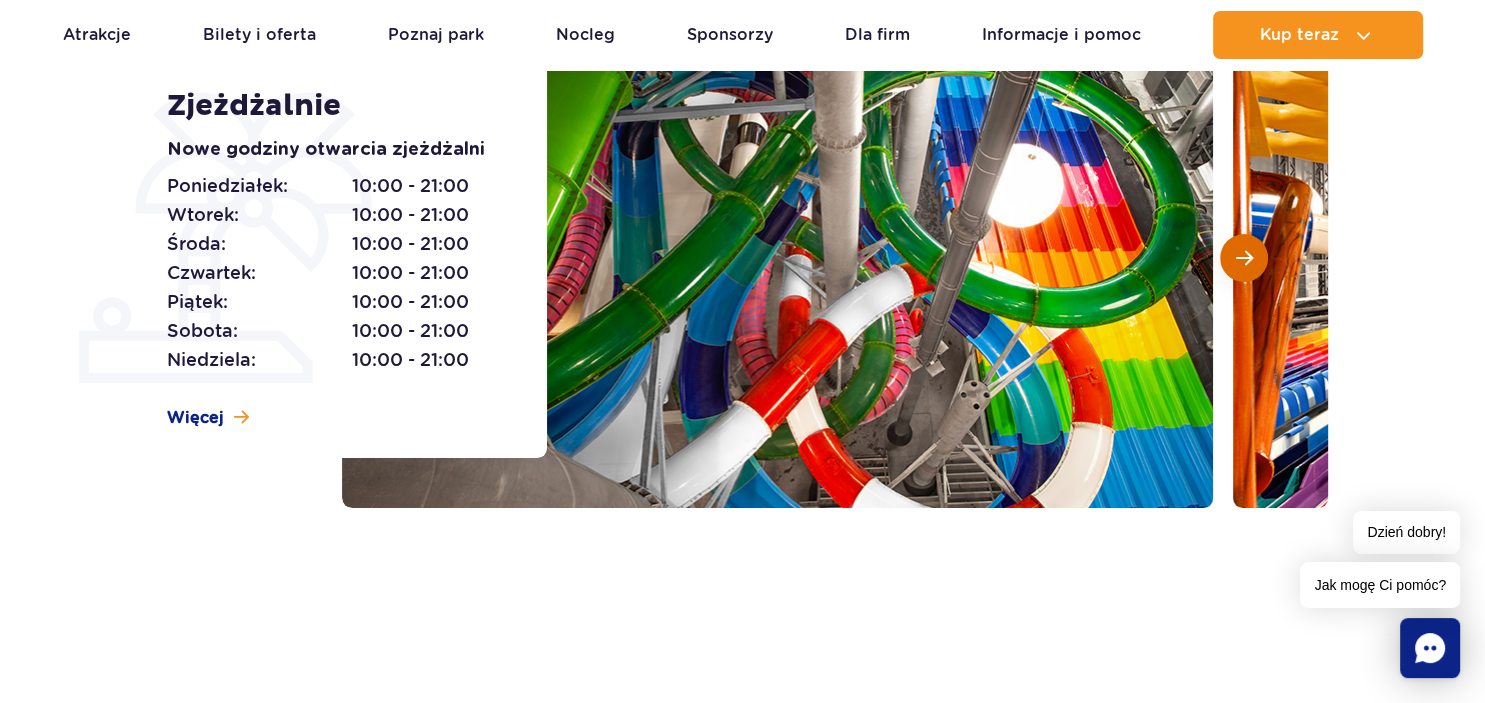 click at bounding box center (1244, 258) 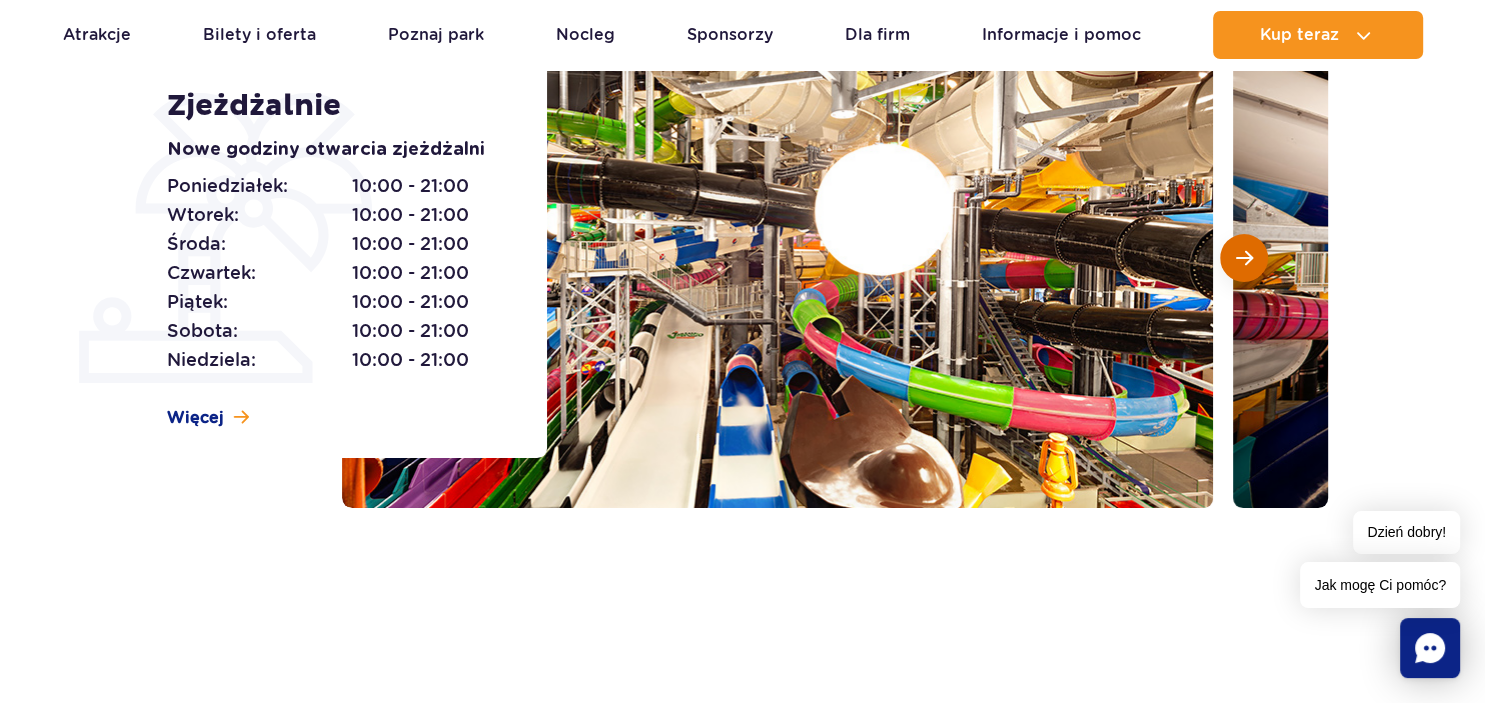 click at bounding box center [1244, 258] 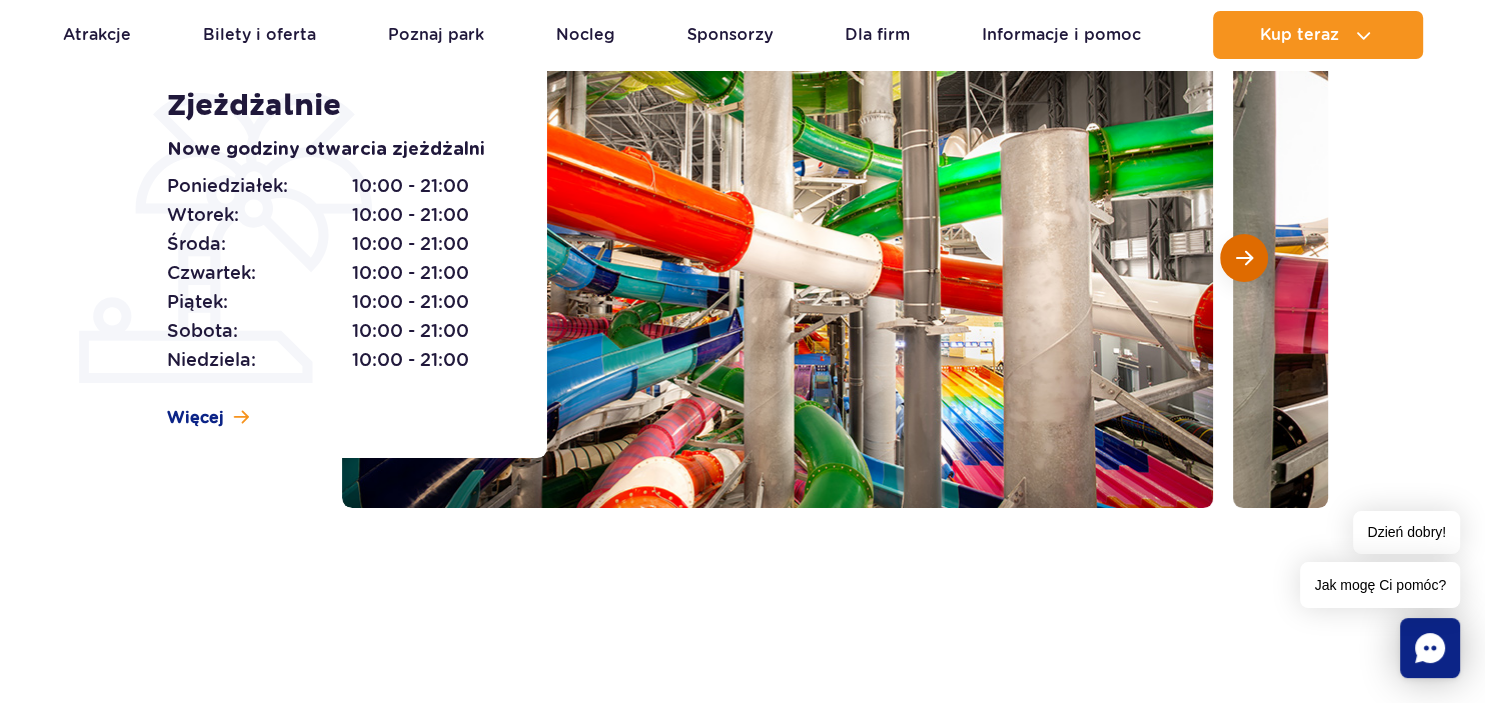 click at bounding box center [1244, 258] 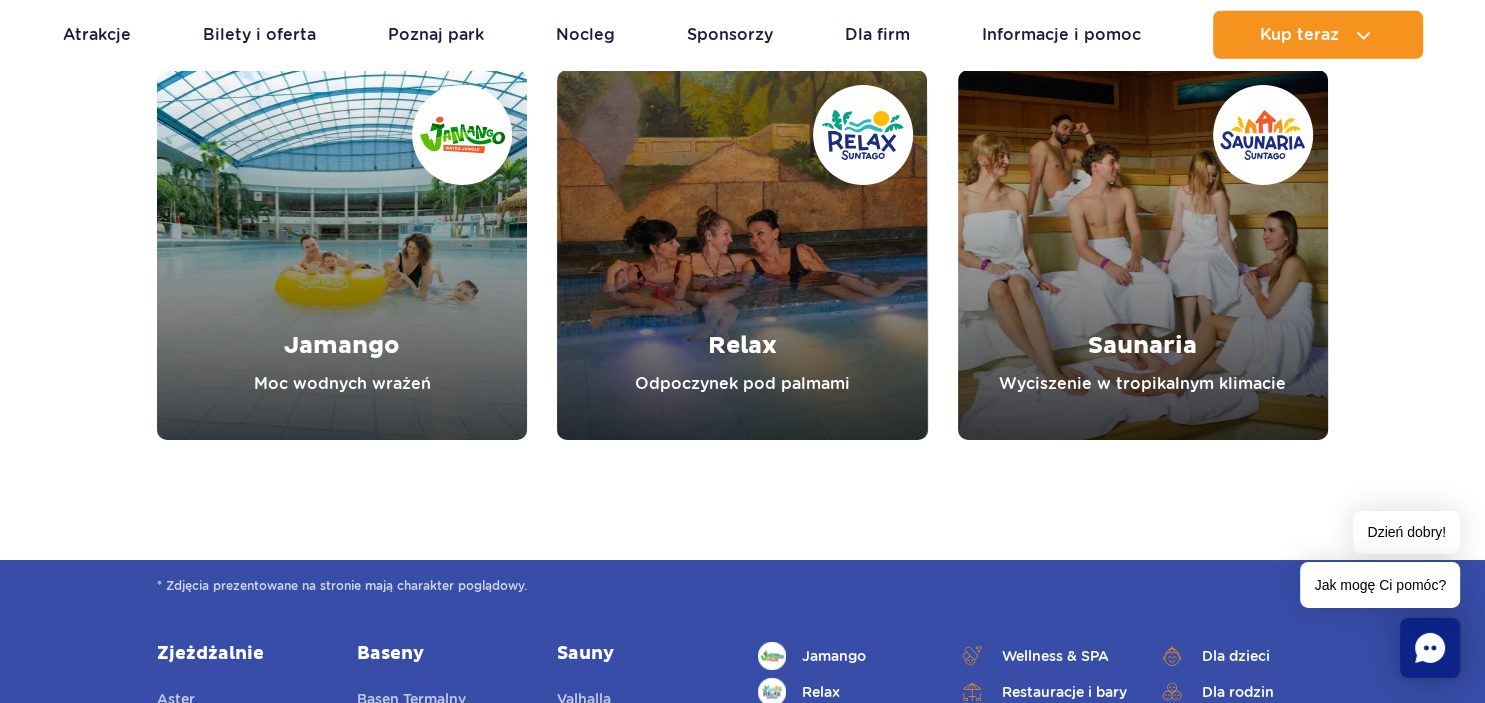 scroll, scrollTop: 7075, scrollLeft: 0, axis: vertical 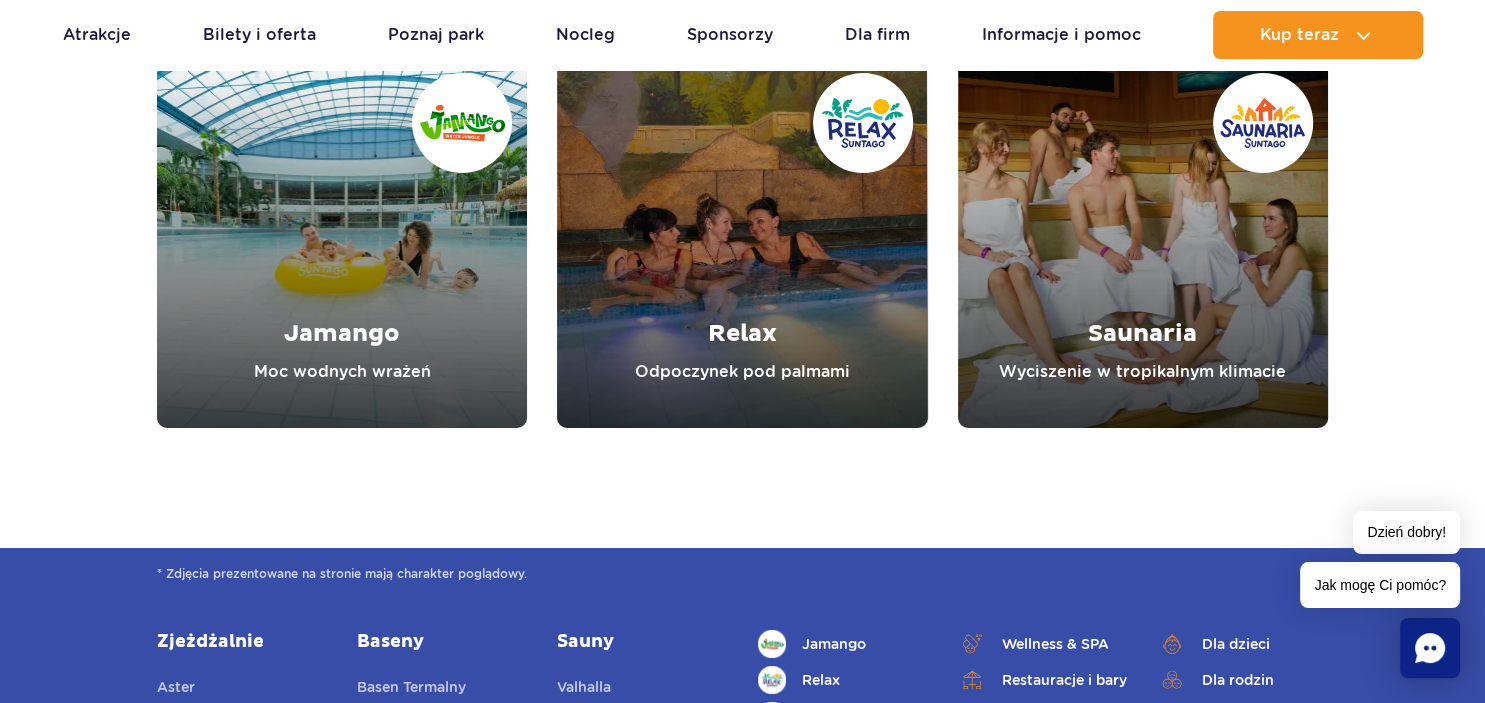 click at bounding box center [342, 243] 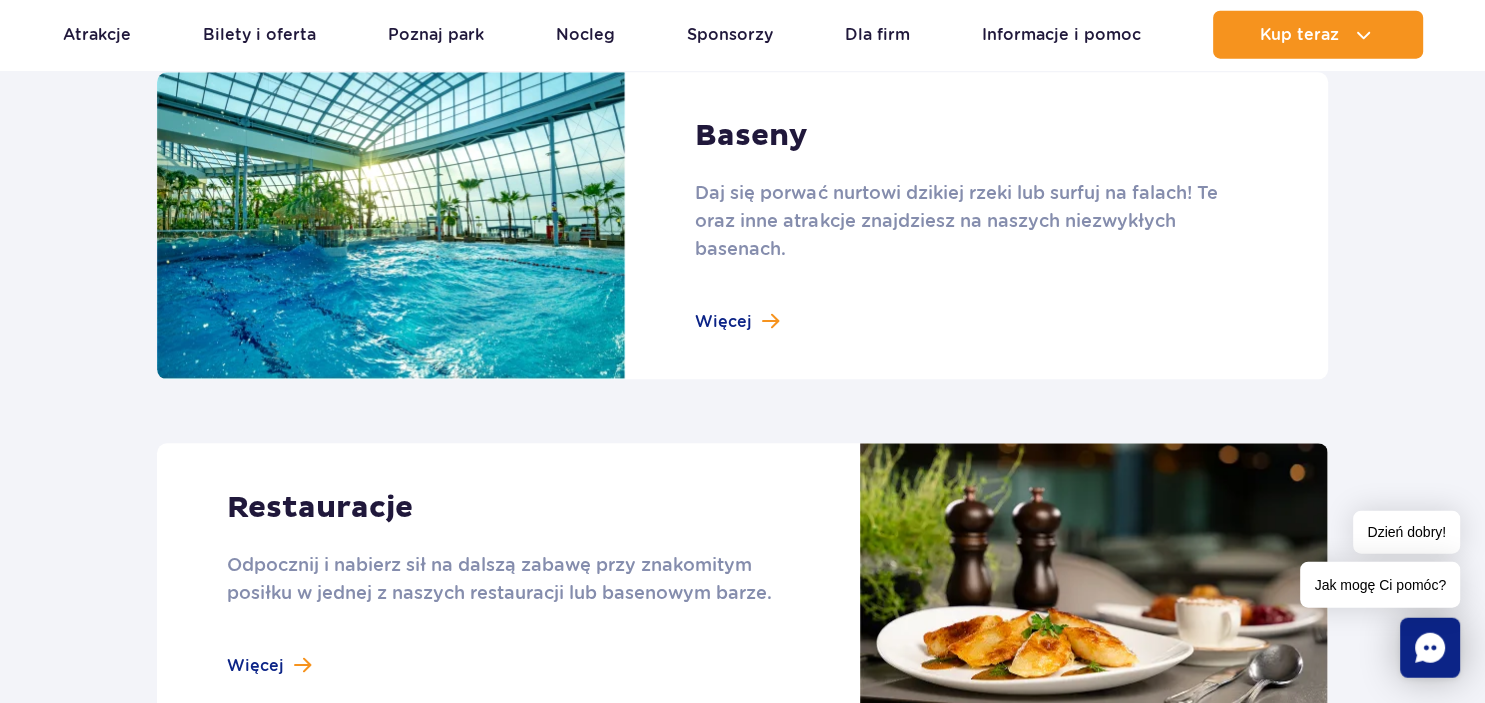 scroll, scrollTop: 2112, scrollLeft: 0, axis: vertical 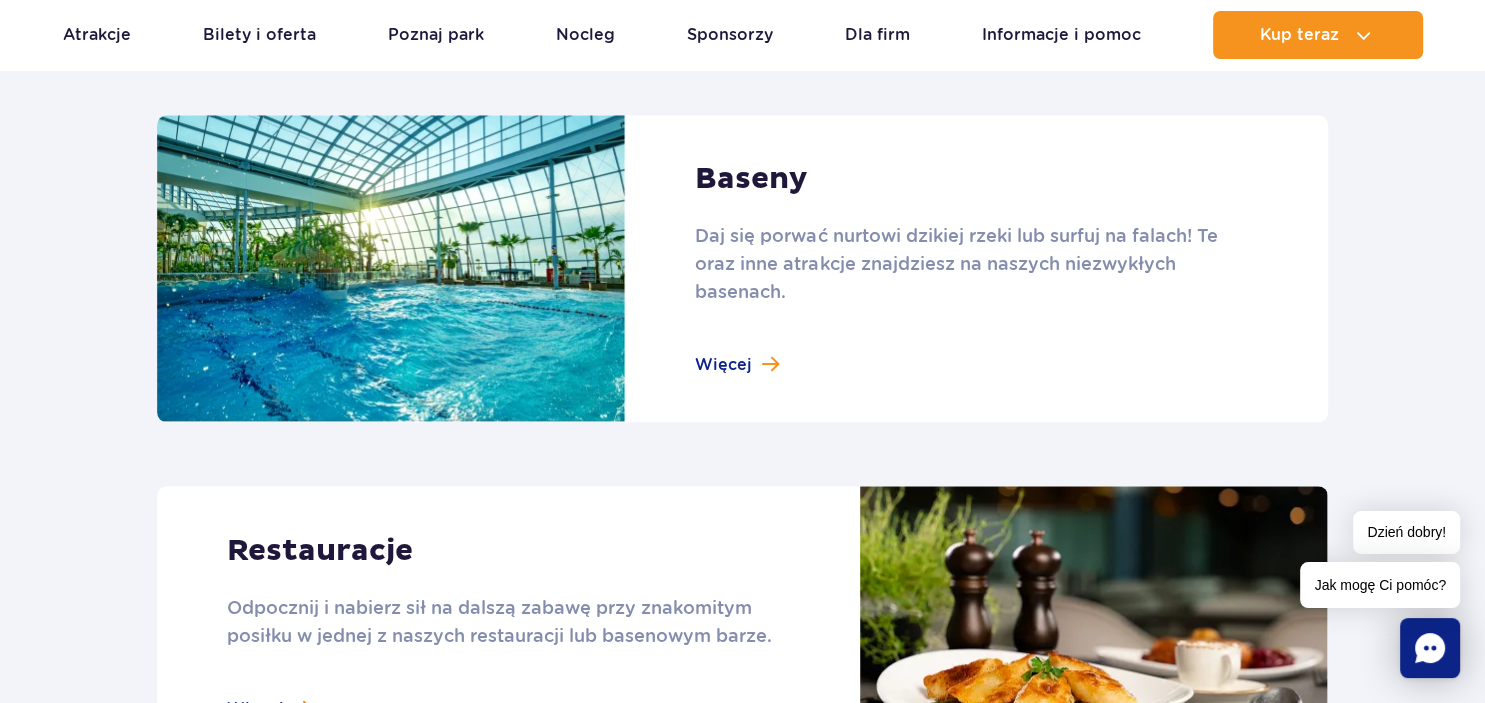 click at bounding box center (742, 269) 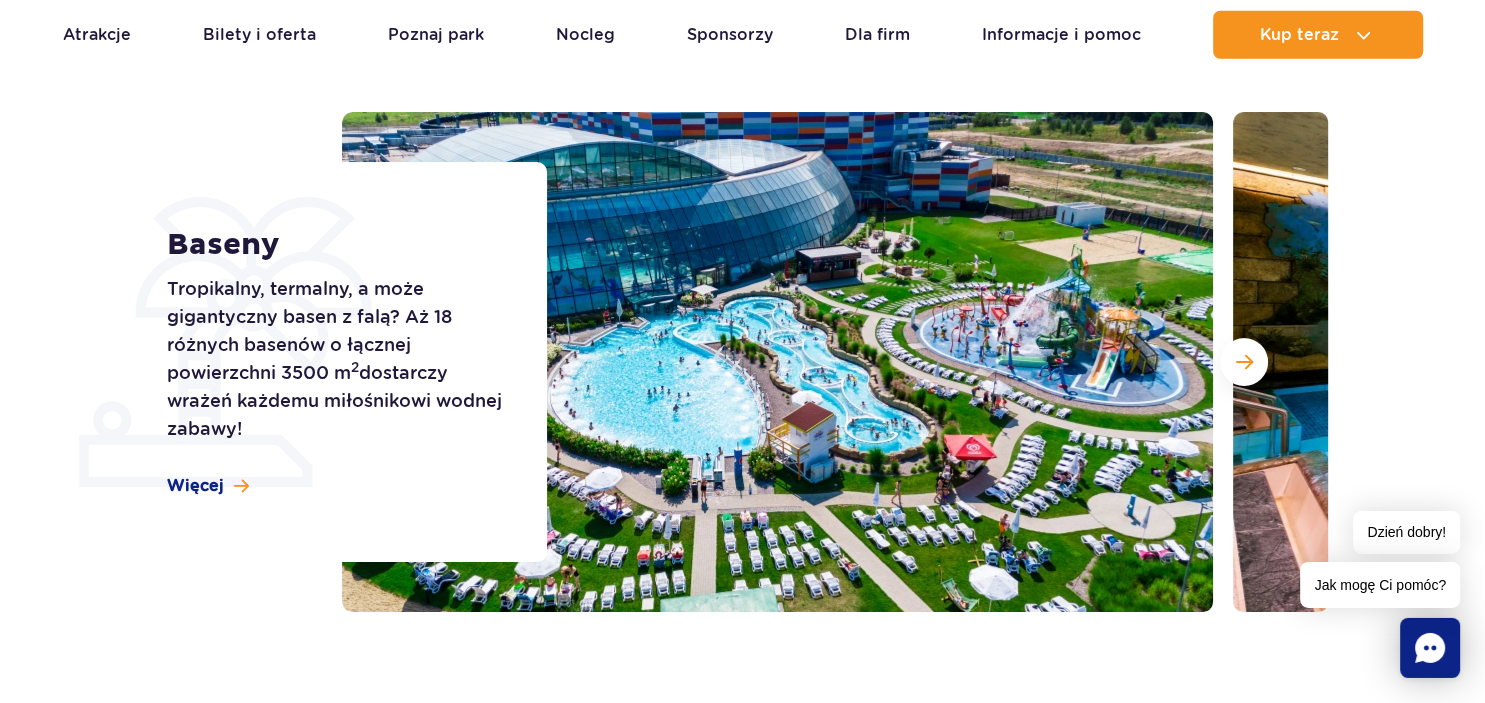 scroll, scrollTop: 316, scrollLeft: 0, axis: vertical 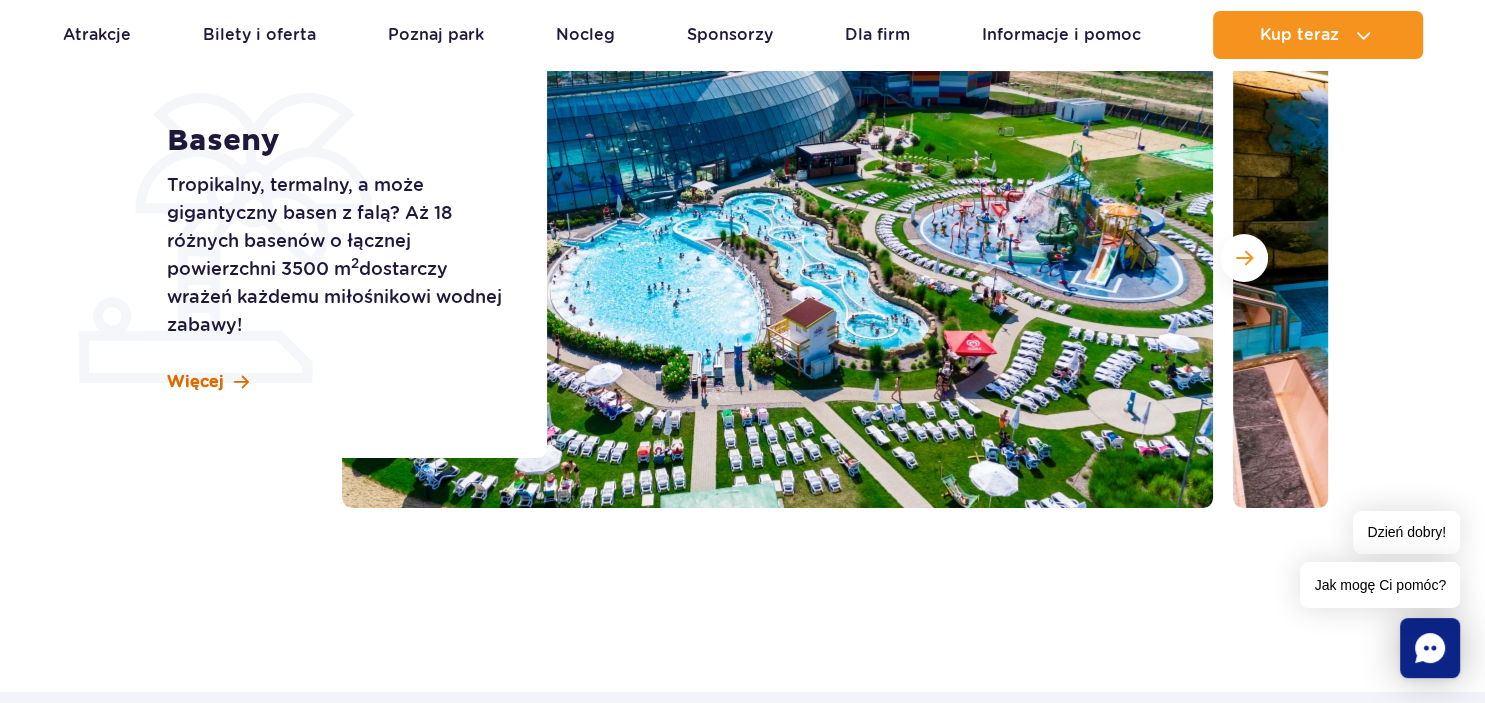 click on "Więcej" at bounding box center (195, 382) 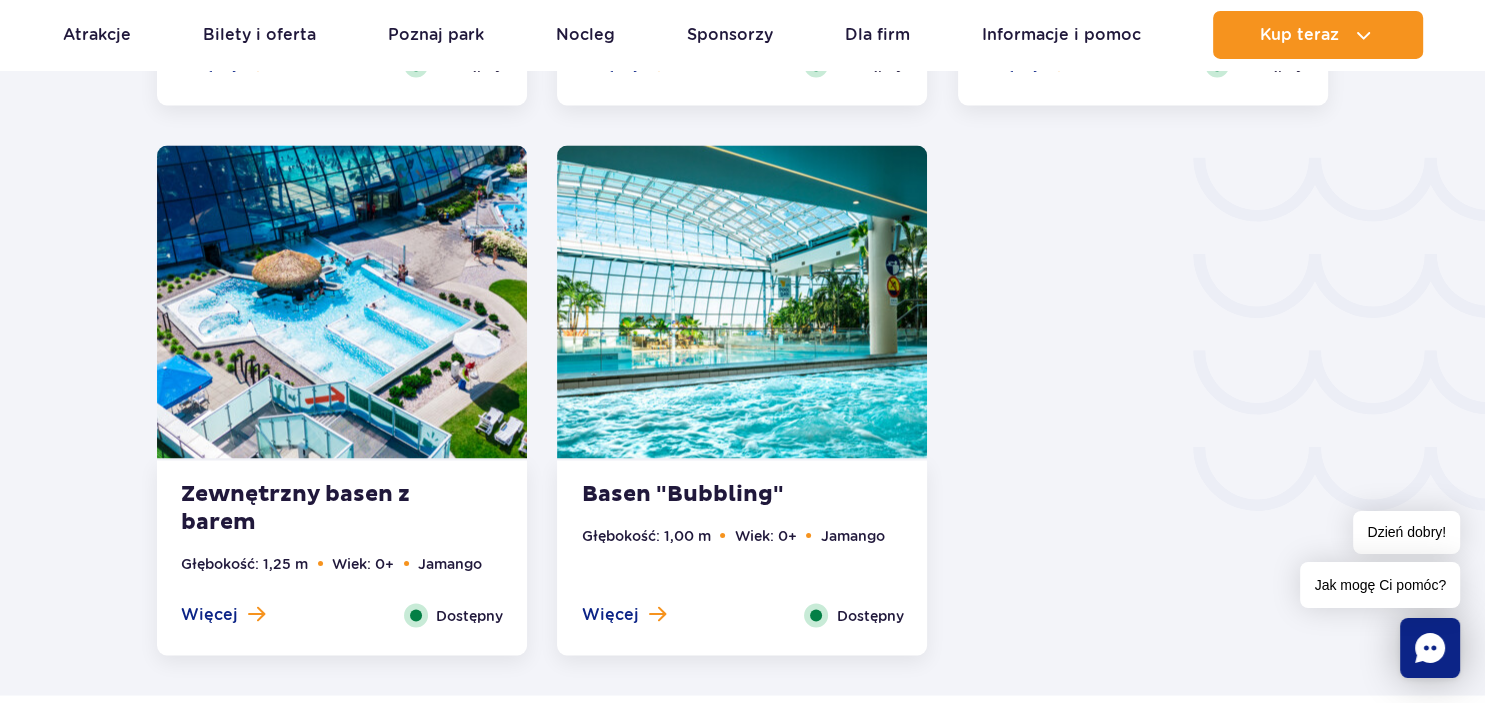 scroll, scrollTop: 3331, scrollLeft: 0, axis: vertical 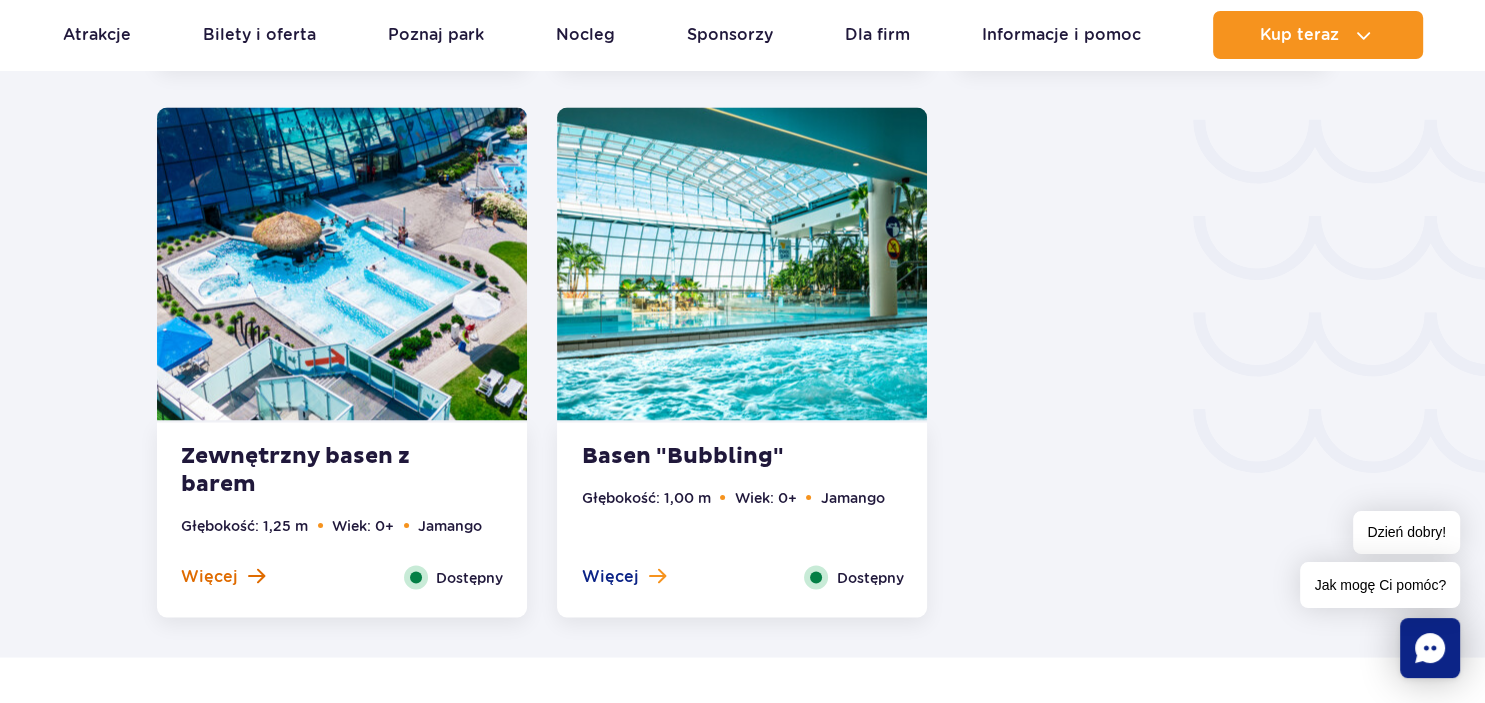 click on "Więcej" at bounding box center [209, 576] 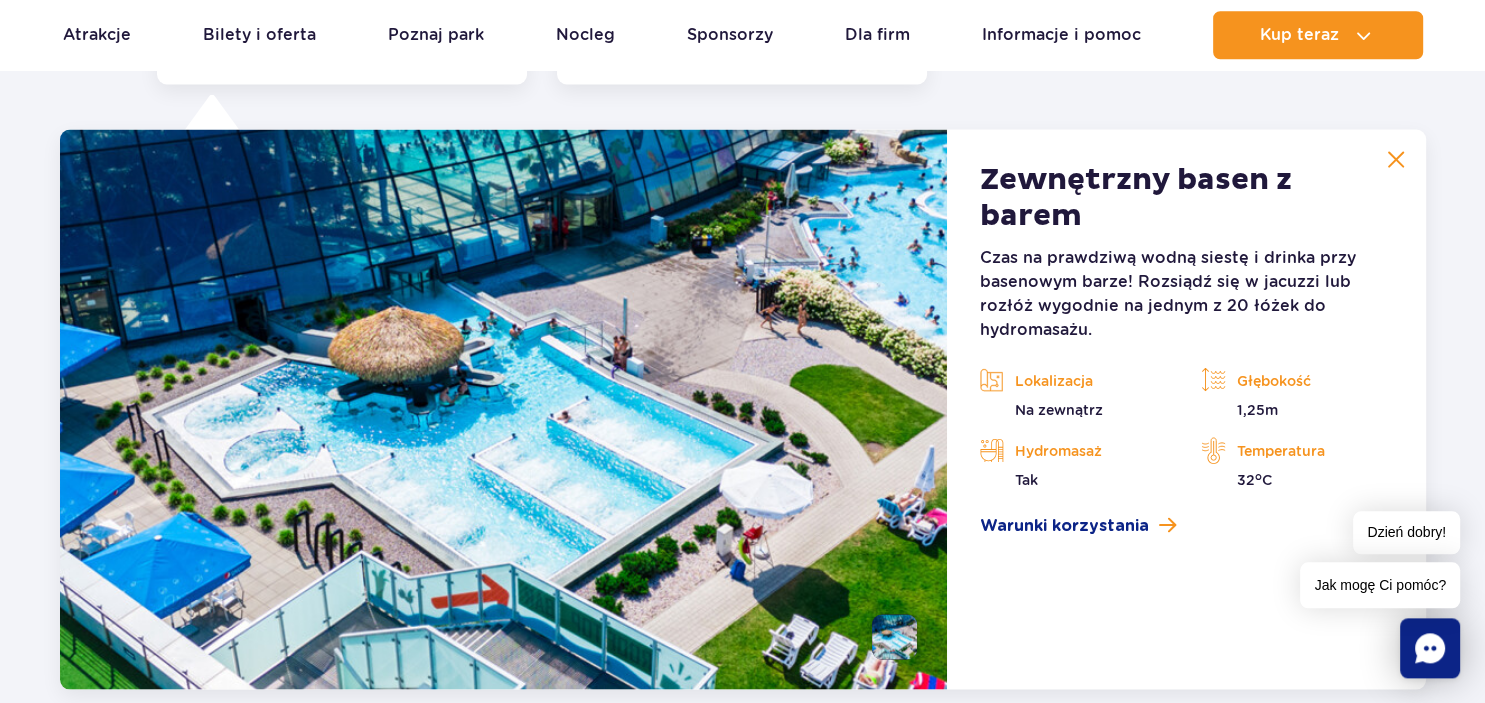 scroll, scrollTop: 3872, scrollLeft: 0, axis: vertical 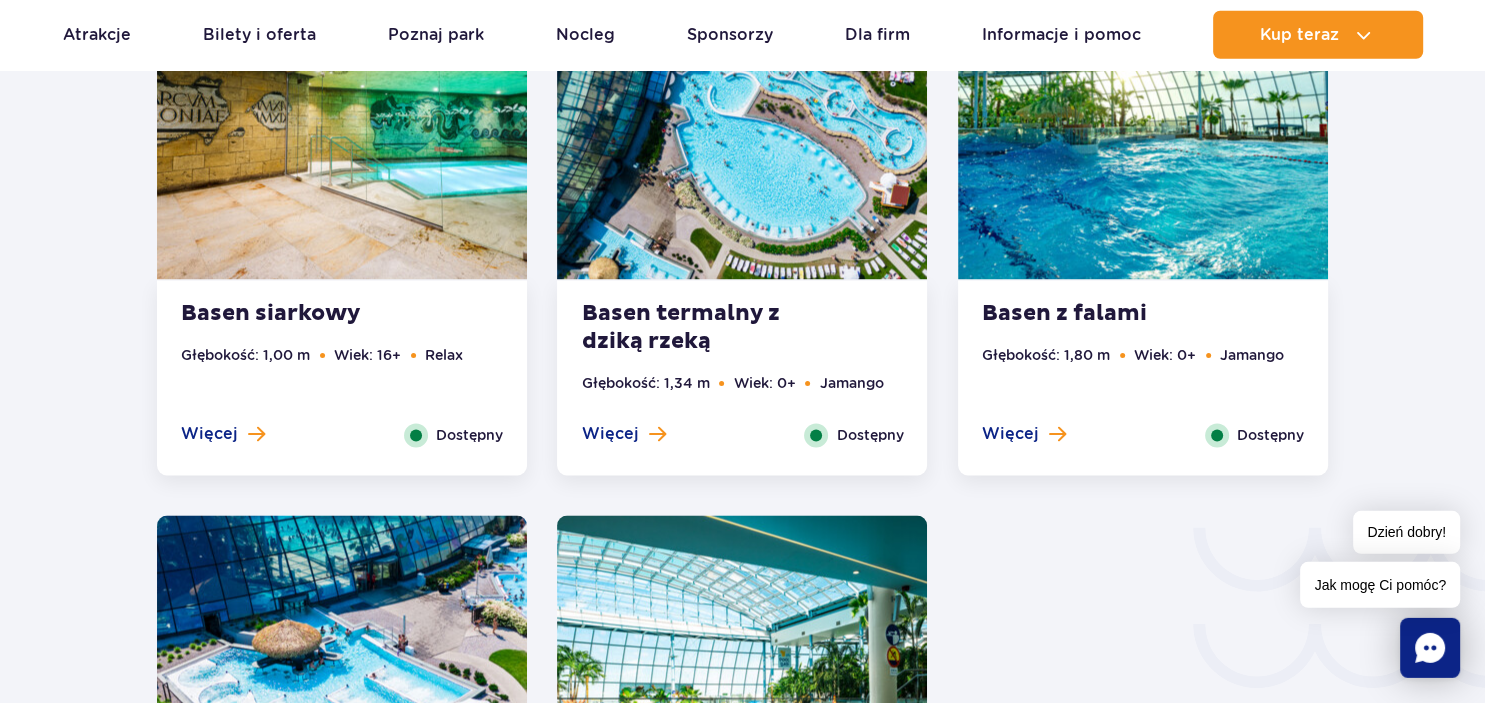 click on "Basen termalny z dziką rzeką" at bounding box center [702, 329] 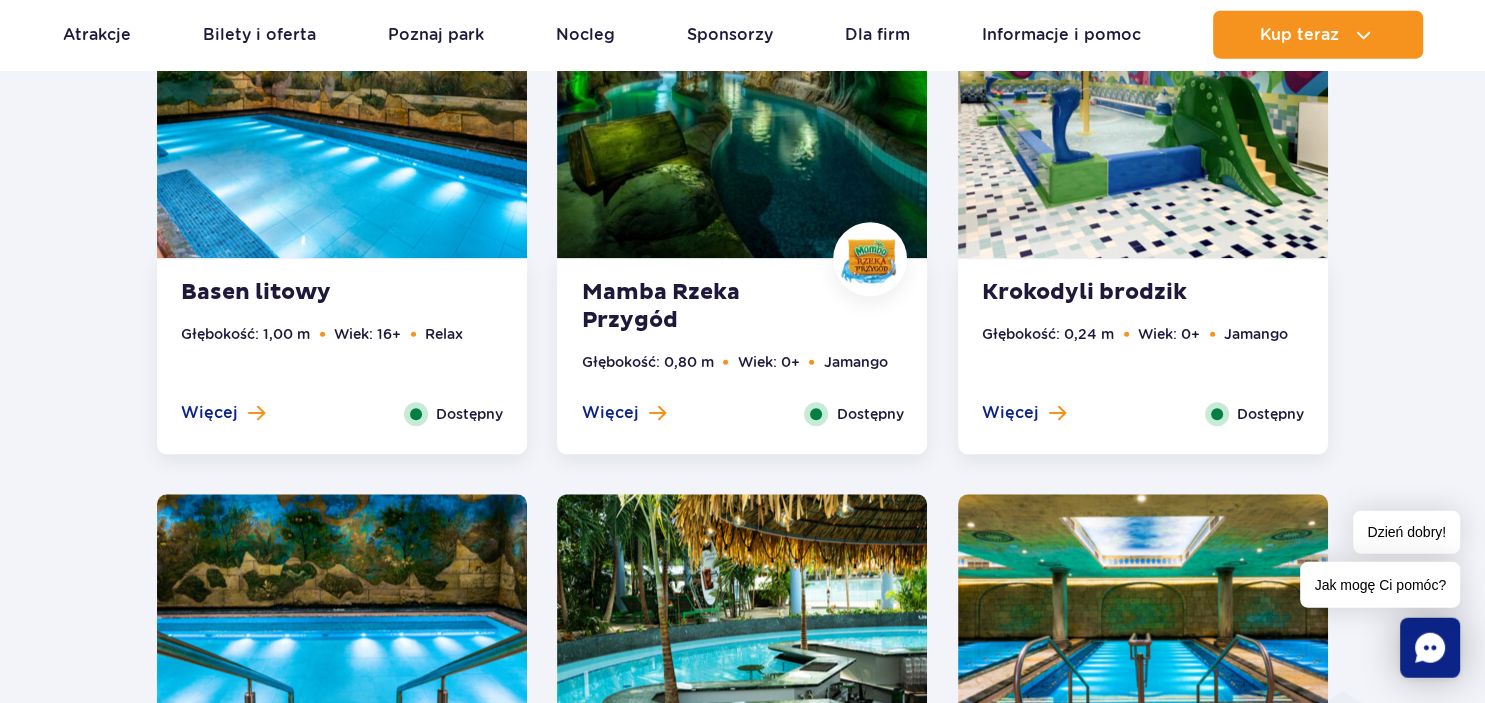 scroll, scrollTop: 1633, scrollLeft: 0, axis: vertical 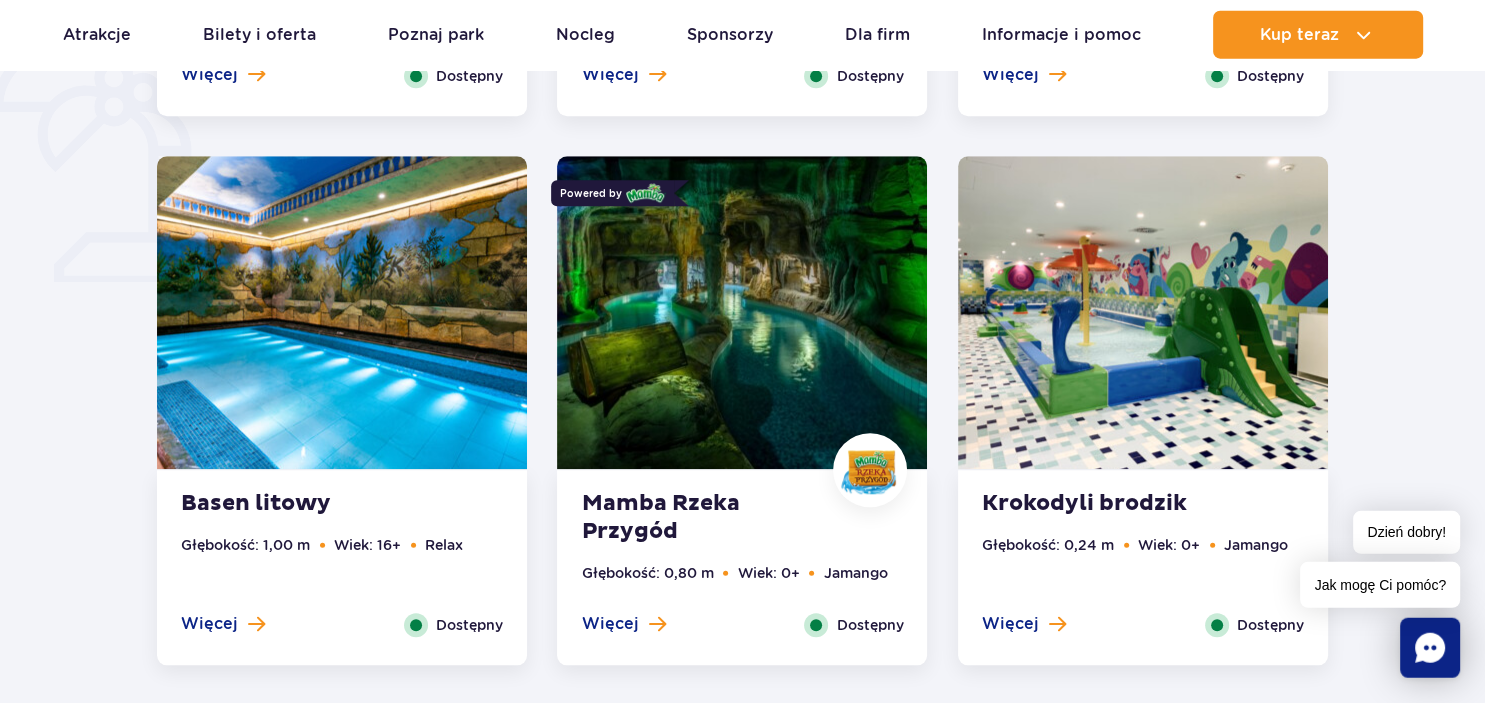 click at bounding box center [742, 313] 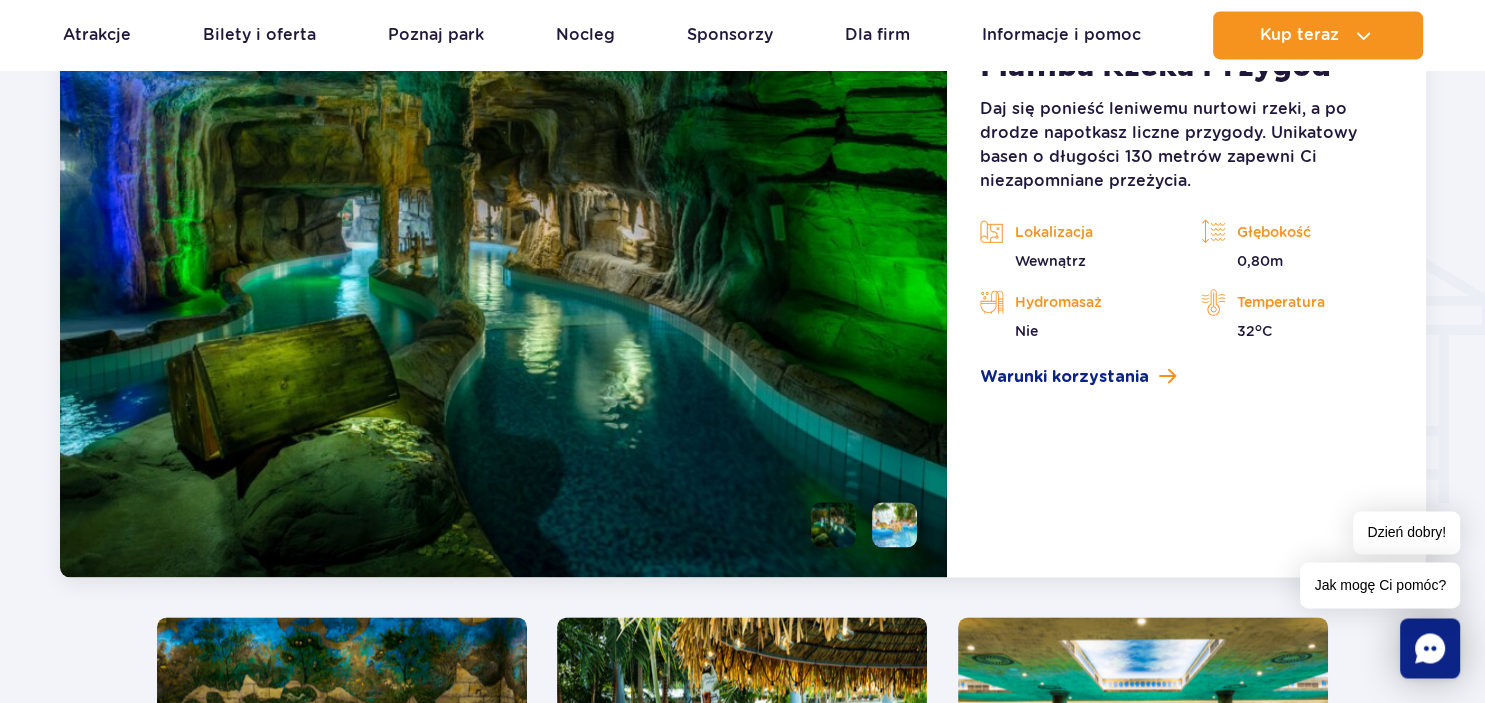 scroll, scrollTop: 2330, scrollLeft: 0, axis: vertical 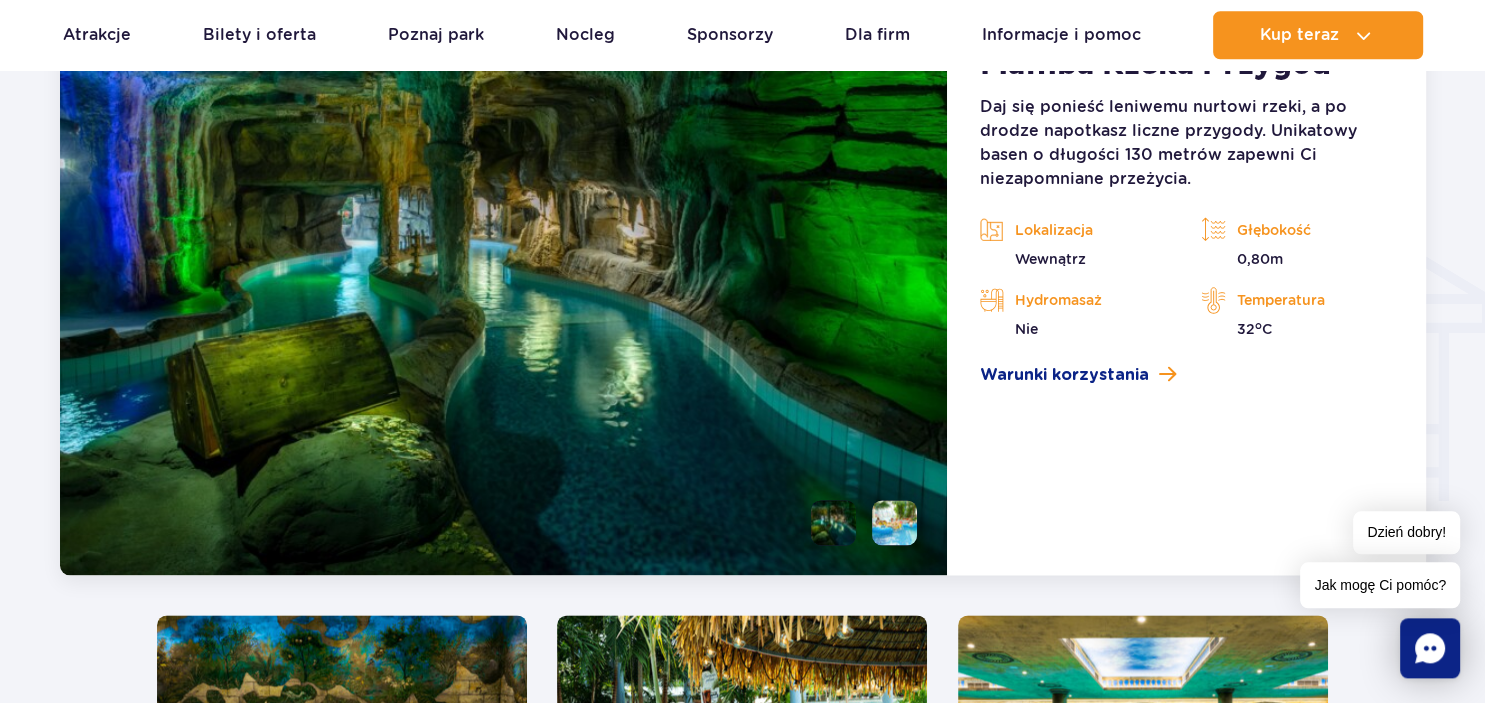 click at bounding box center (894, 522) 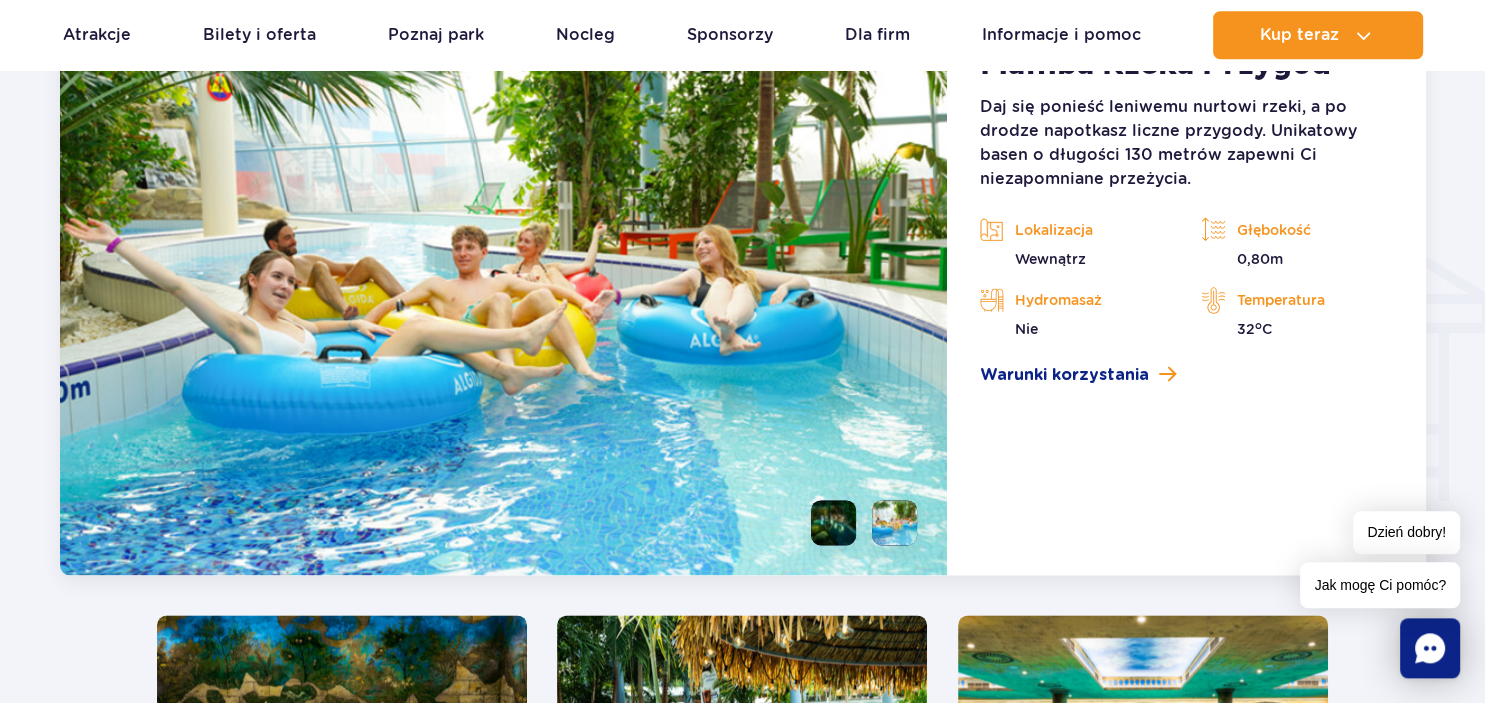 click at bounding box center [833, 522] 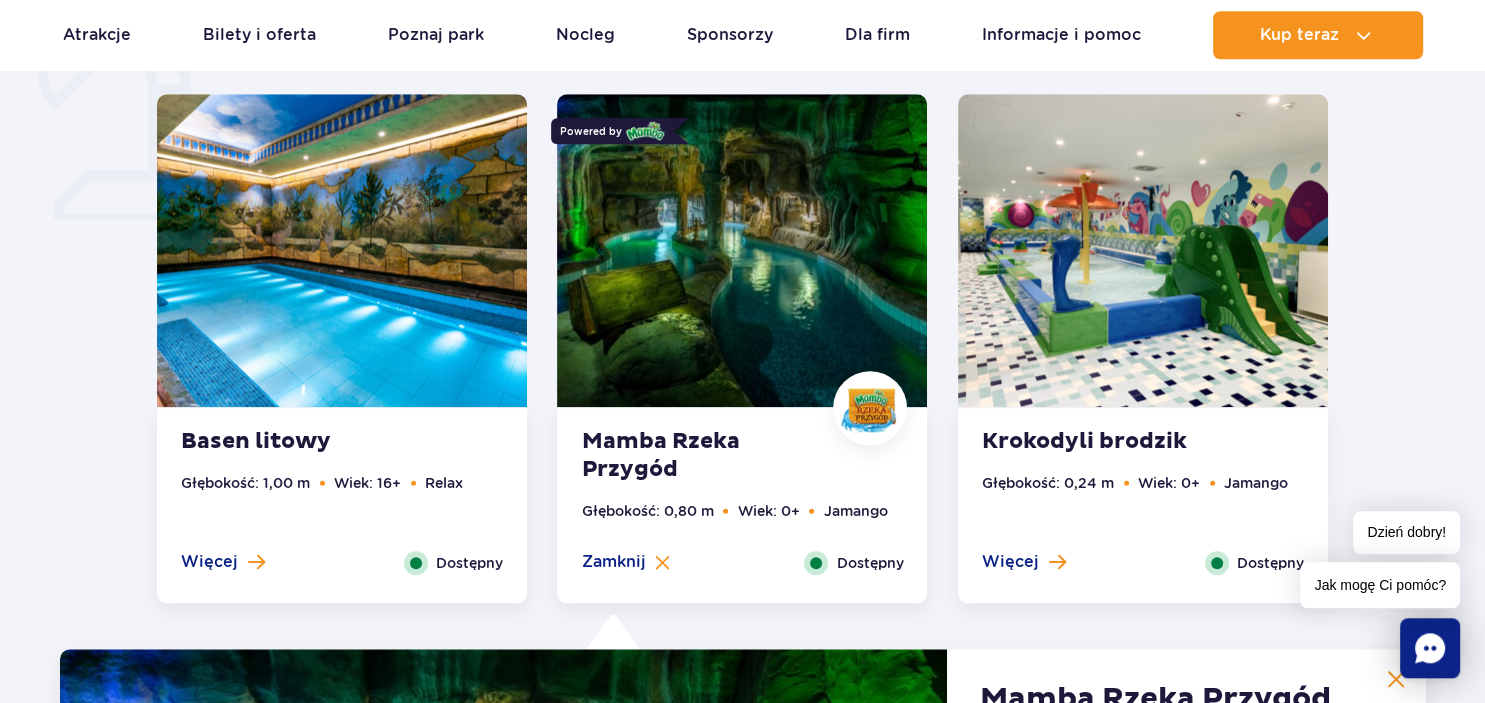 scroll, scrollTop: 1274, scrollLeft: 0, axis: vertical 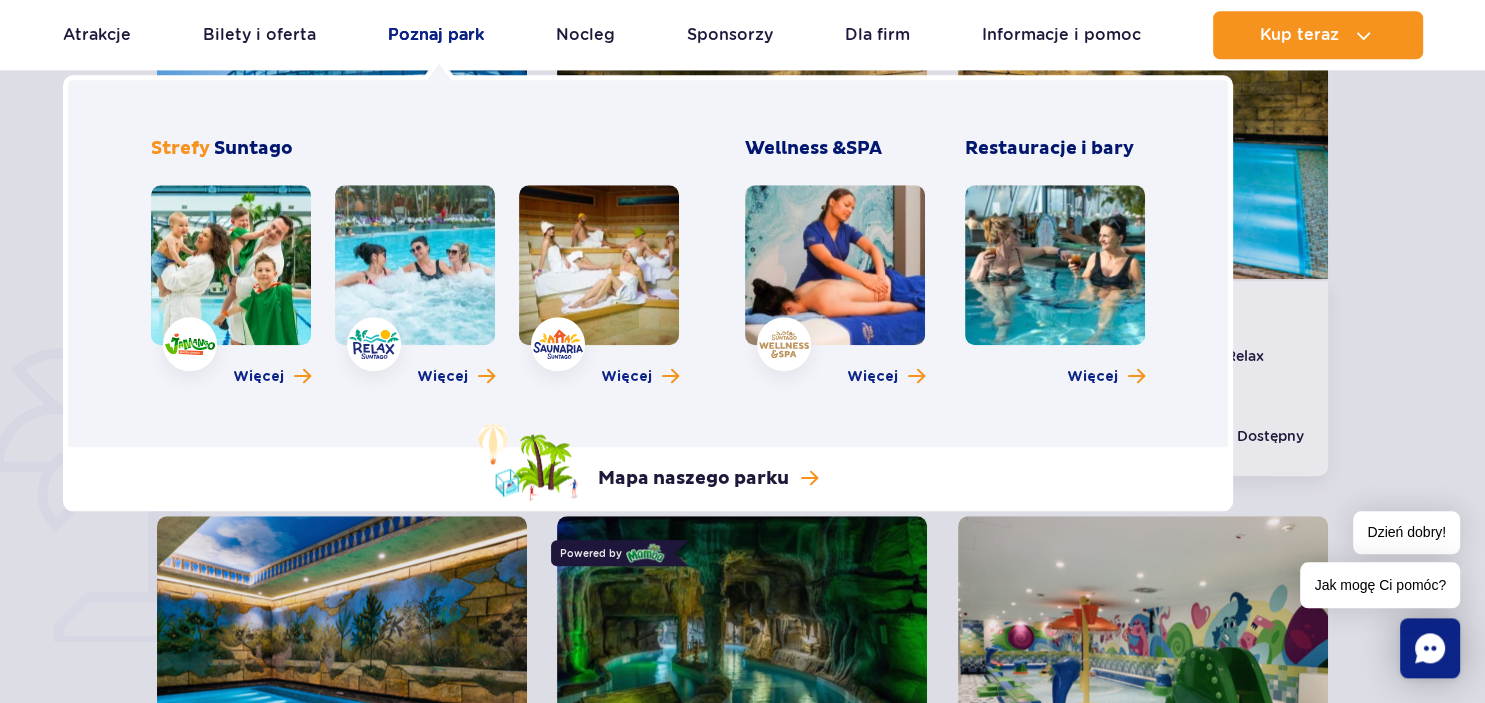 click on "Poznaj park" at bounding box center [436, 35] 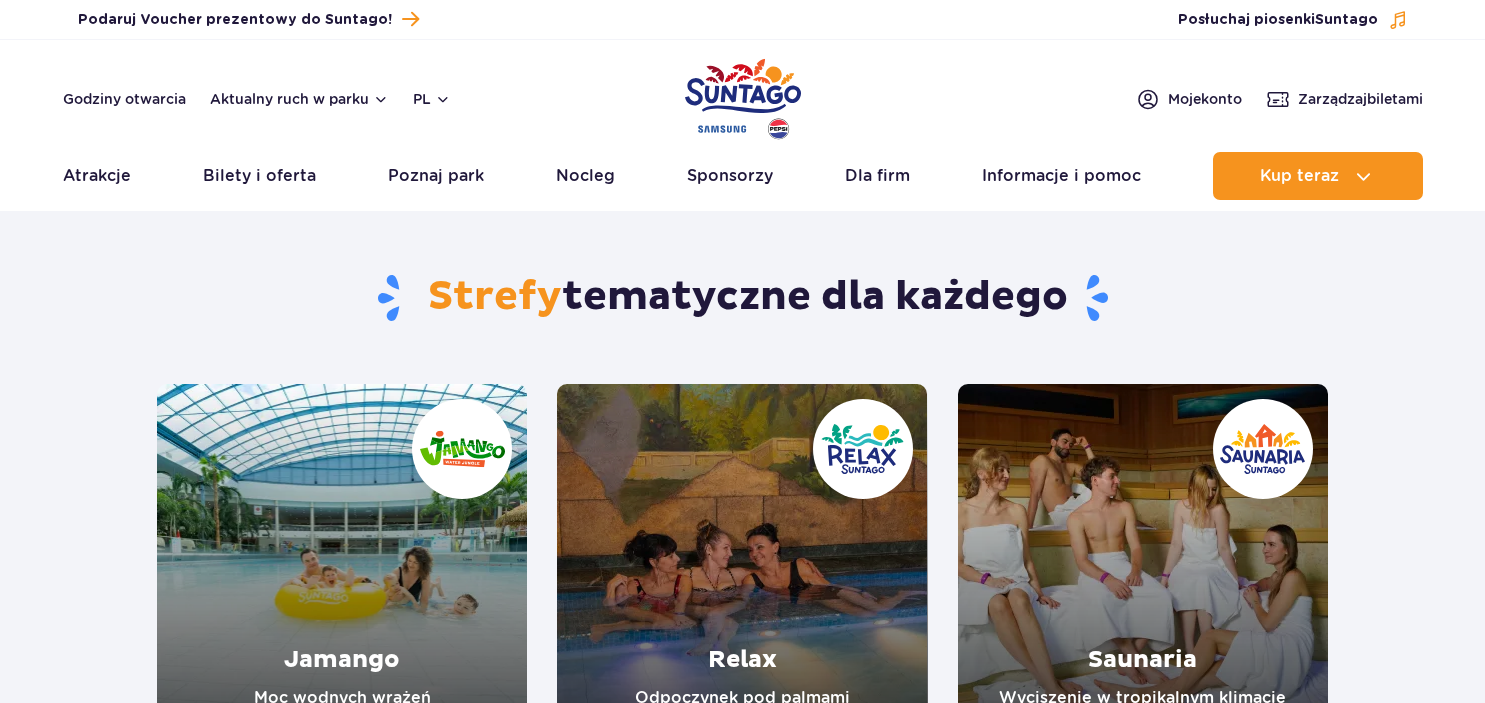 scroll, scrollTop: 0, scrollLeft: 0, axis: both 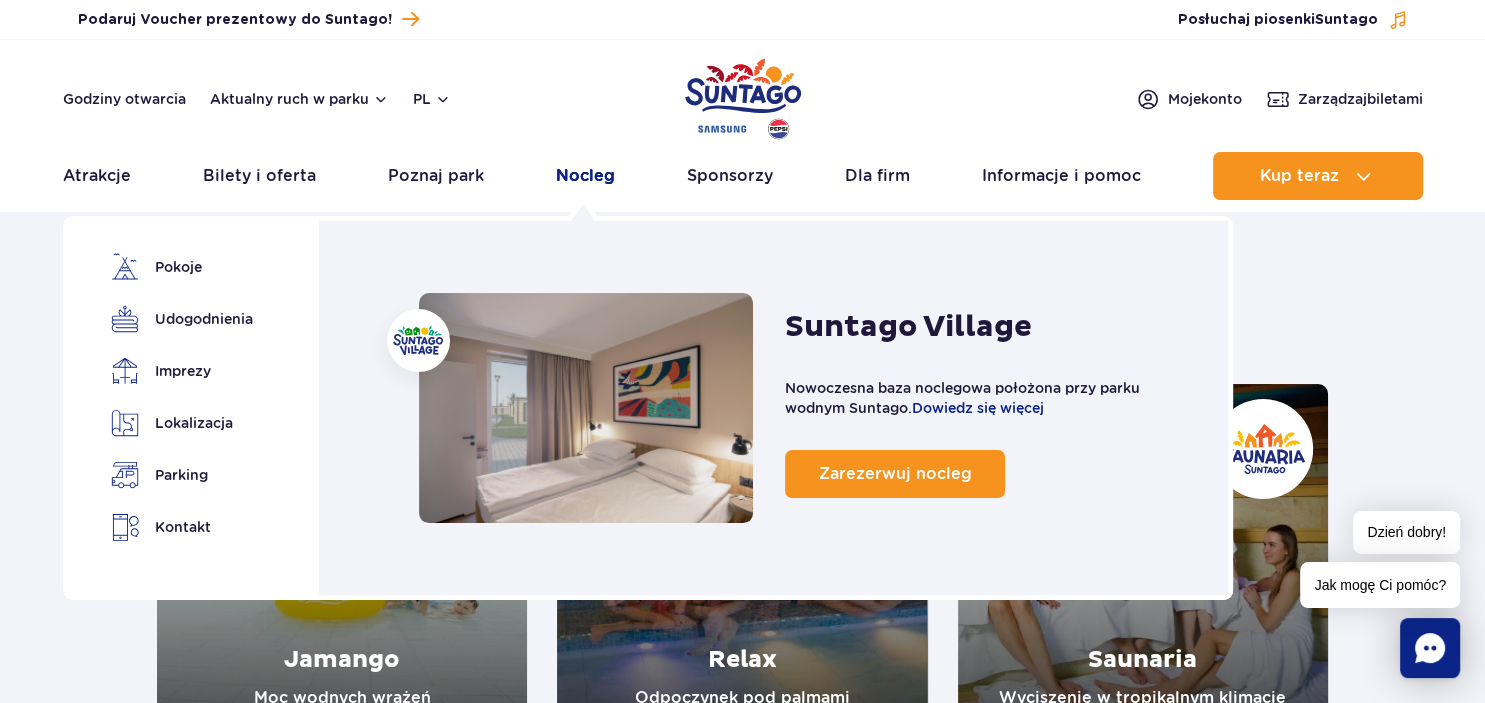 click on "Nocleg" at bounding box center [585, 176] 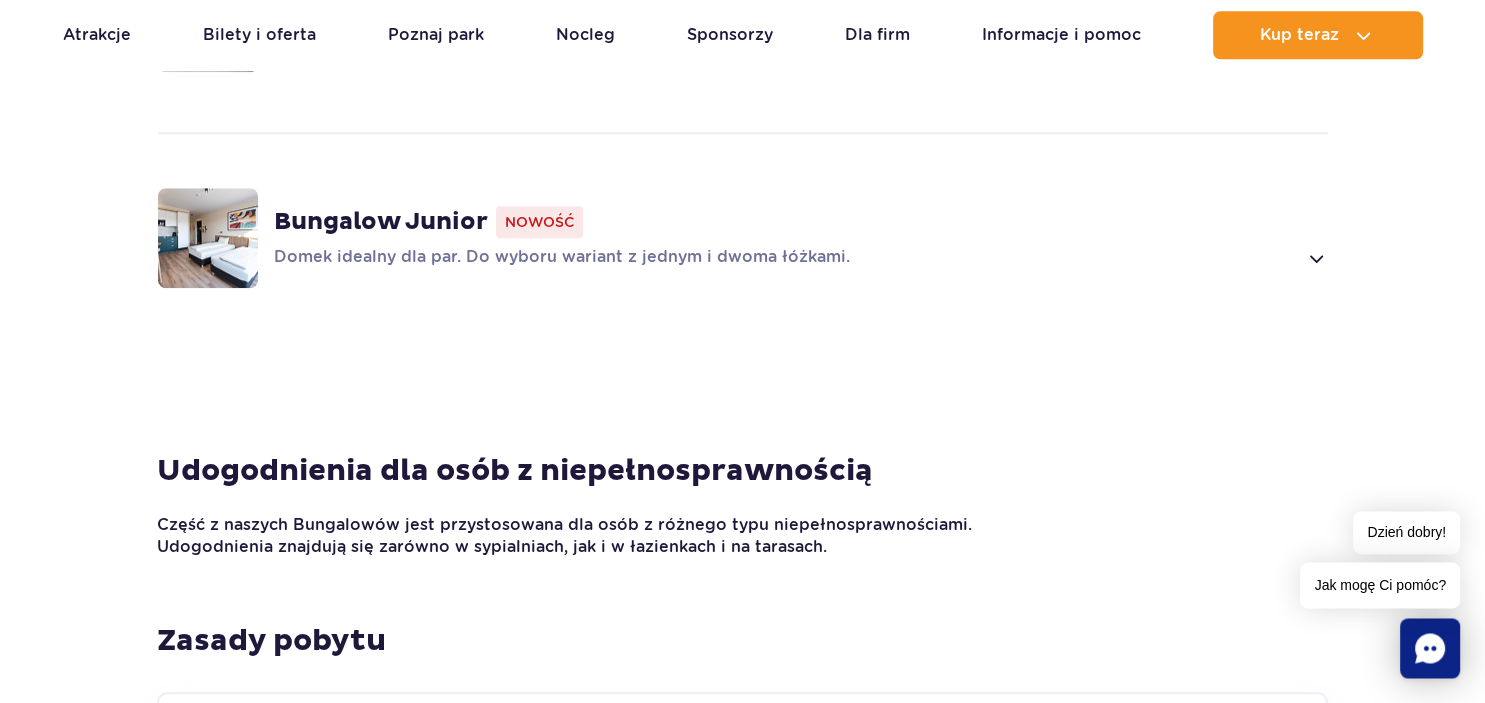 scroll, scrollTop: 1795, scrollLeft: 0, axis: vertical 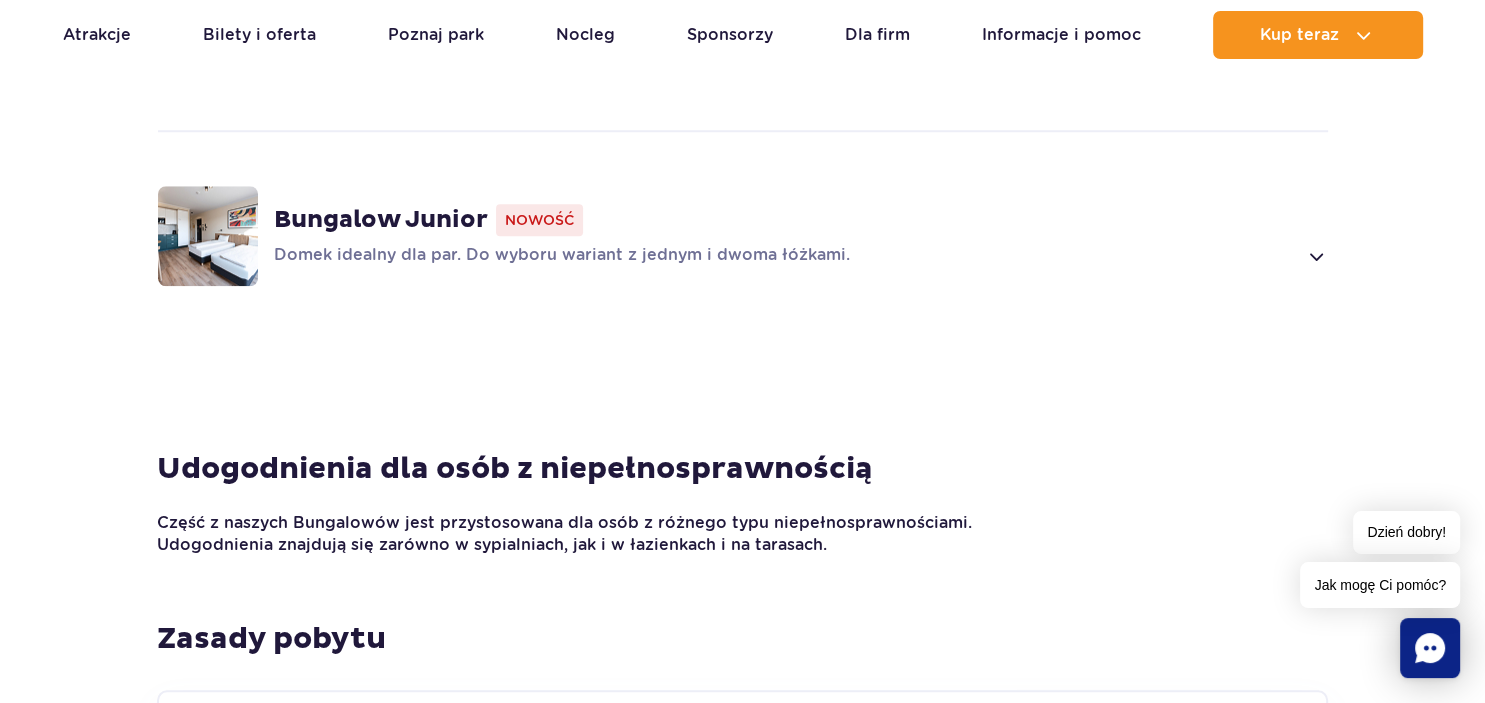 click at bounding box center [1315, 256] 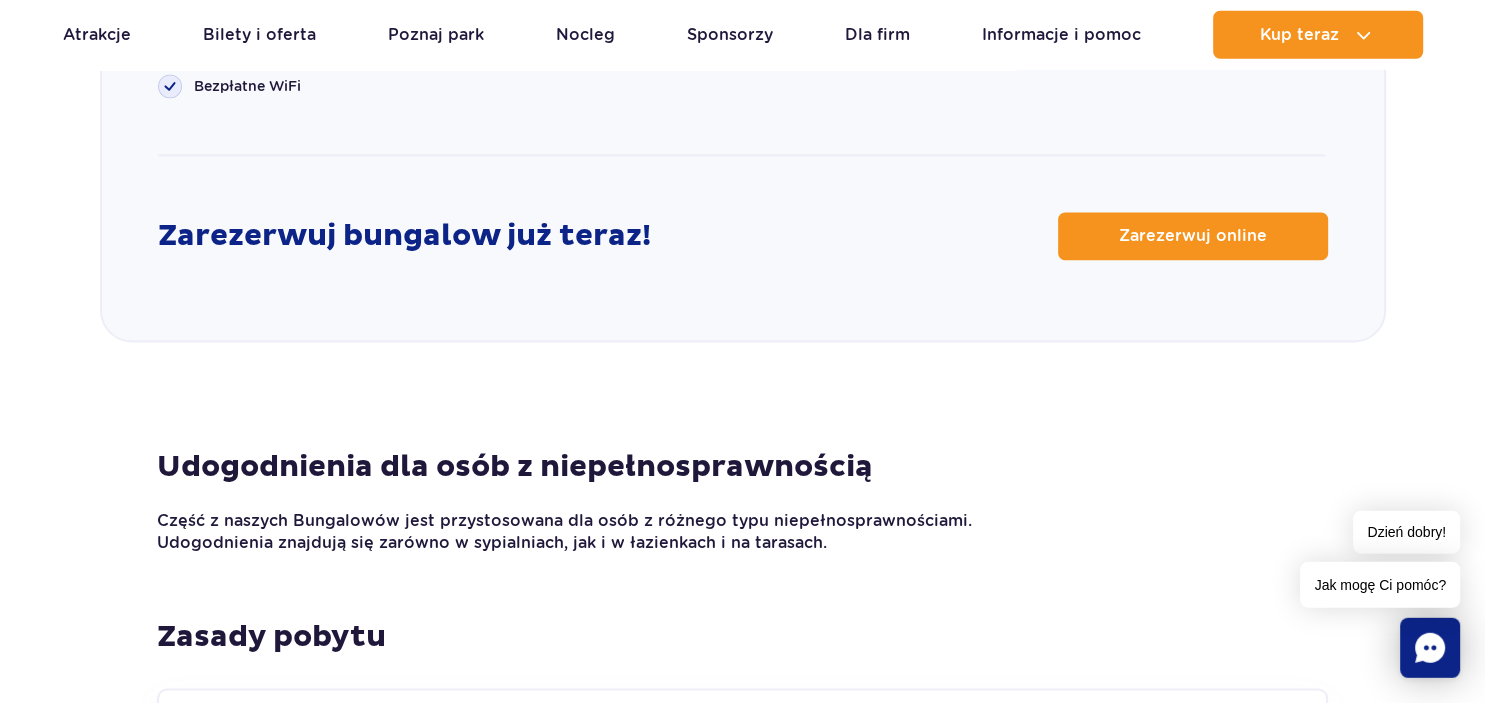 scroll, scrollTop: 2885, scrollLeft: 0, axis: vertical 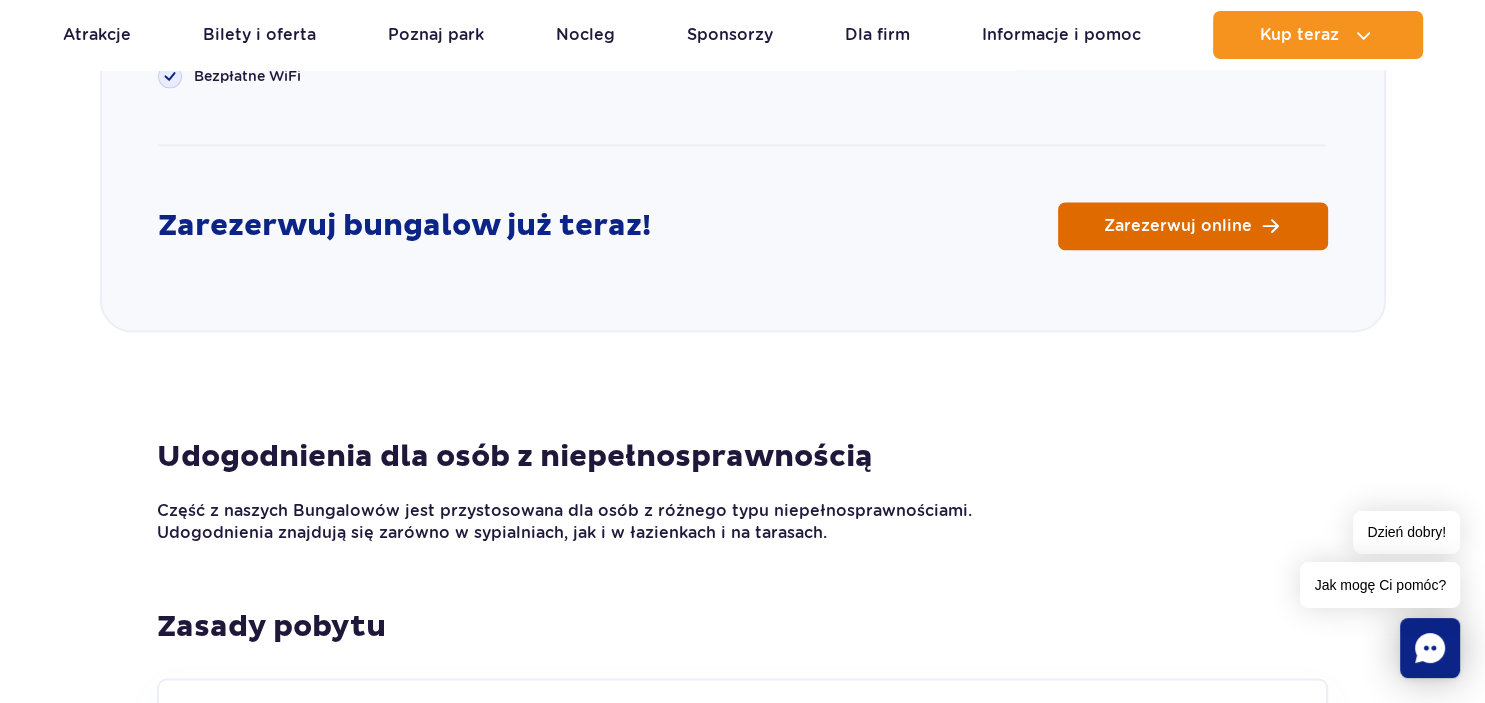 click on "Zarezerwuj online" at bounding box center (1193, 226) 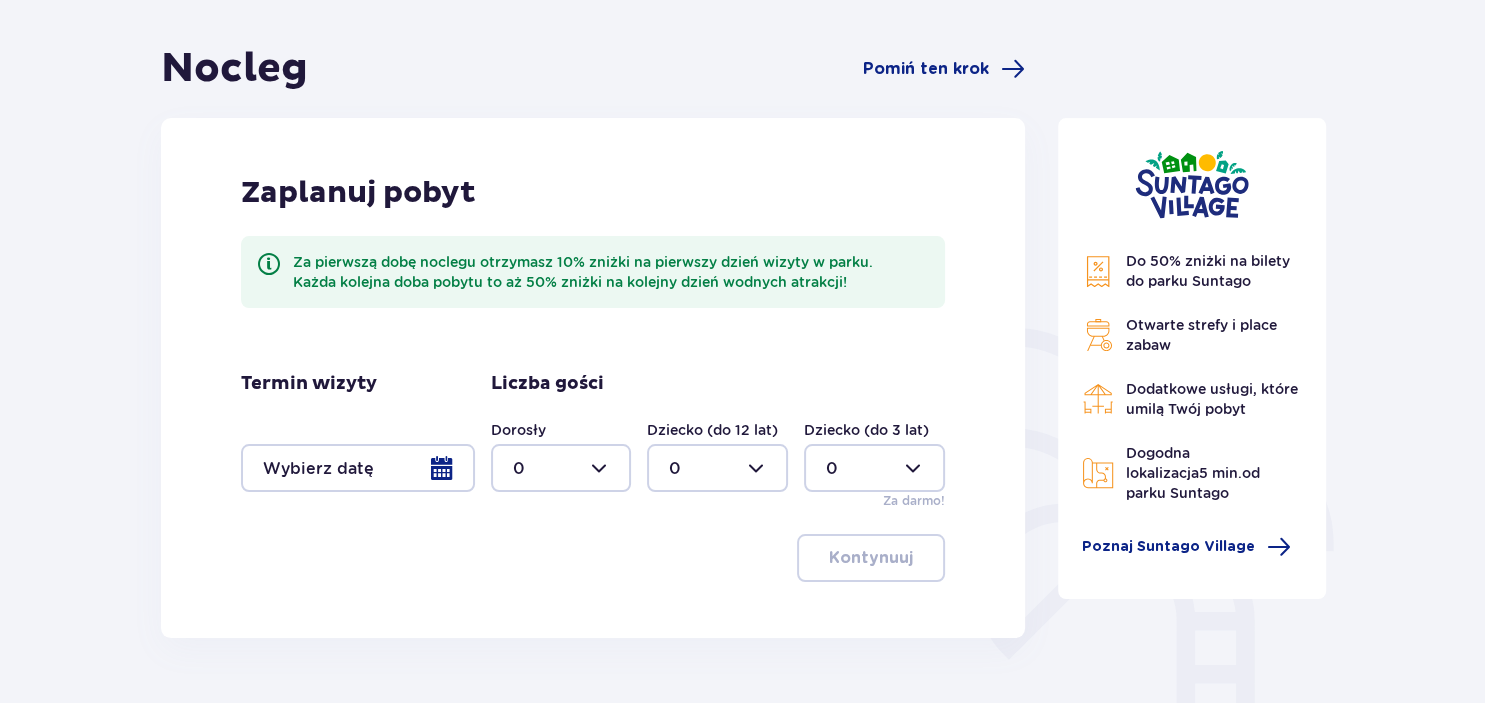 scroll, scrollTop: 211, scrollLeft: 0, axis: vertical 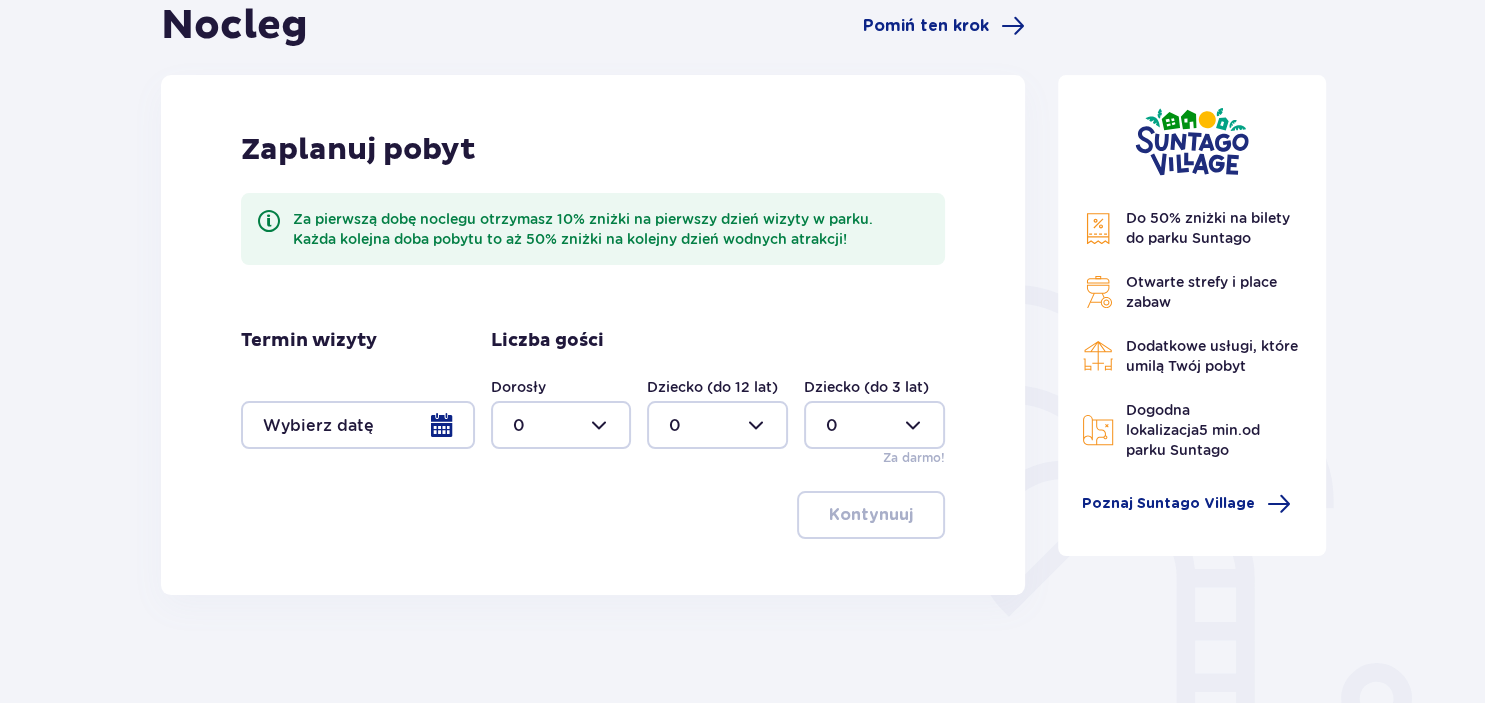 click at bounding box center [358, 425] 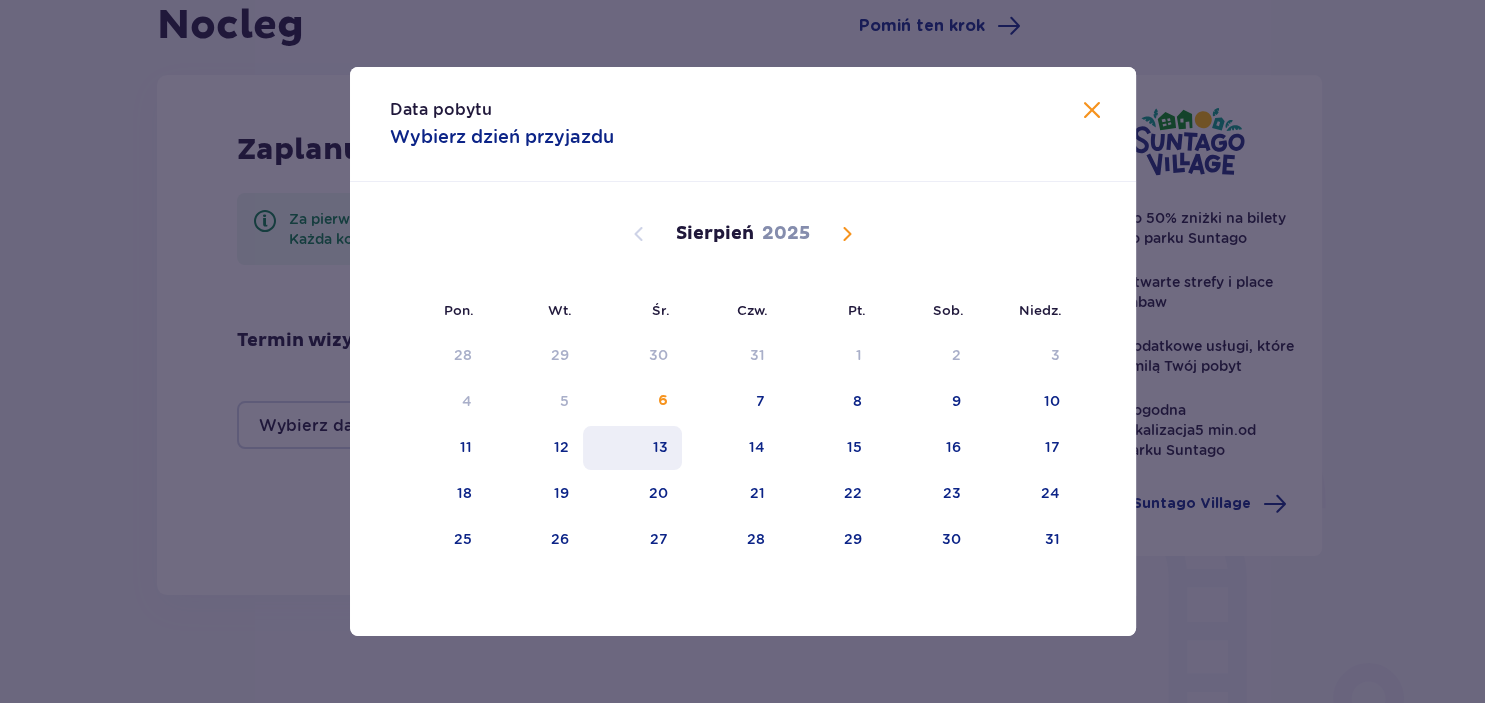 click on "13" at bounding box center [632, 448] 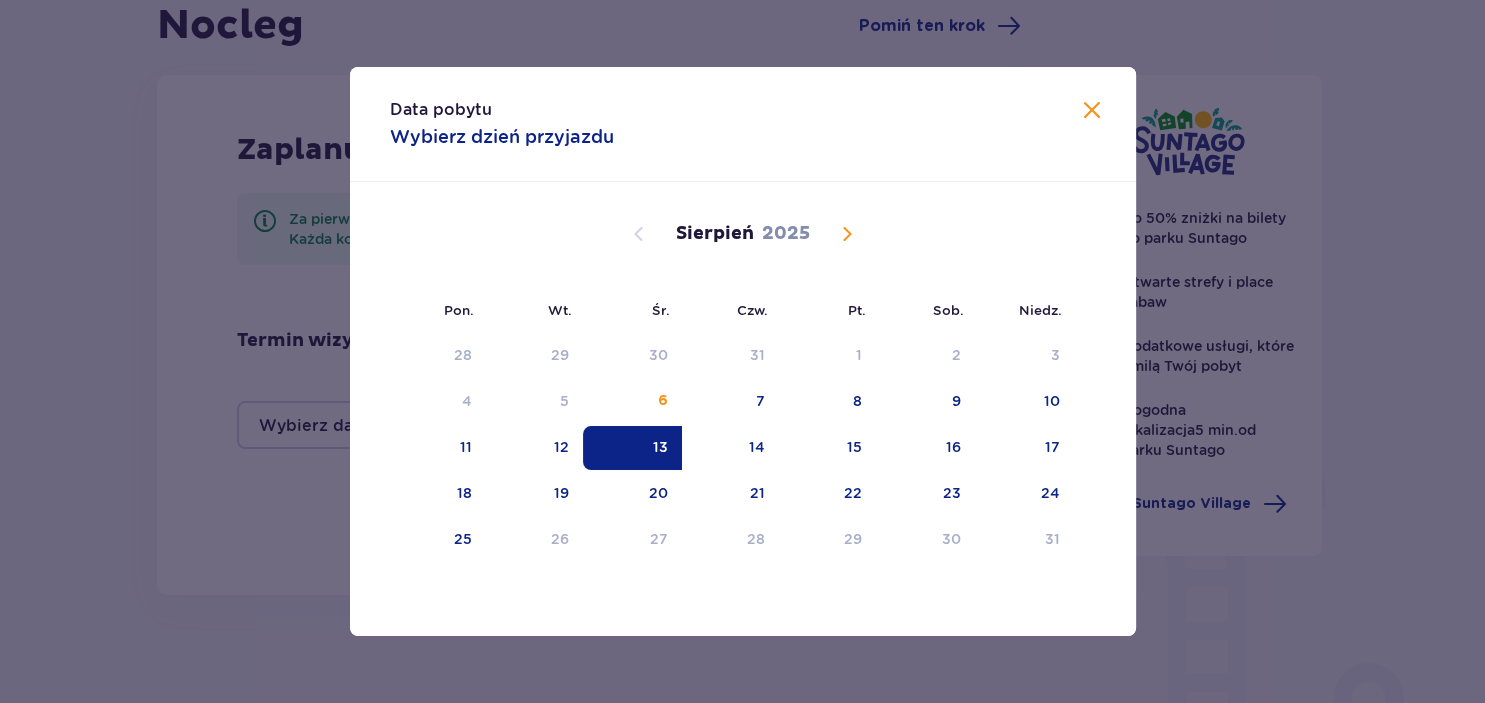 click at bounding box center (1092, 111) 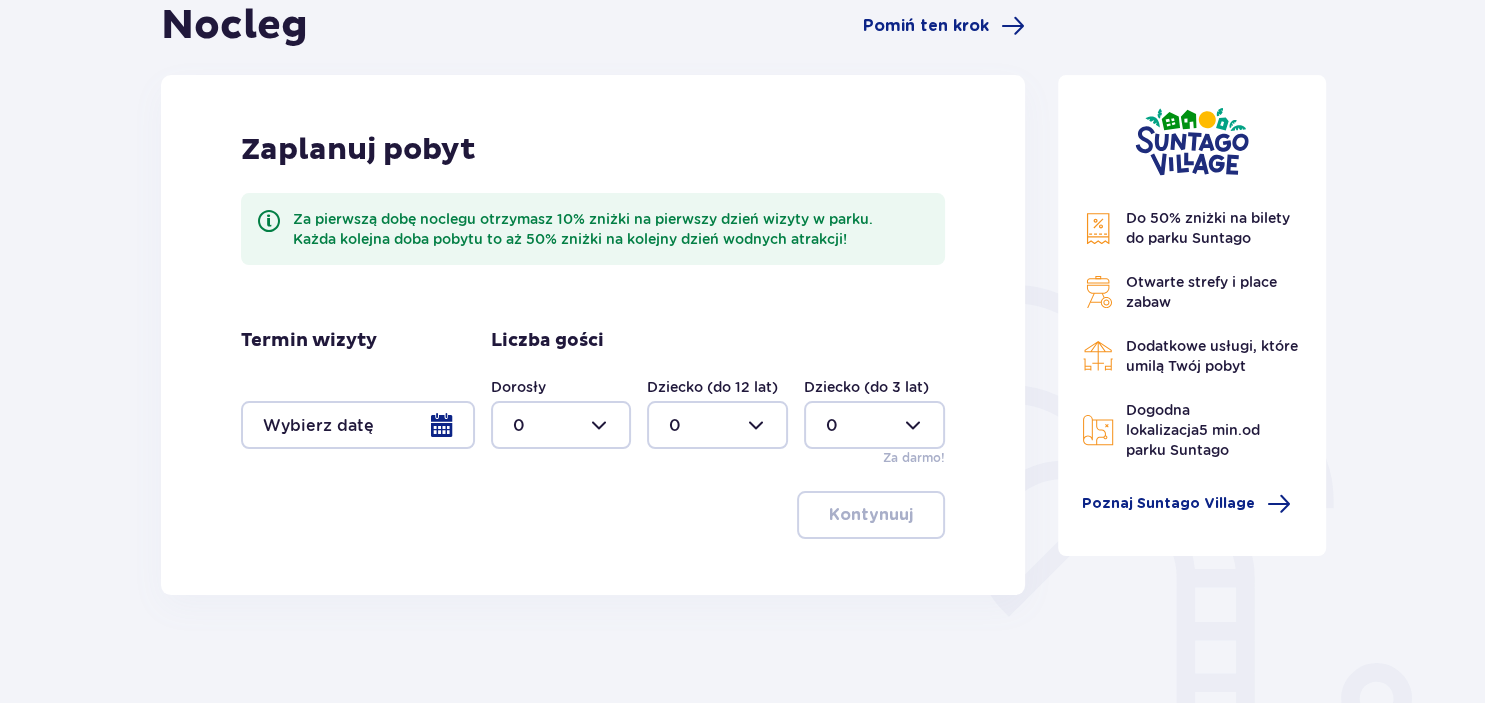 click at bounding box center [561, 425] 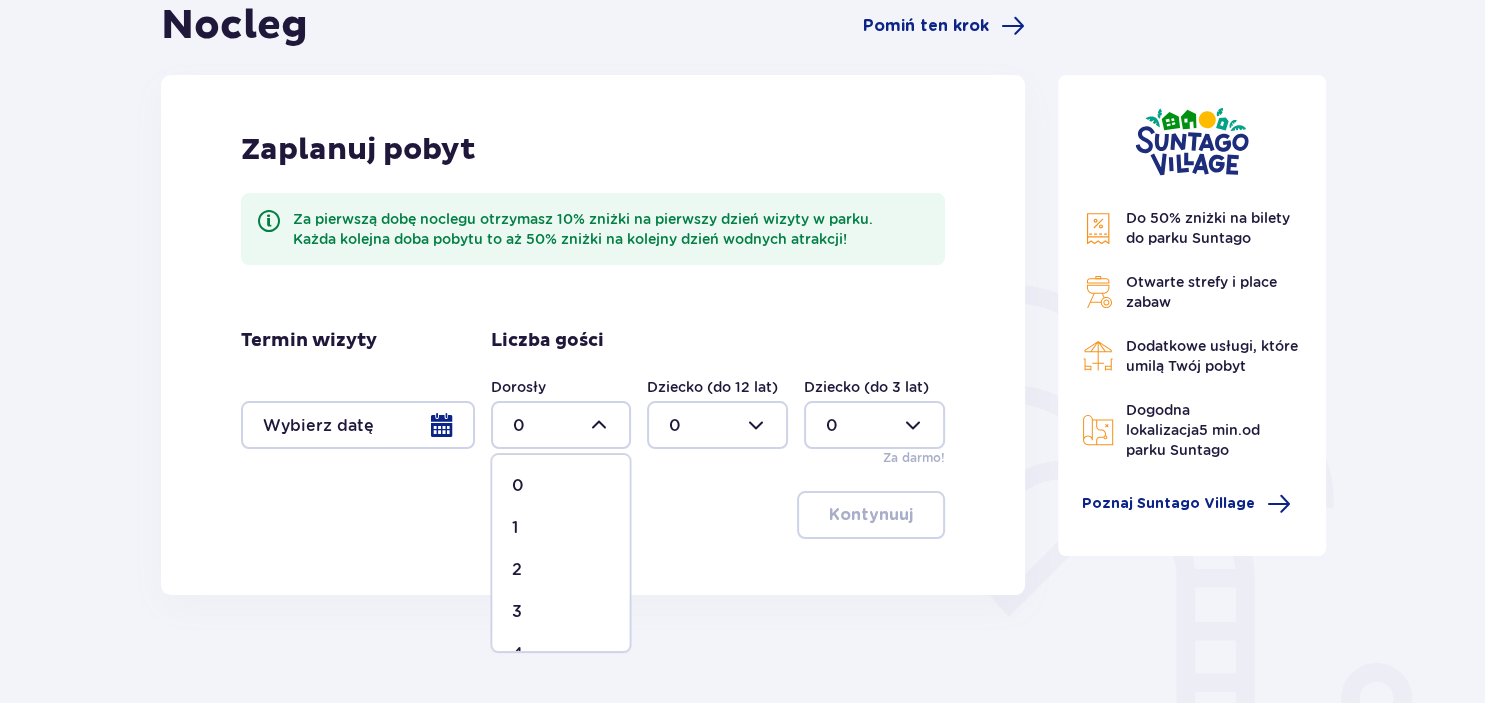 click on "1" at bounding box center [560, 528] 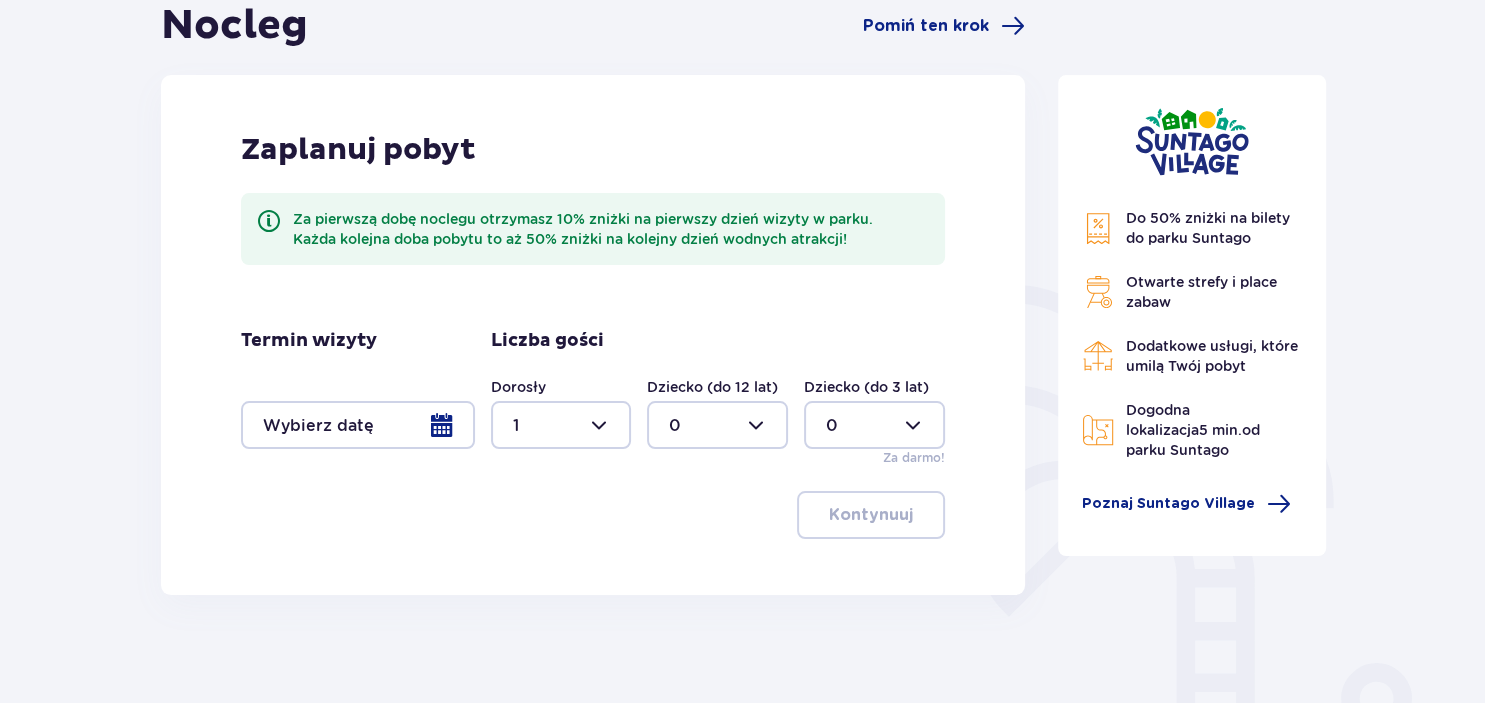 click at bounding box center (717, 425) 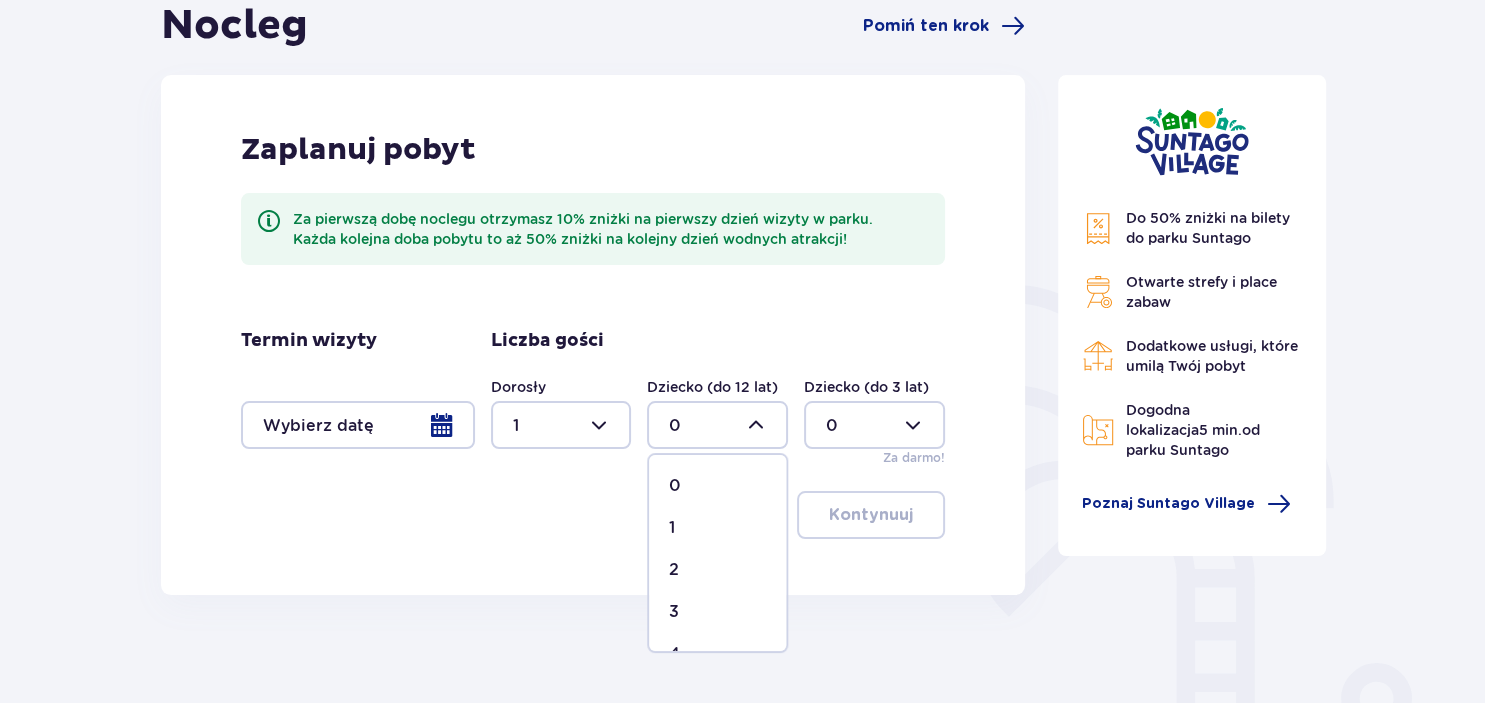 click on "1" at bounding box center (717, 528) 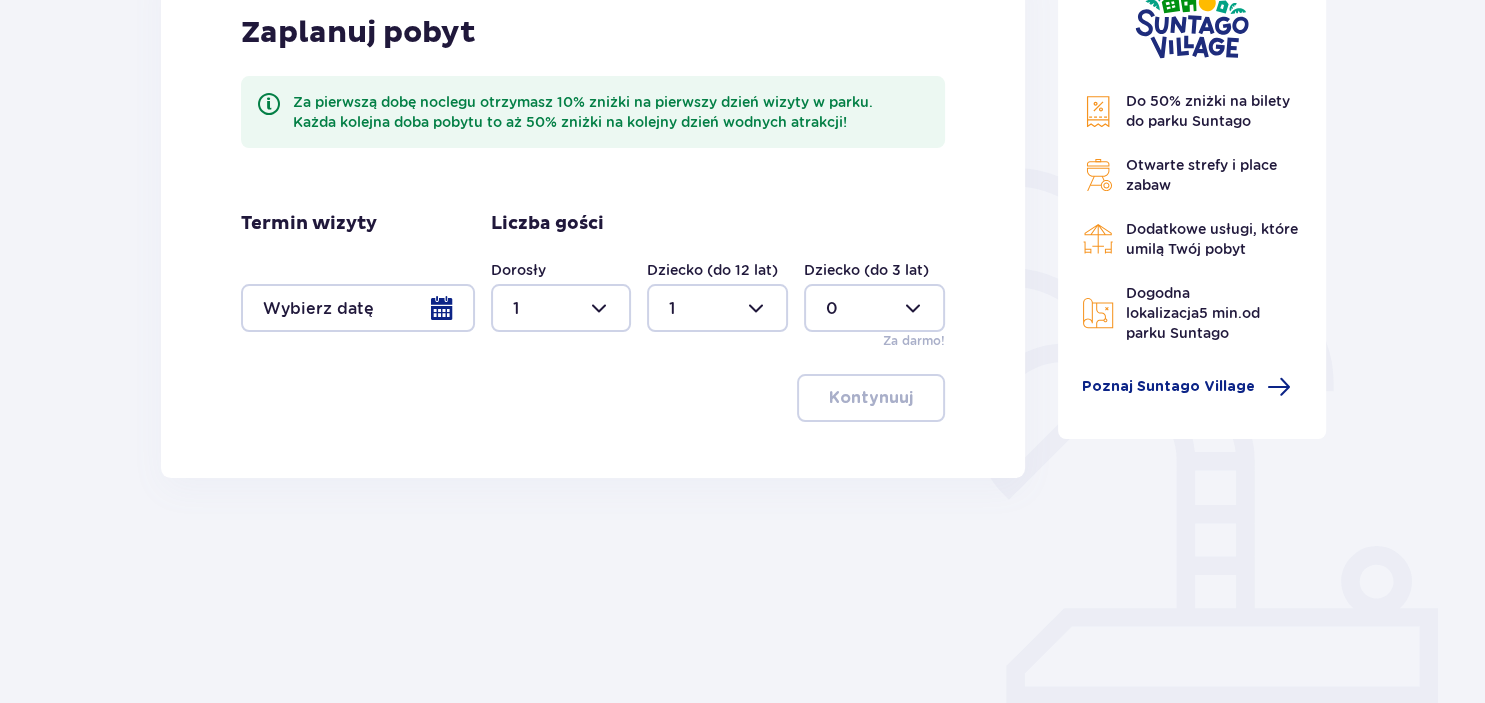 scroll, scrollTop: 91, scrollLeft: 0, axis: vertical 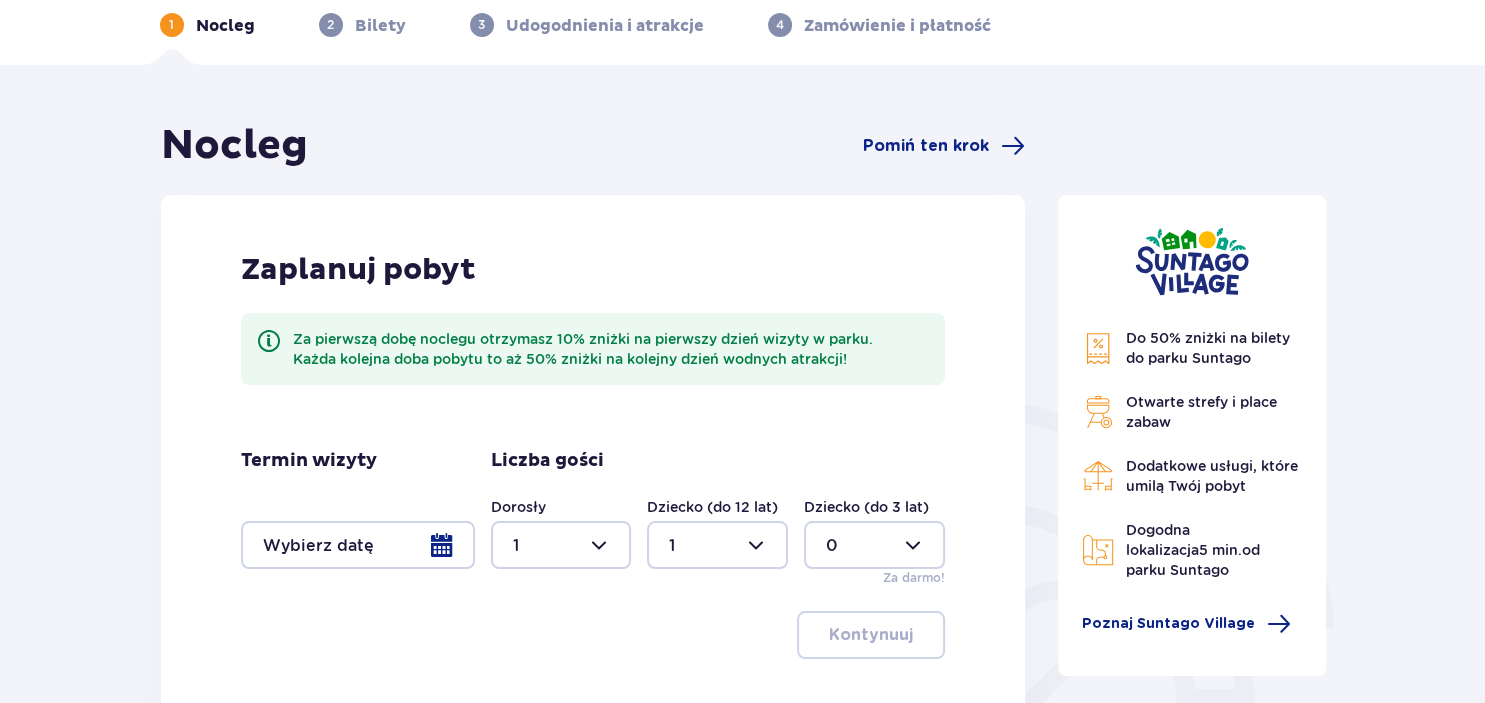click at bounding box center [358, 545] 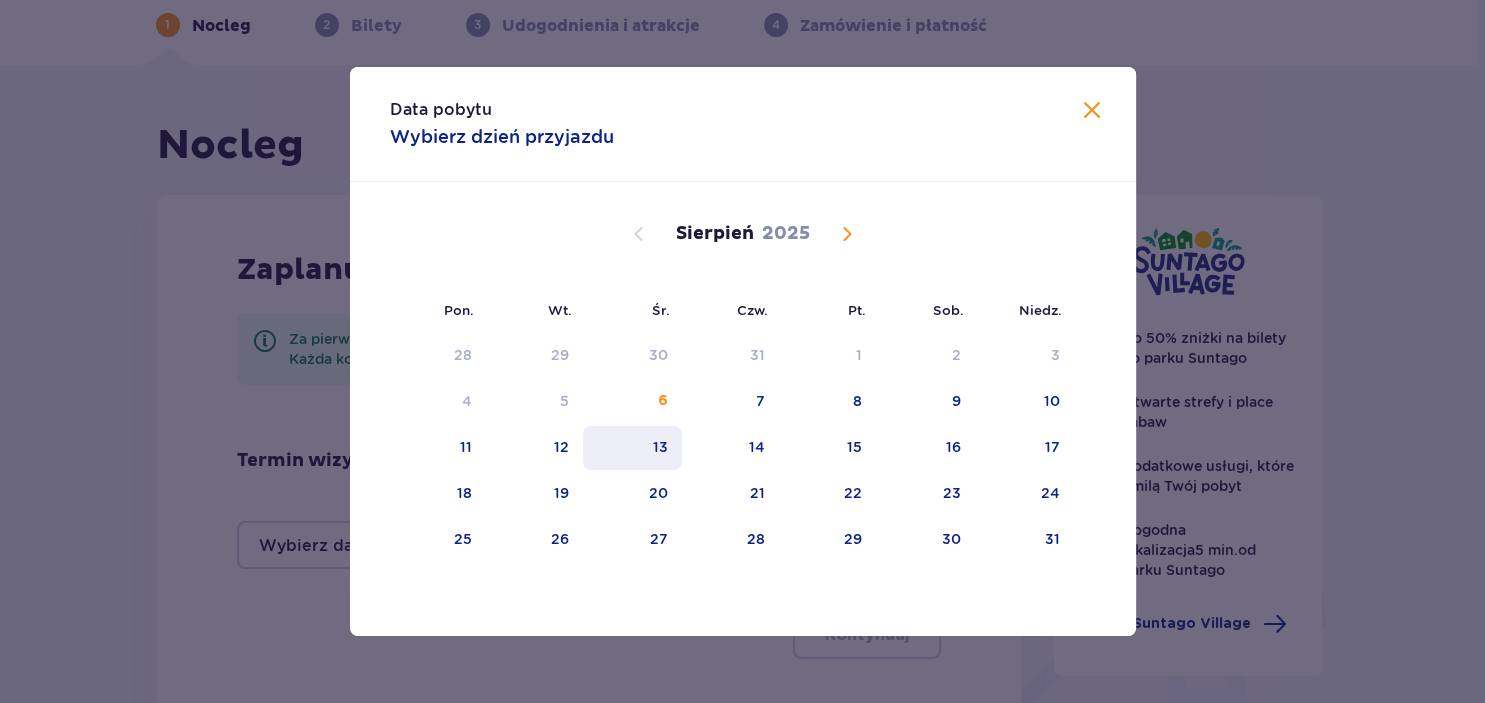 click on "13" at bounding box center (660, 447) 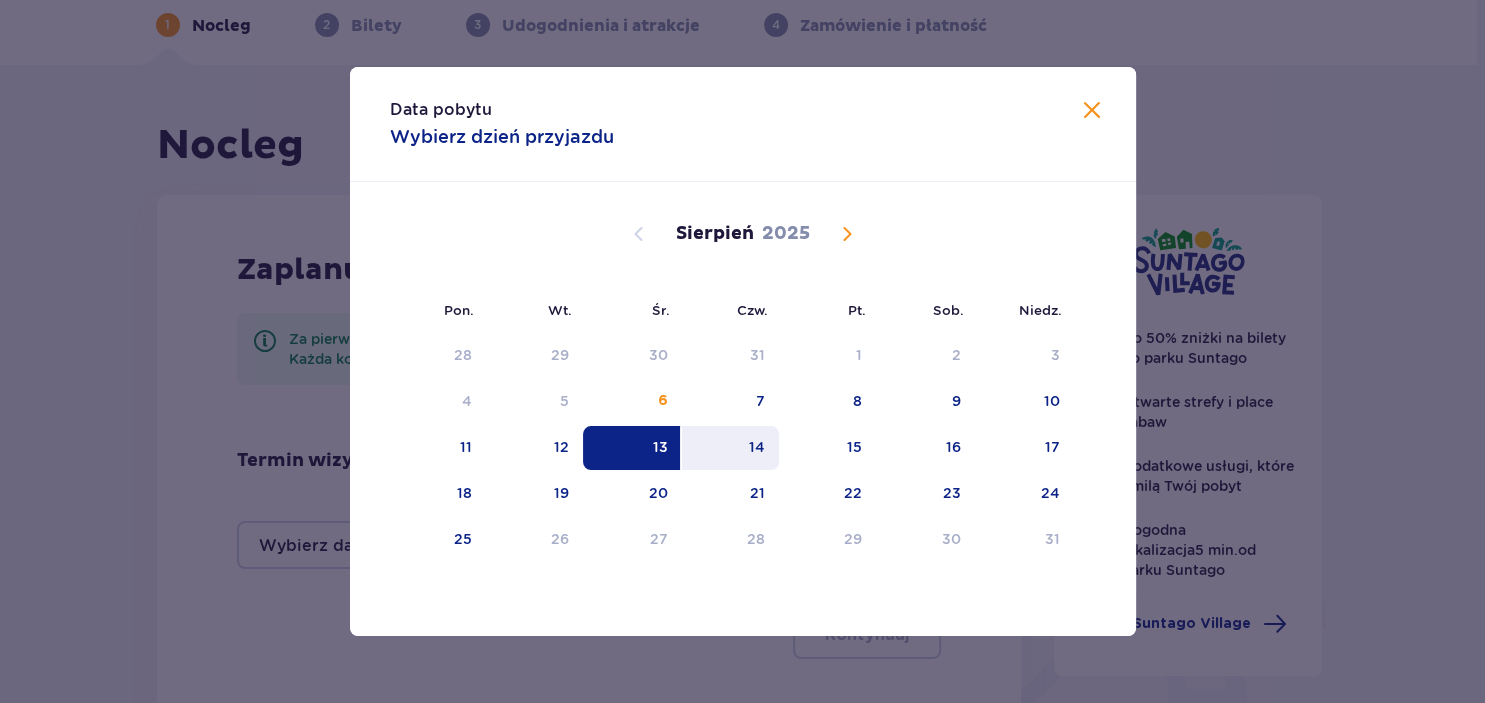 click on "14" at bounding box center (730, 448) 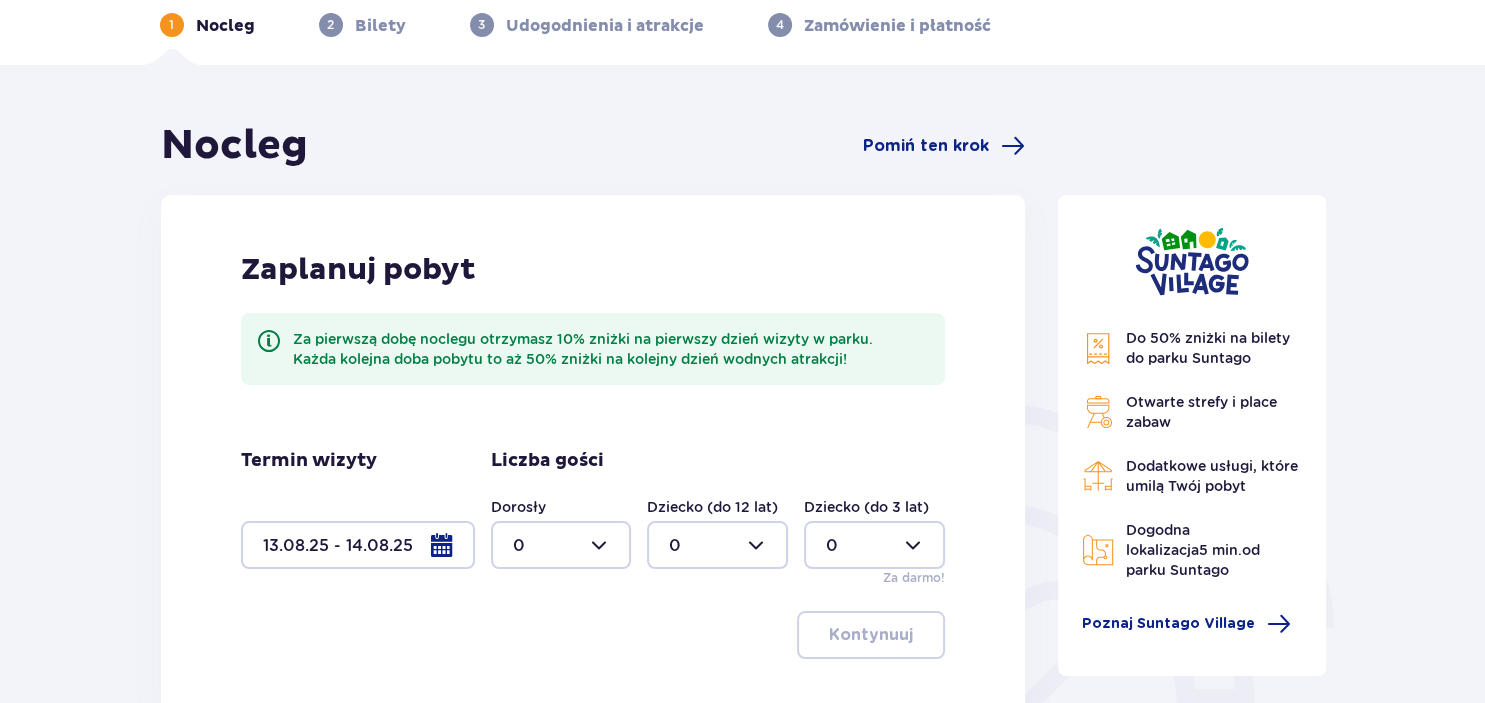 click at bounding box center (561, 545) 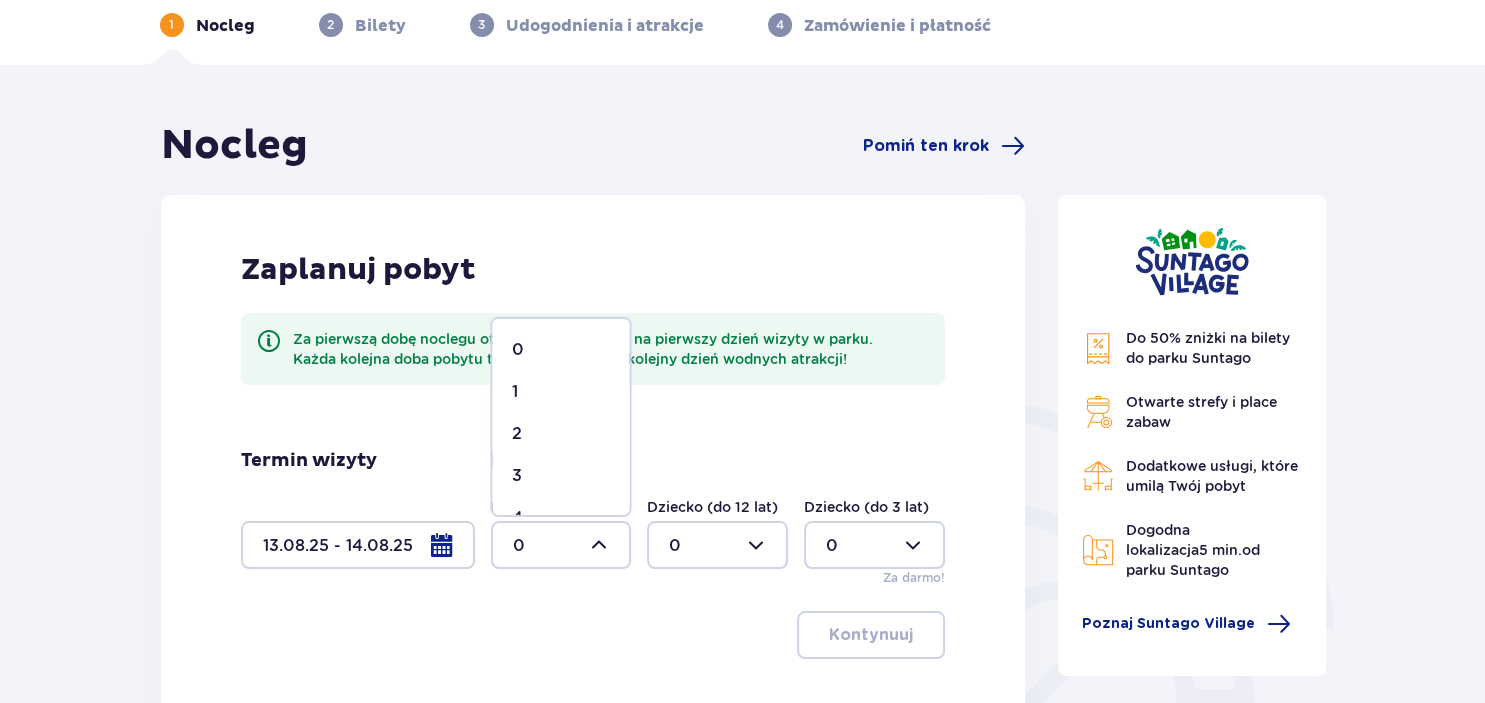 click on "1" at bounding box center (560, 392) 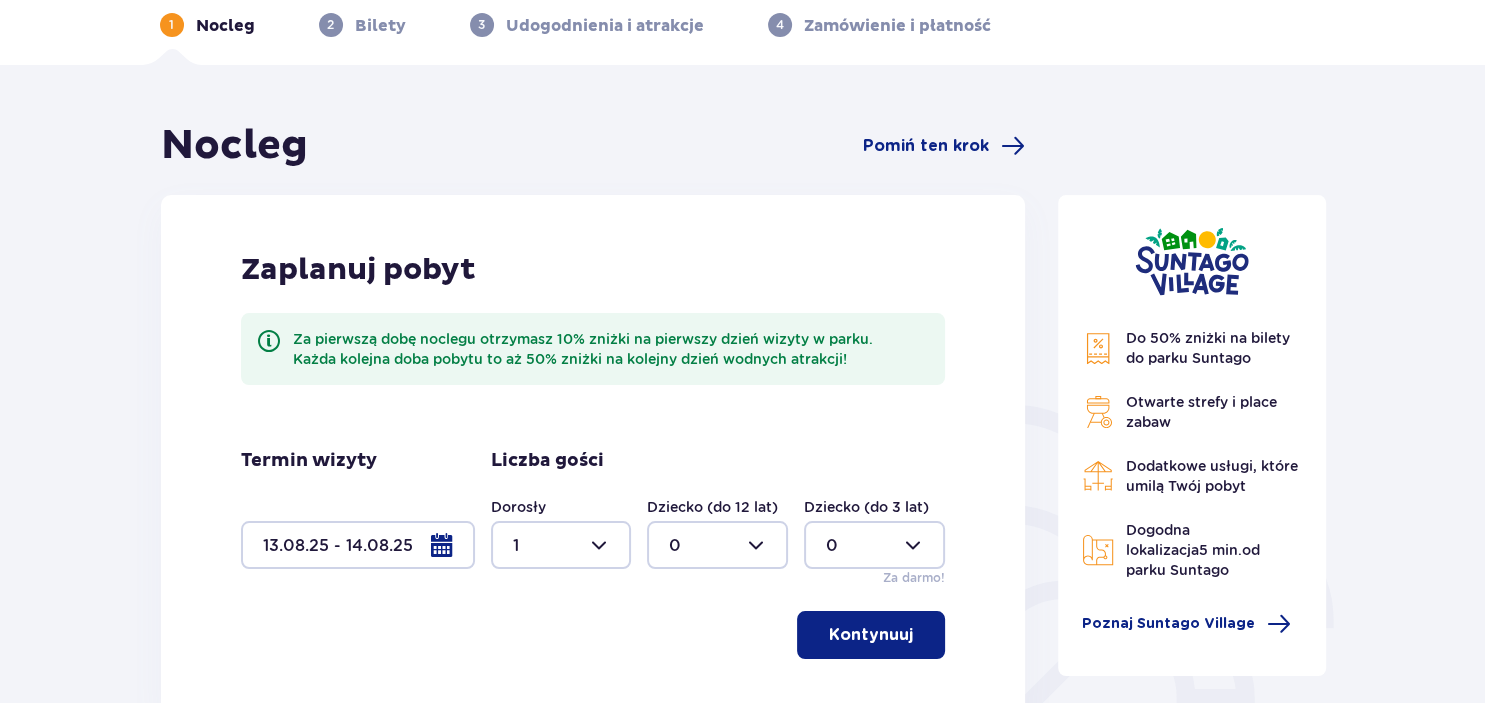 click at bounding box center (717, 545) 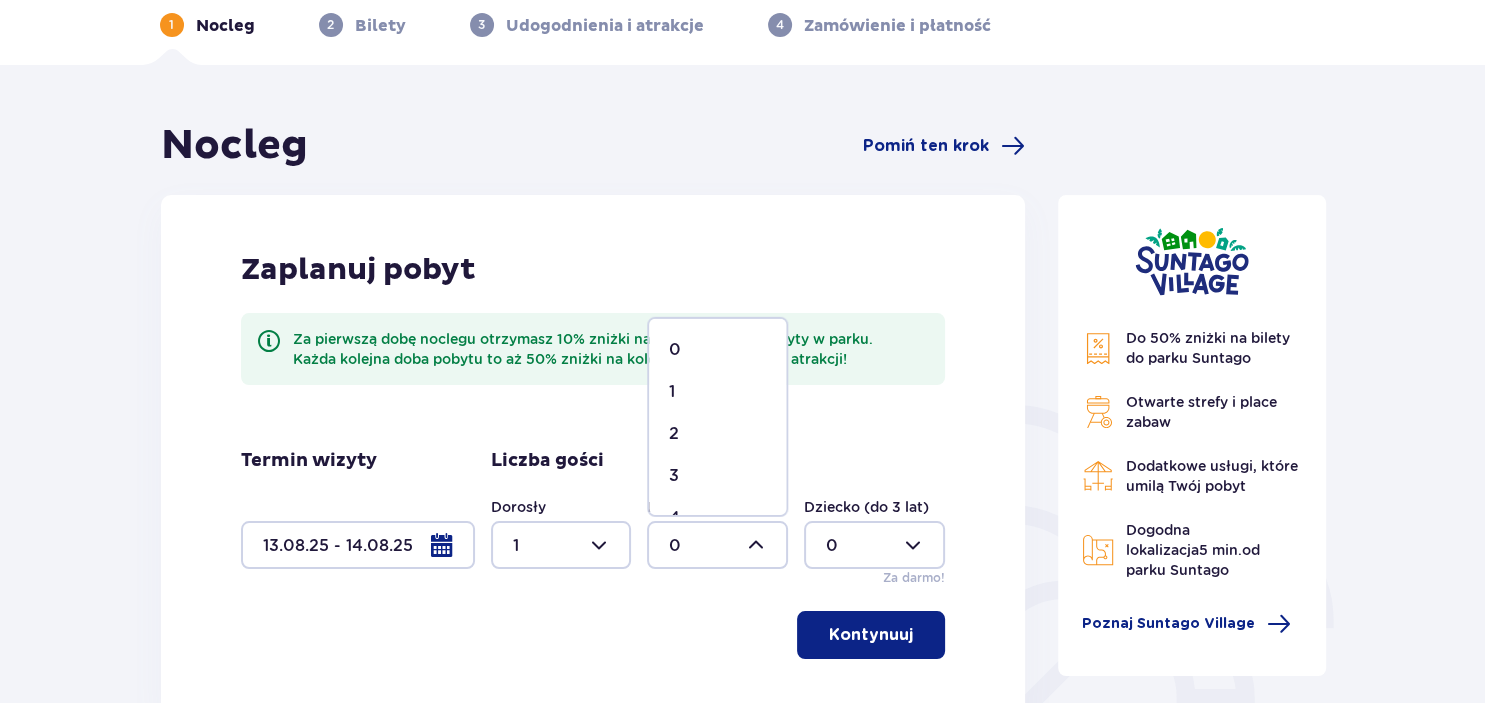 click on "1" at bounding box center [717, 392] 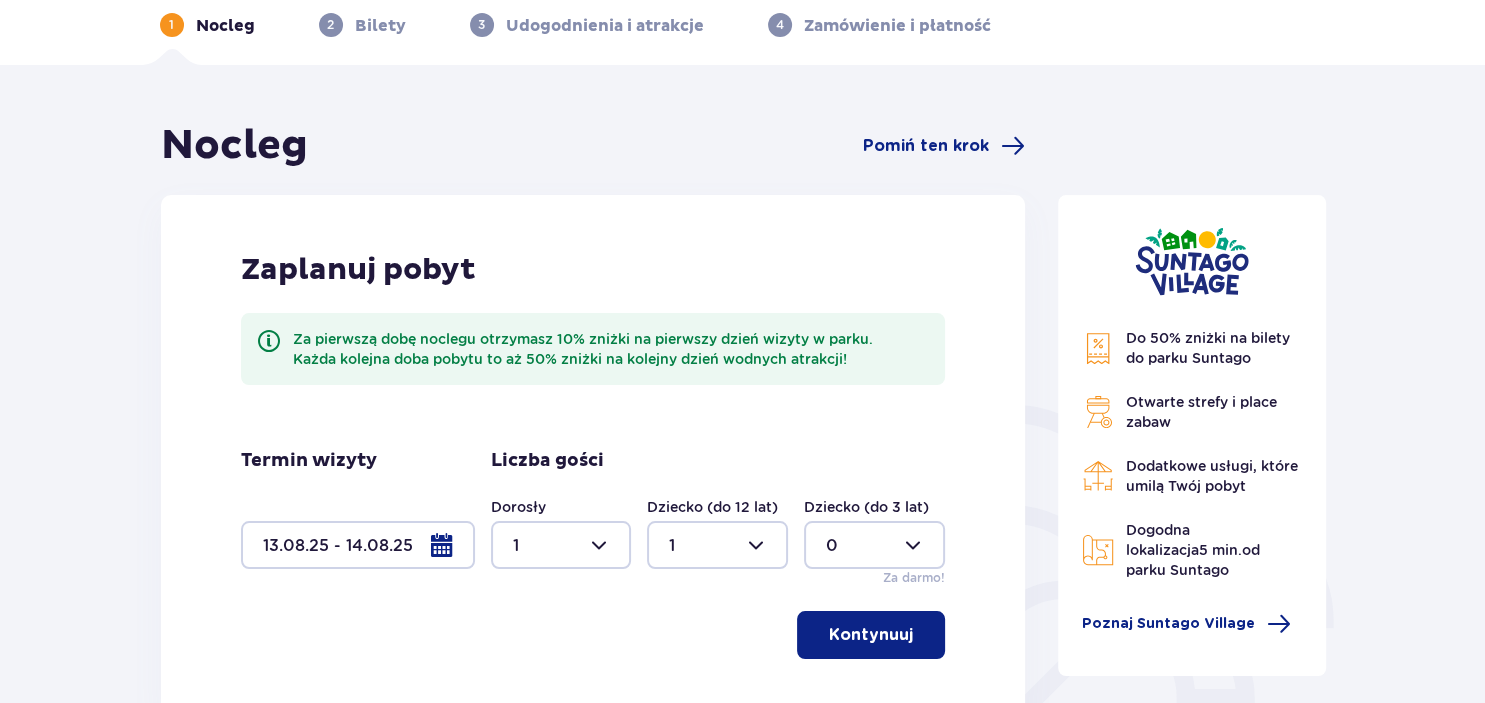 click on "Kontynuuj" at bounding box center [871, 635] 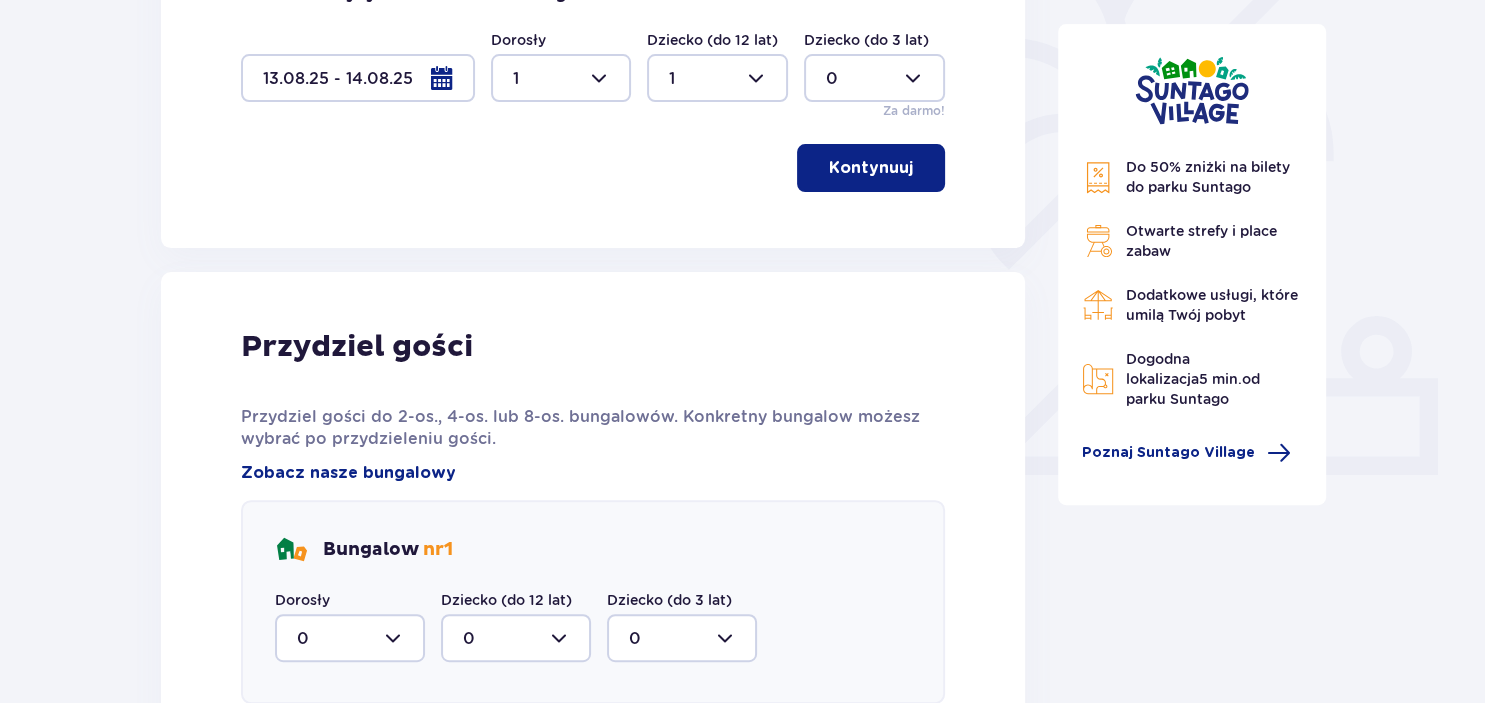 scroll, scrollTop: 806, scrollLeft: 0, axis: vertical 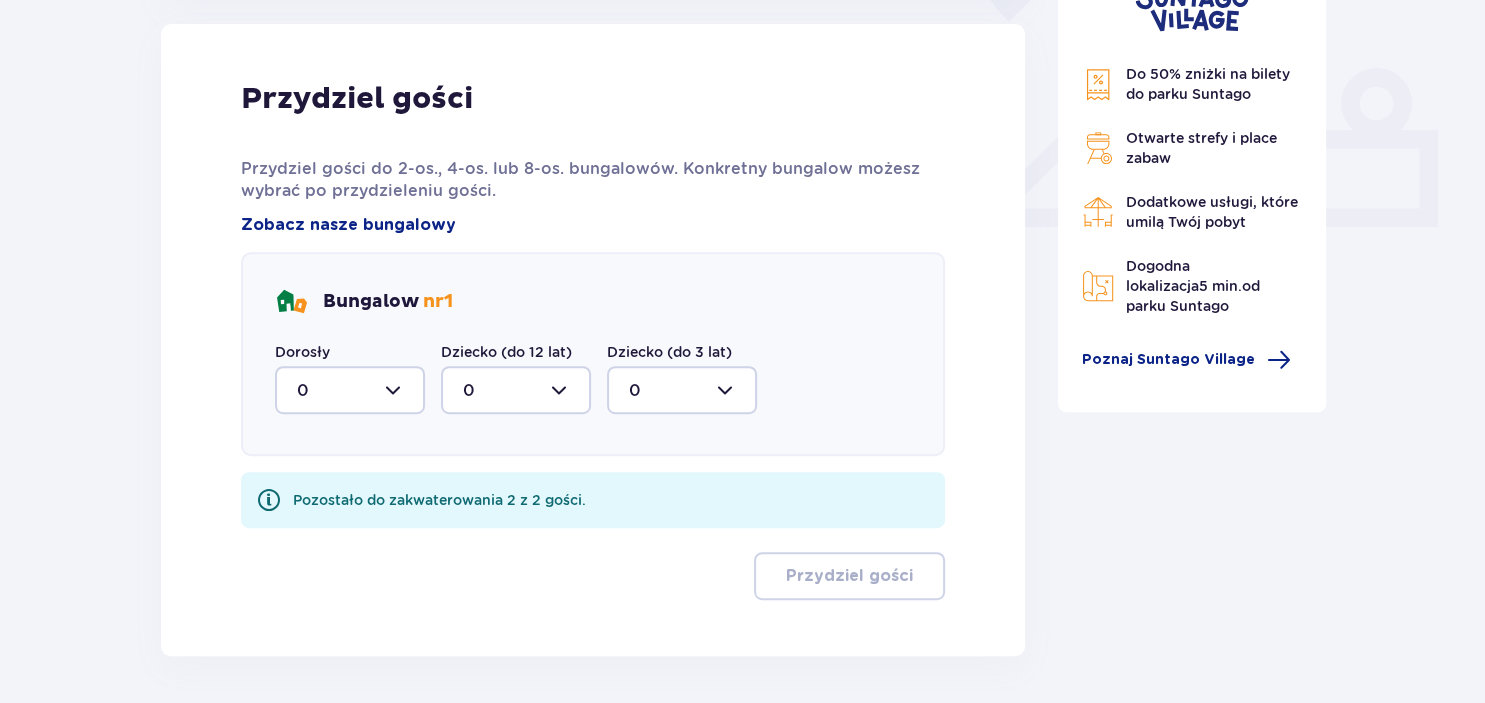 click at bounding box center [350, 390] 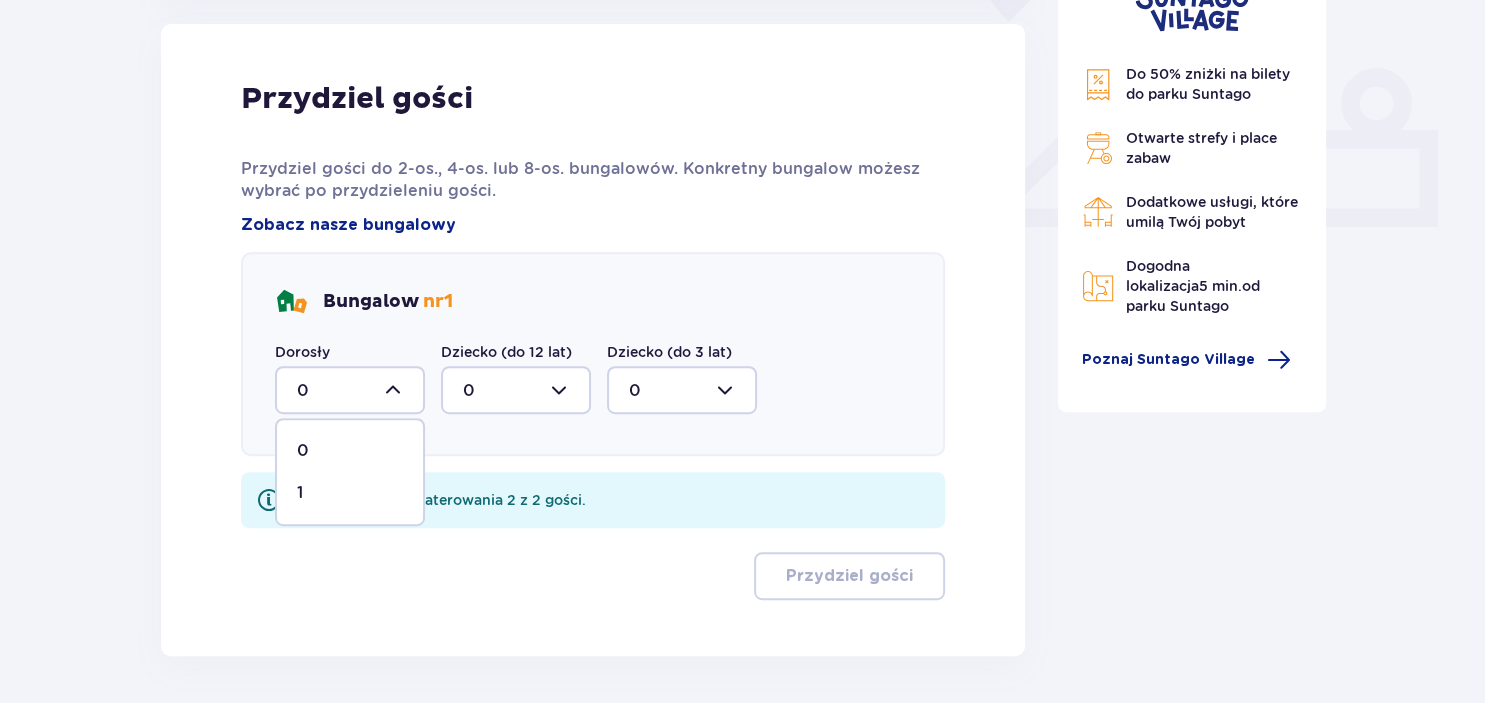 drag, startPoint x: 318, startPoint y: 490, endPoint x: 458, endPoint y: 465, distance: 142.21463 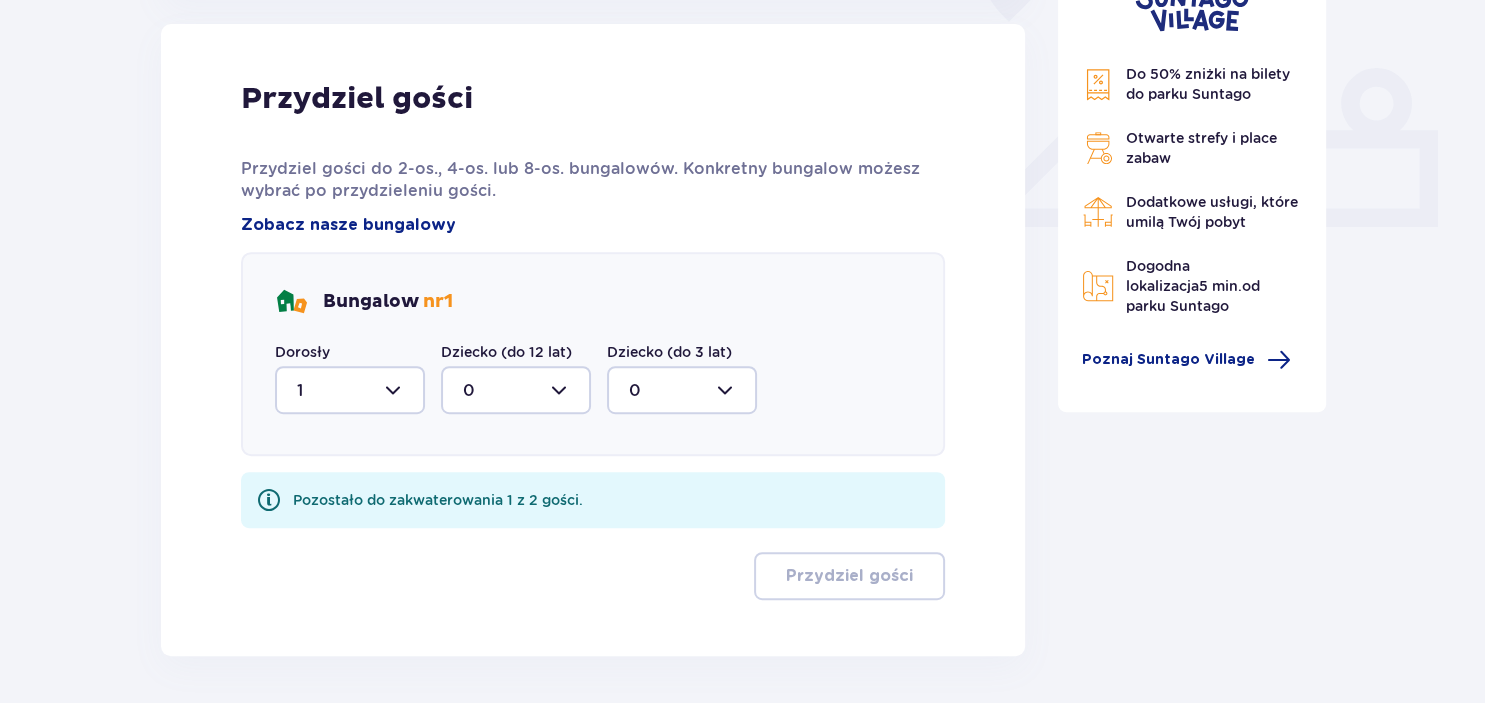 click at bounding box center (516, 390) 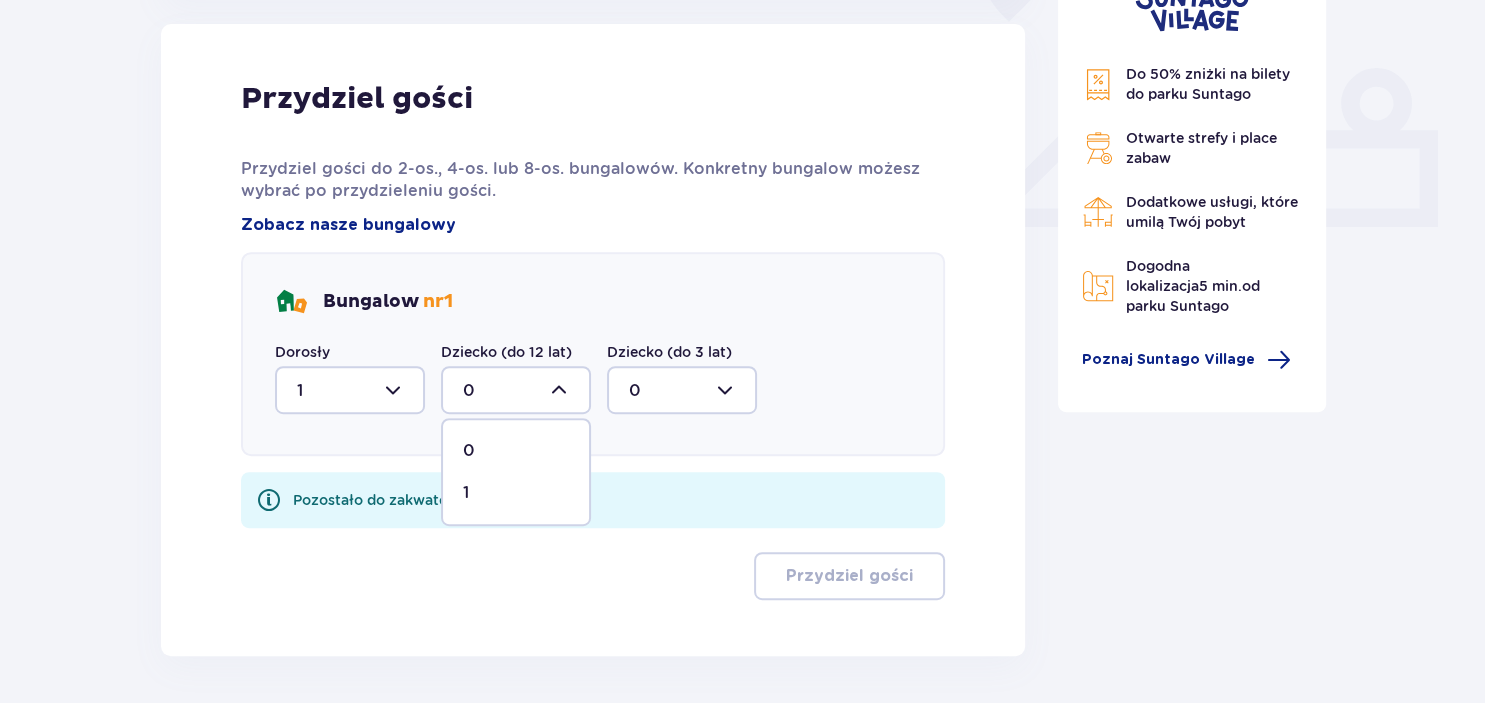 click on "1" at bounding box center [516, 493] 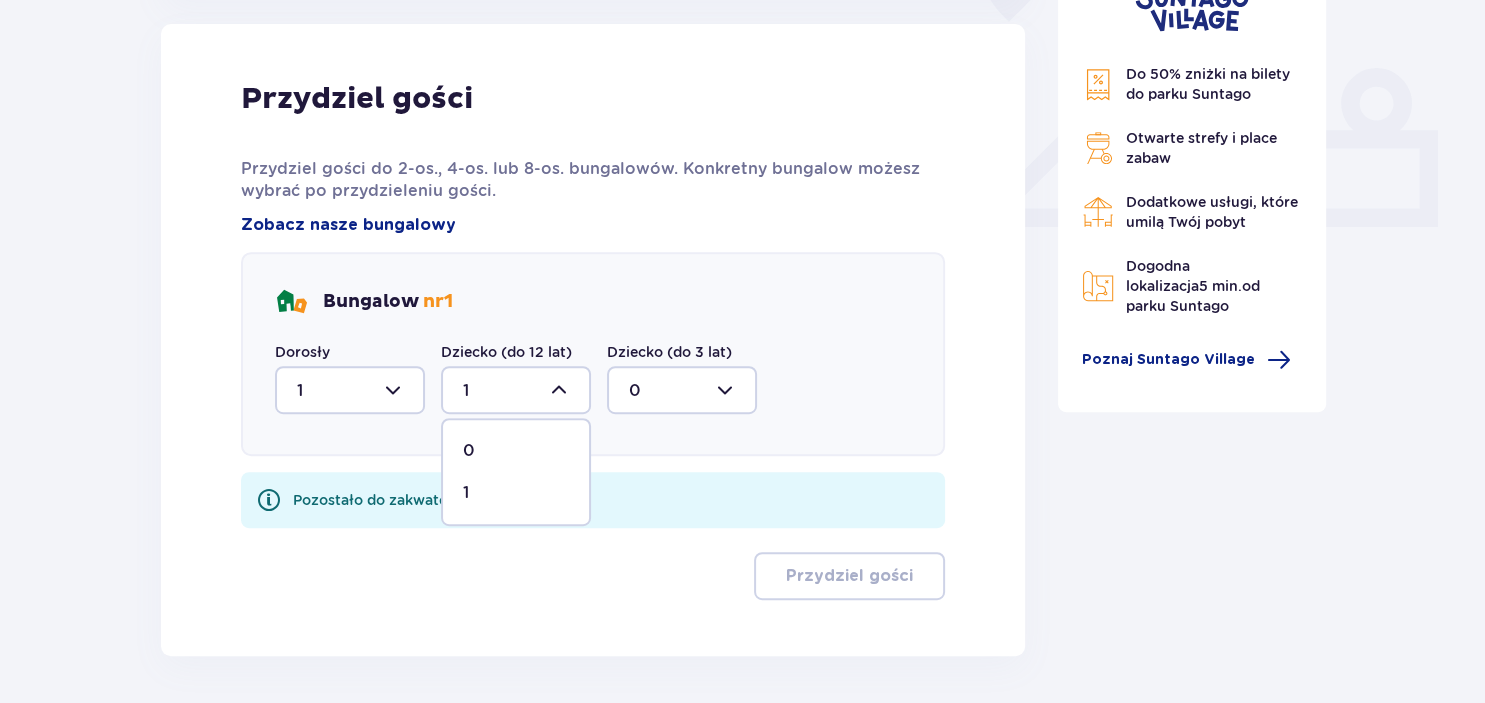 scroll, scrollTop: 798, scrollLeft: 0, axis: vertical 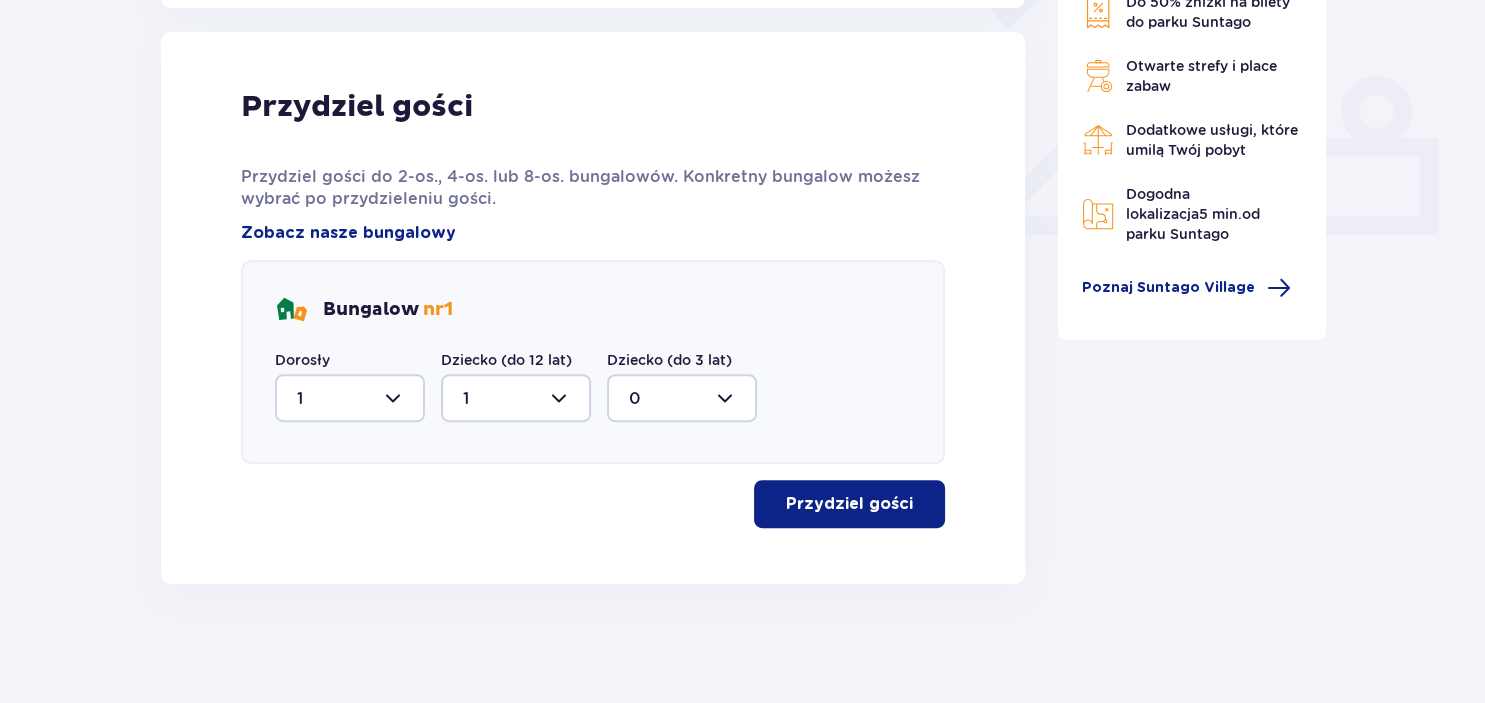 click on "Przydziel gości" at bounding box center [849, 504] 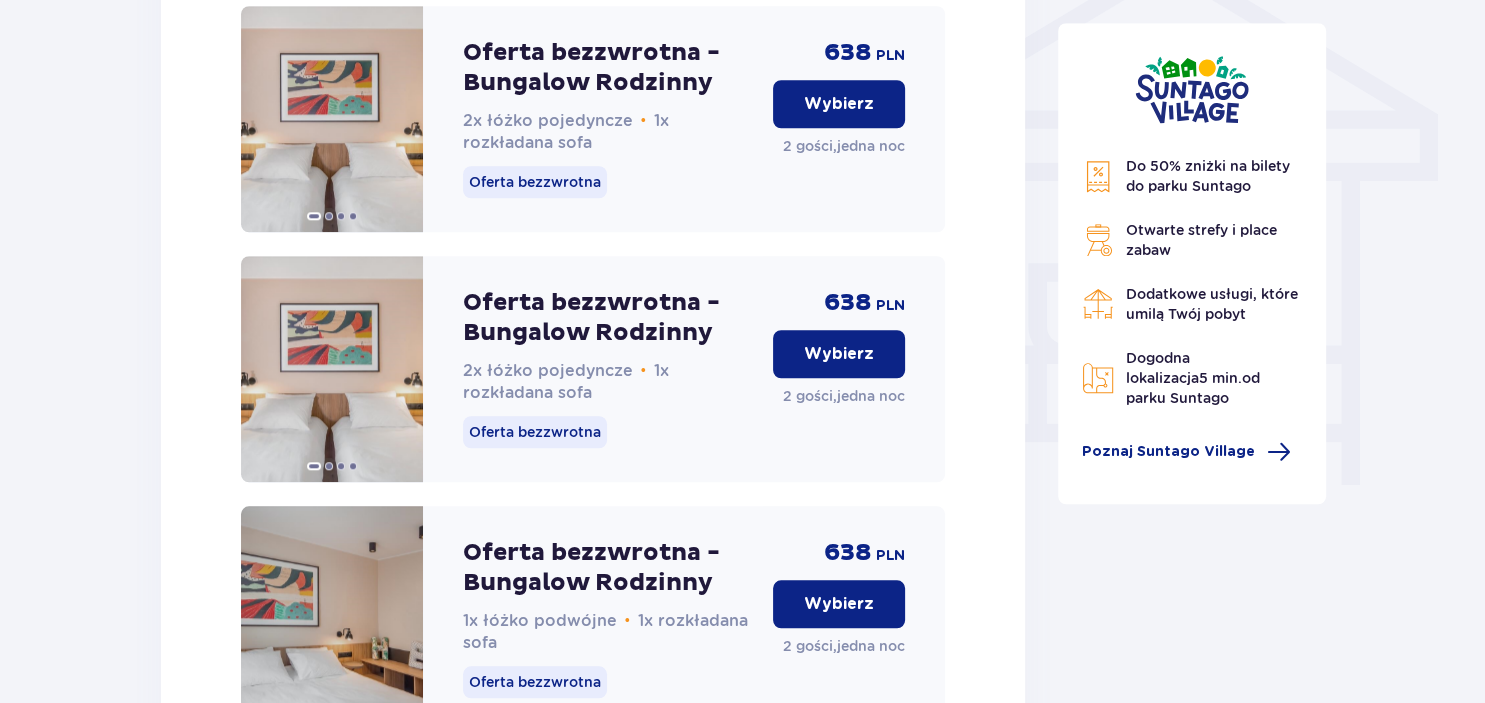 scroll, scrollTop: 1487, scrollLeft: 0, axis: vertical 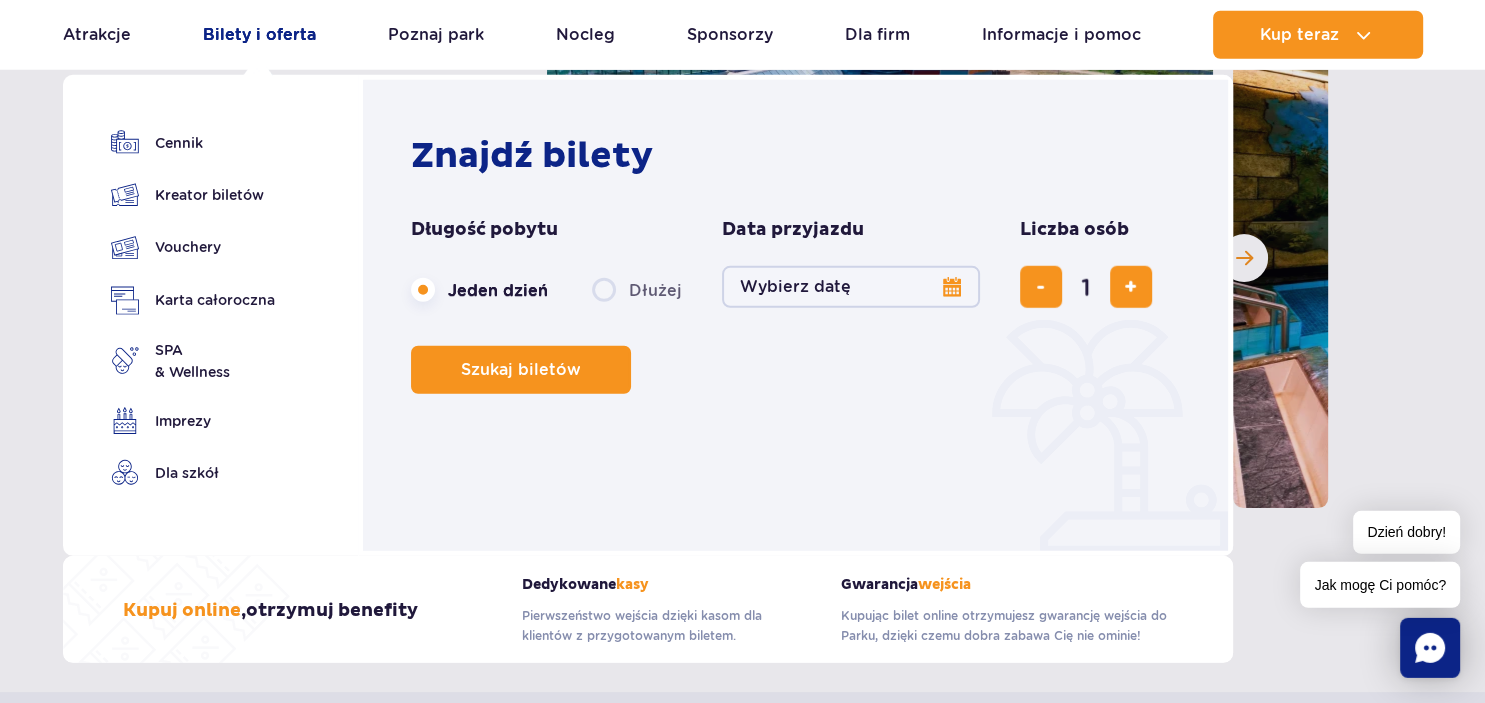 click on "Bilety i oferta" at bounding box center (259, 35) 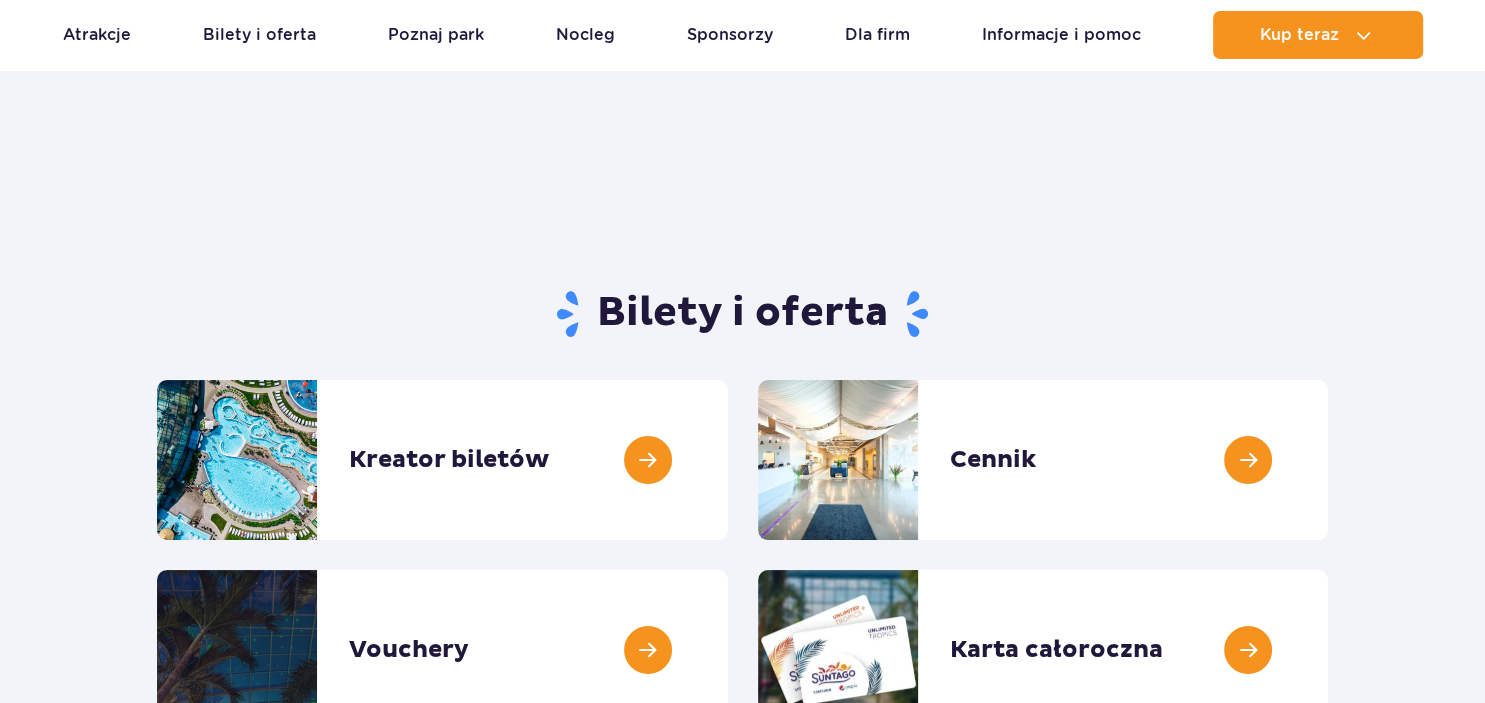 scroll, scrollTop: 105, scrollLeft: 0, axis: vertical 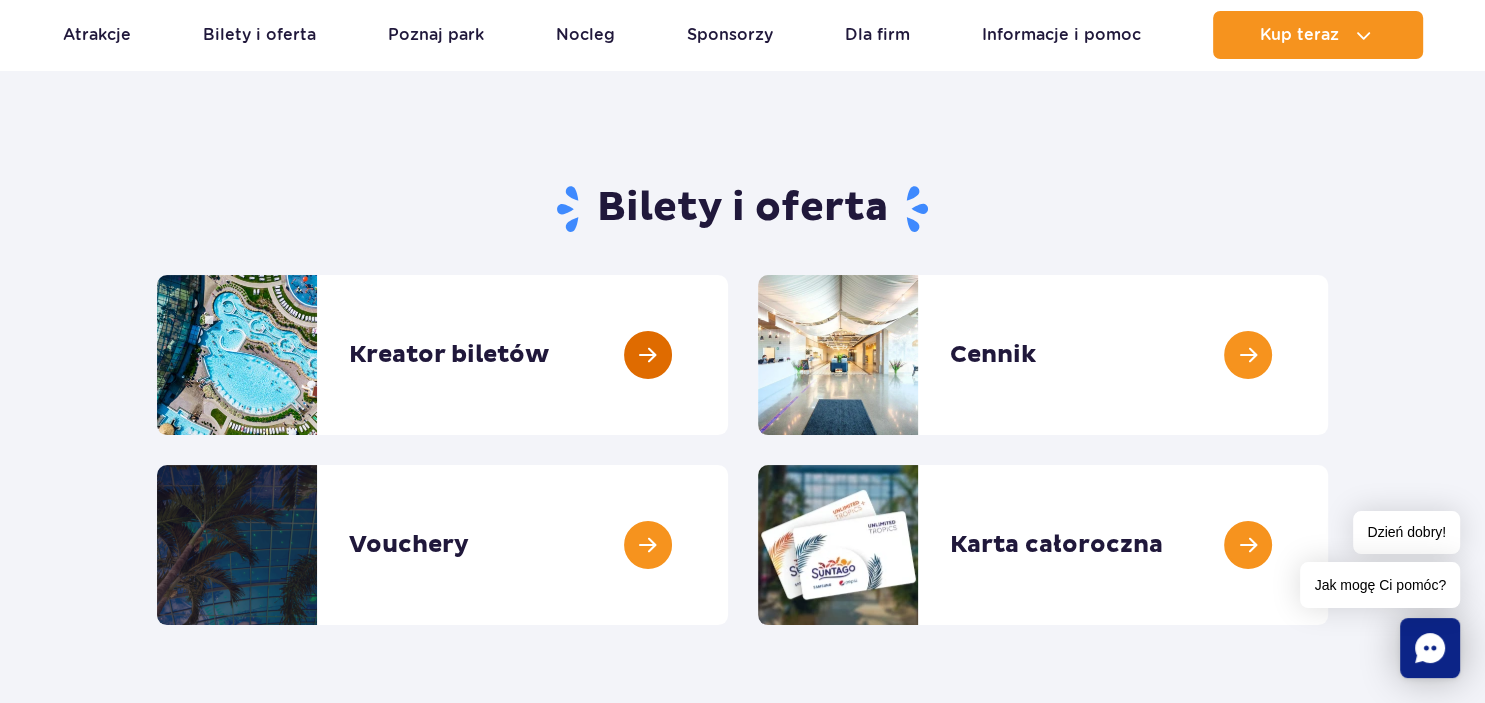 click at bounding box center (728, 355) 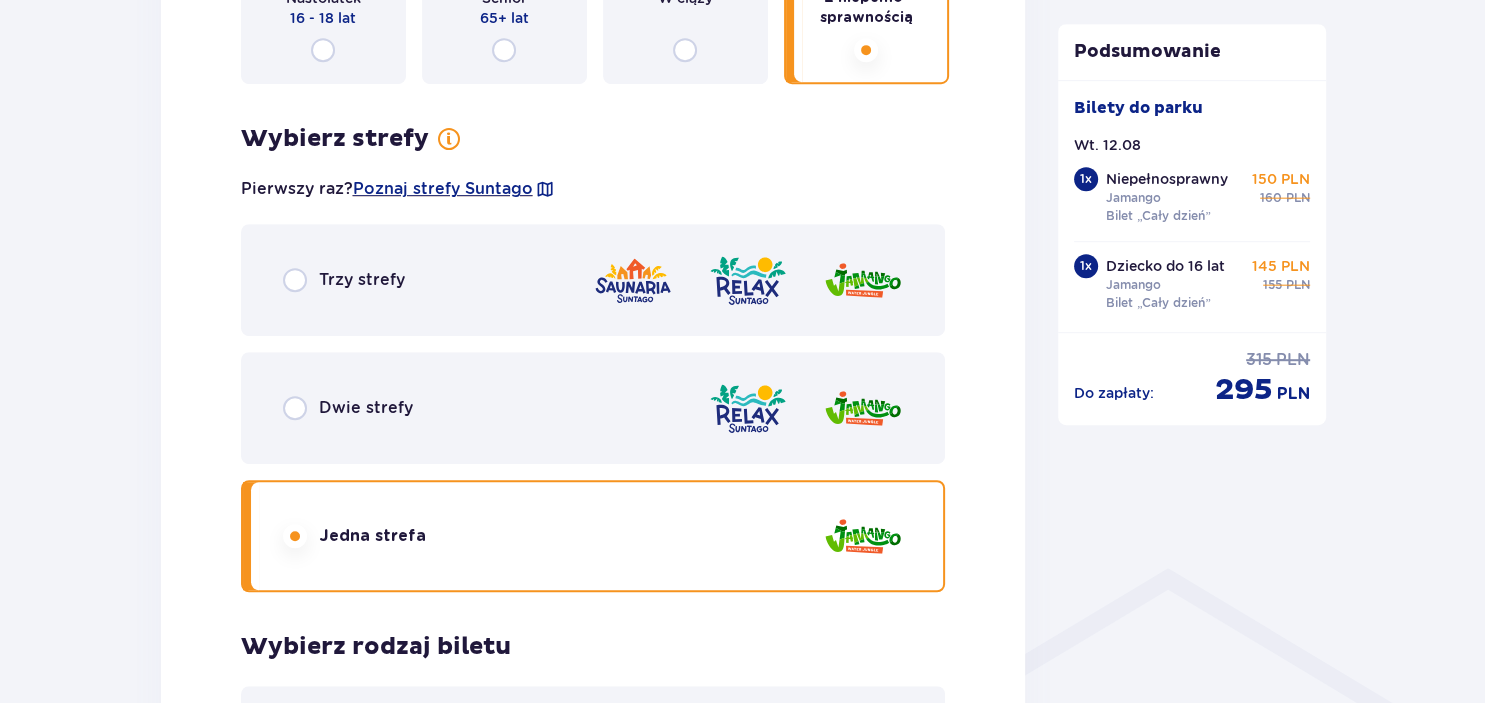 scroll, scrollTop: 633, scrollLeft: 0, axis: vertical 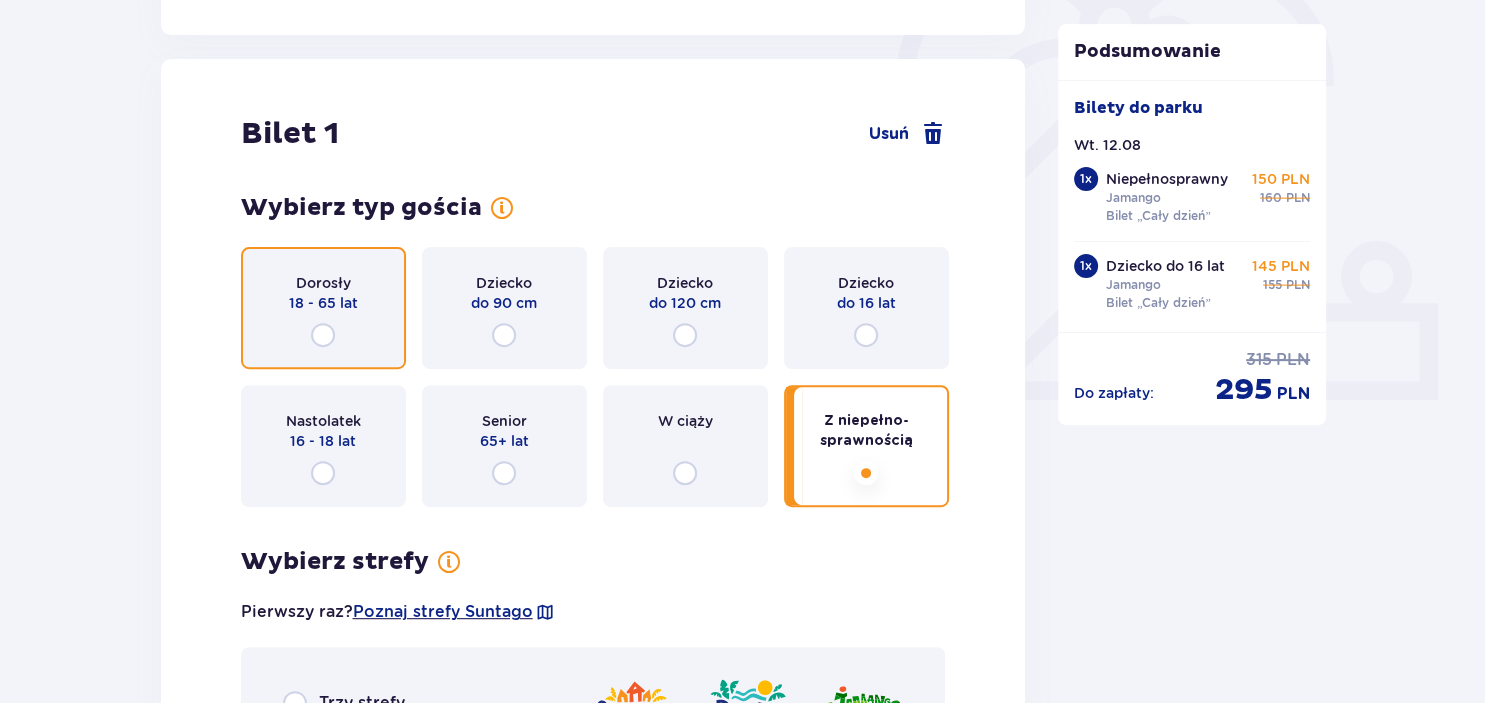click at bounding box center [323, 335] 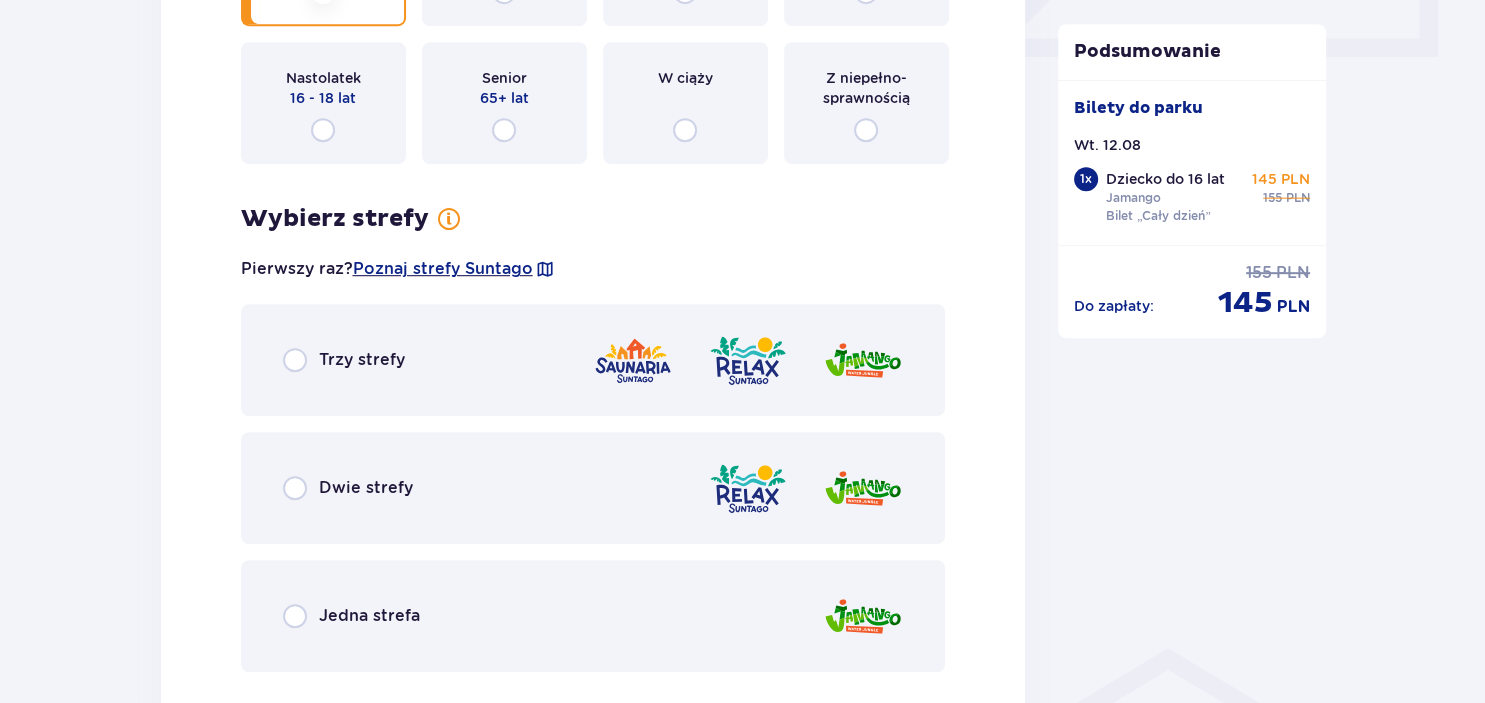 scroll, scrollTop: 1156, scrollLeft: 0, axis: vertical 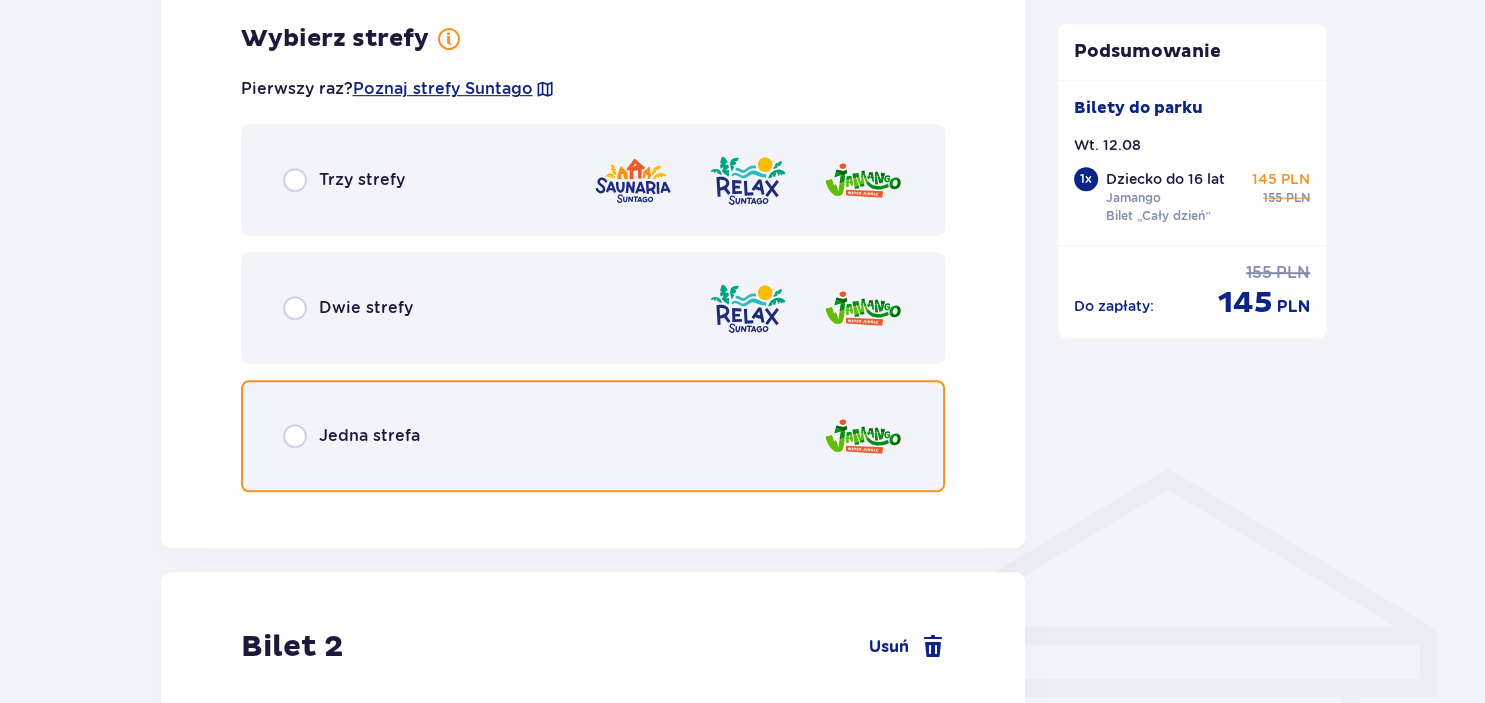 click at bounding box center (295, 436) 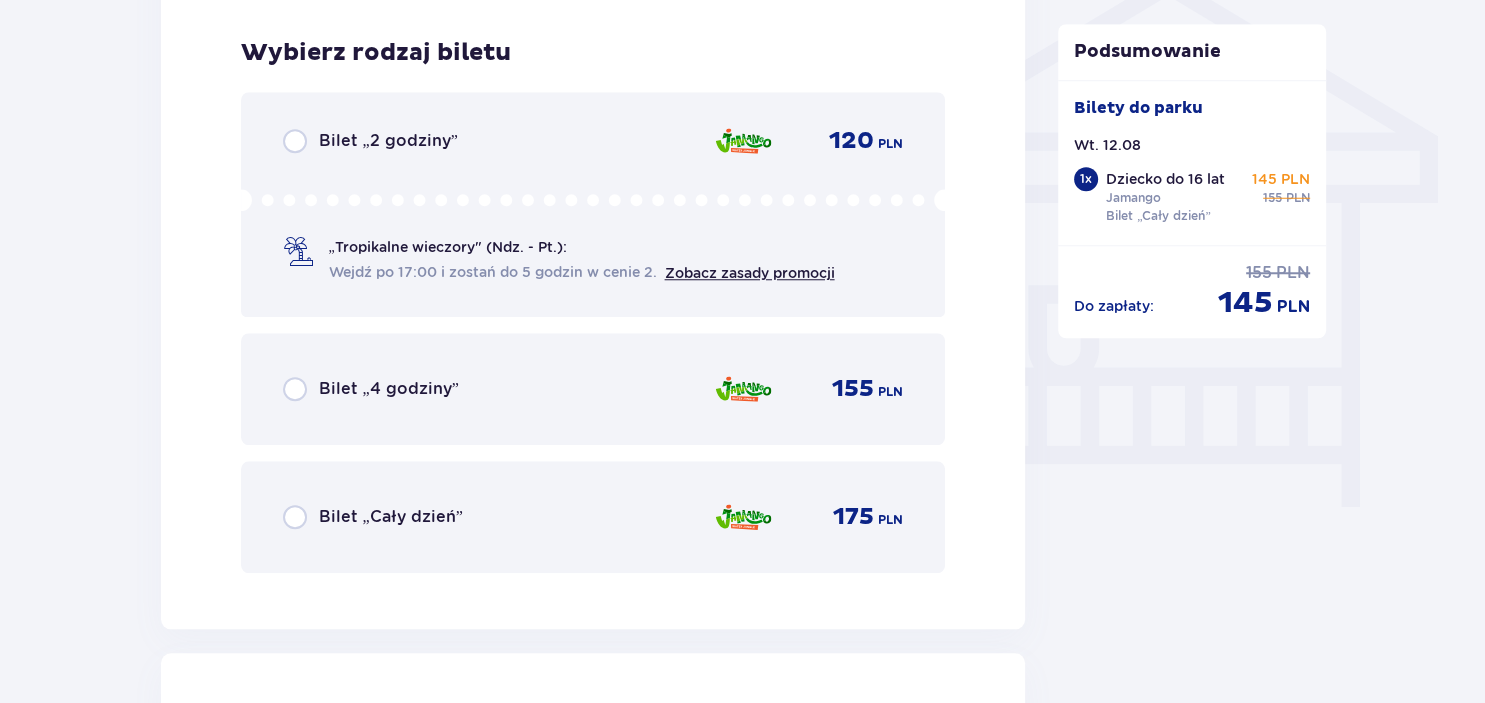 scroll, scrollTop: 1664, scrollLeft: 0, axis: vertical 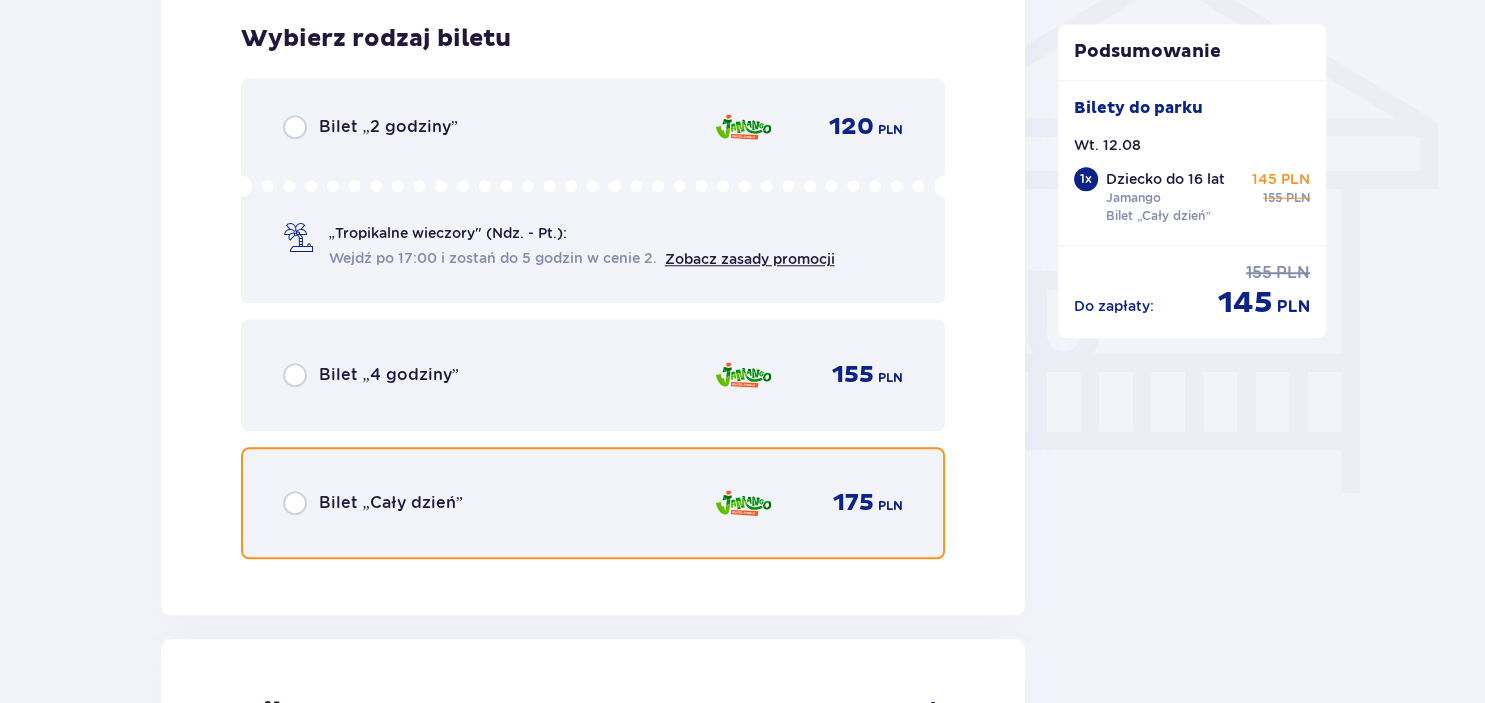 click at bounding box center [295, 503] 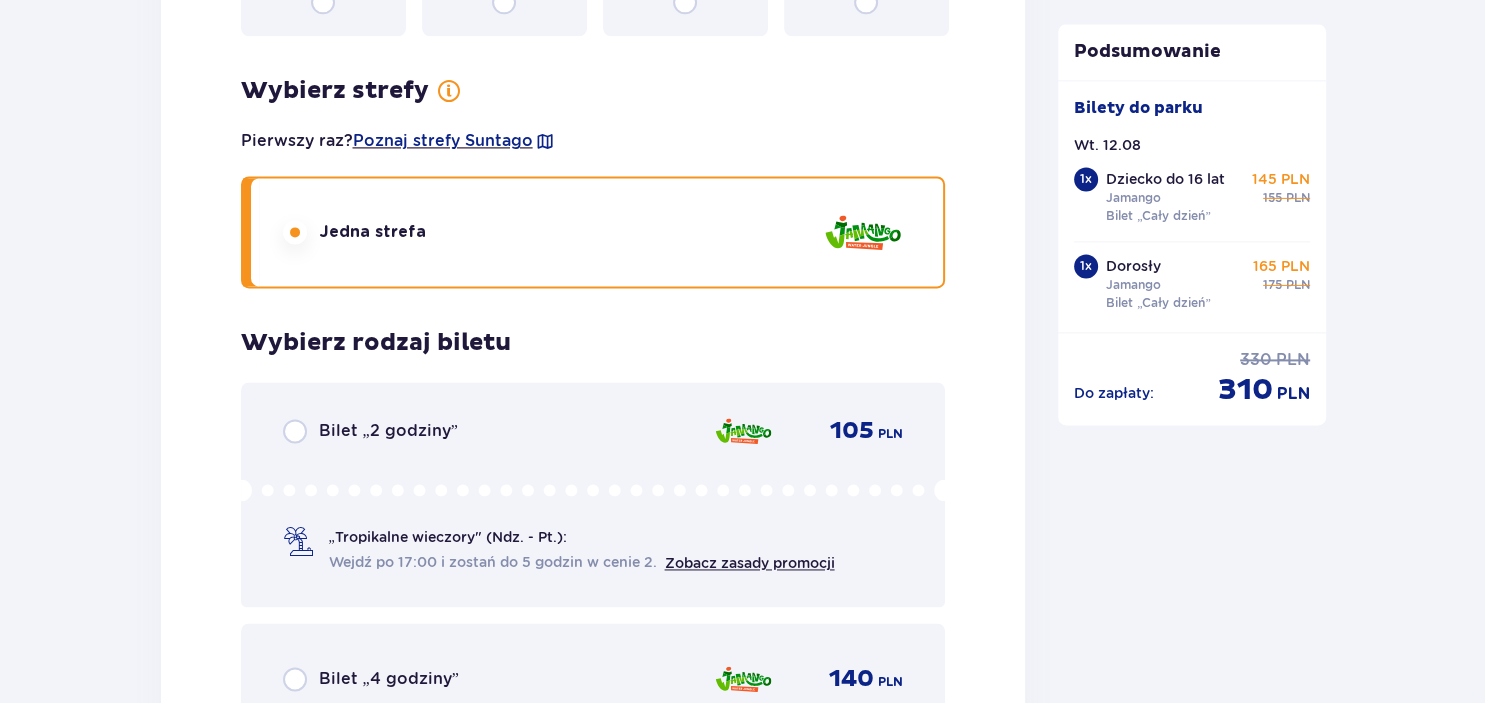 scroll, scrollTop: 2187, scrollLeft: 0, axis: vertical 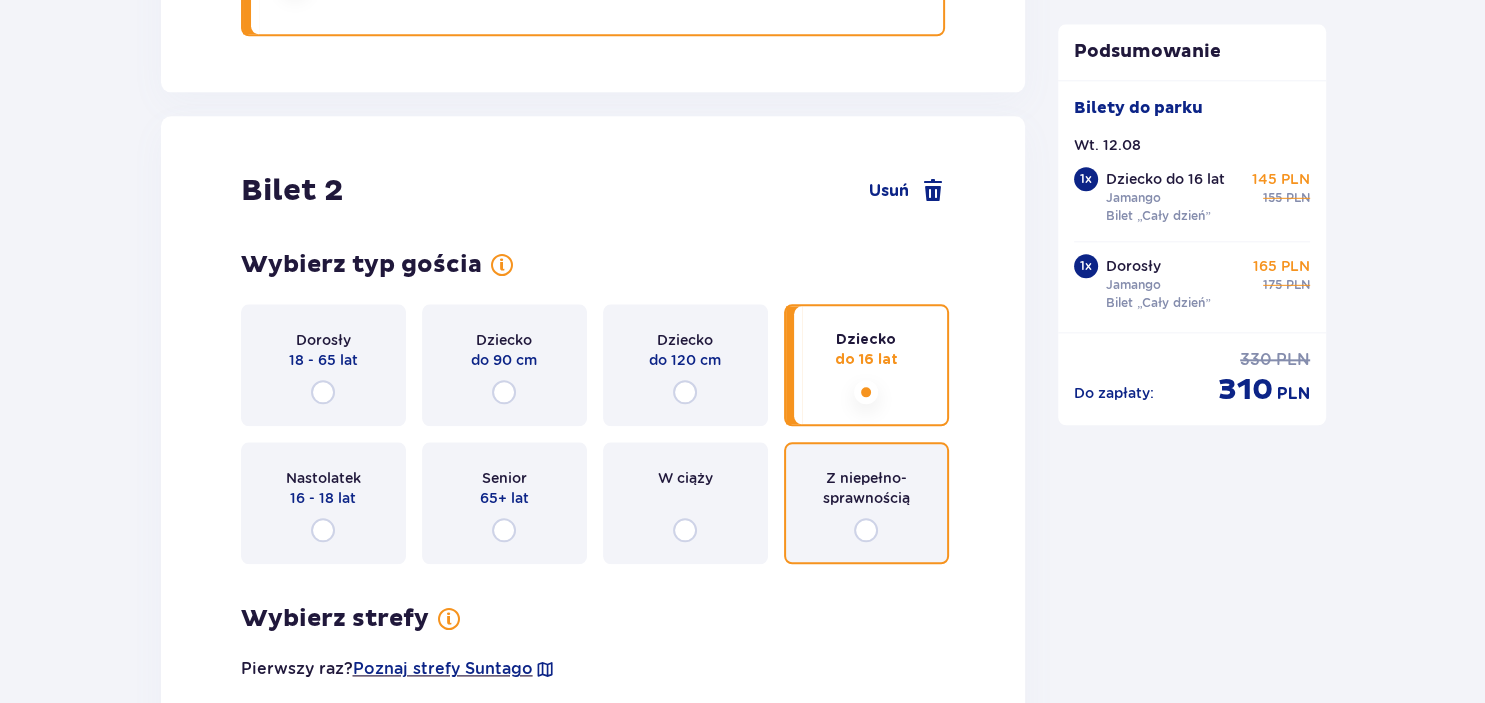 click at bounding box center (866, 530) 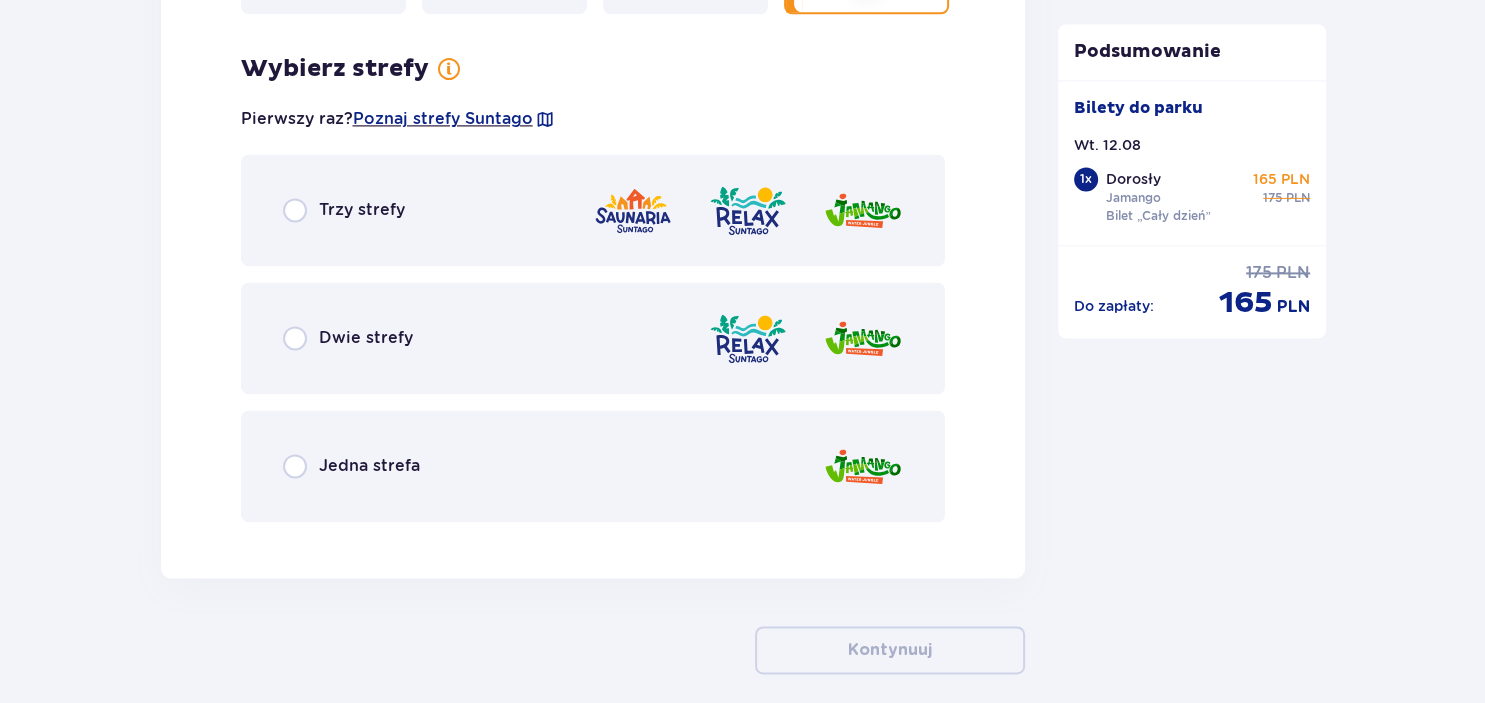 scroll, scrollTop: 2766, scrollLeft: 0, axis: vertical 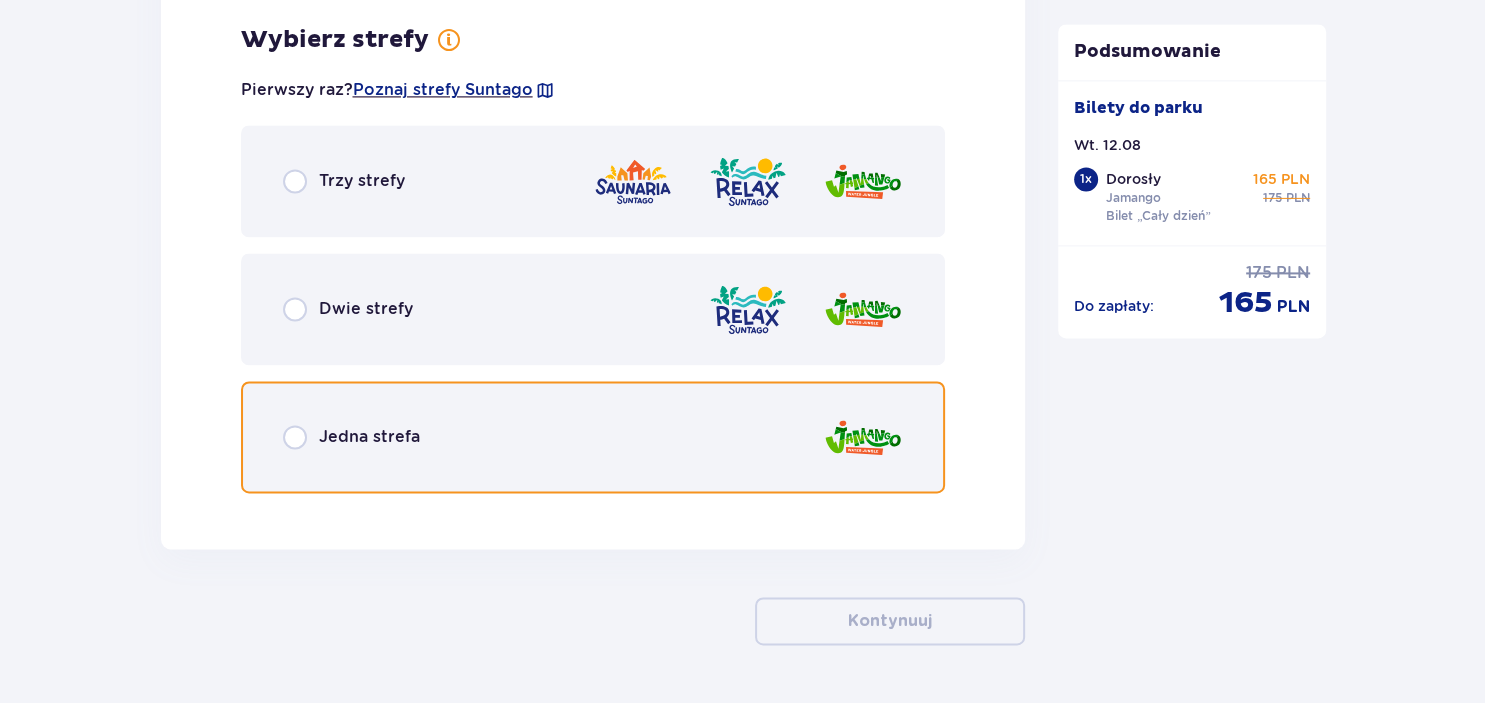 click at bounding box center (295, 437) 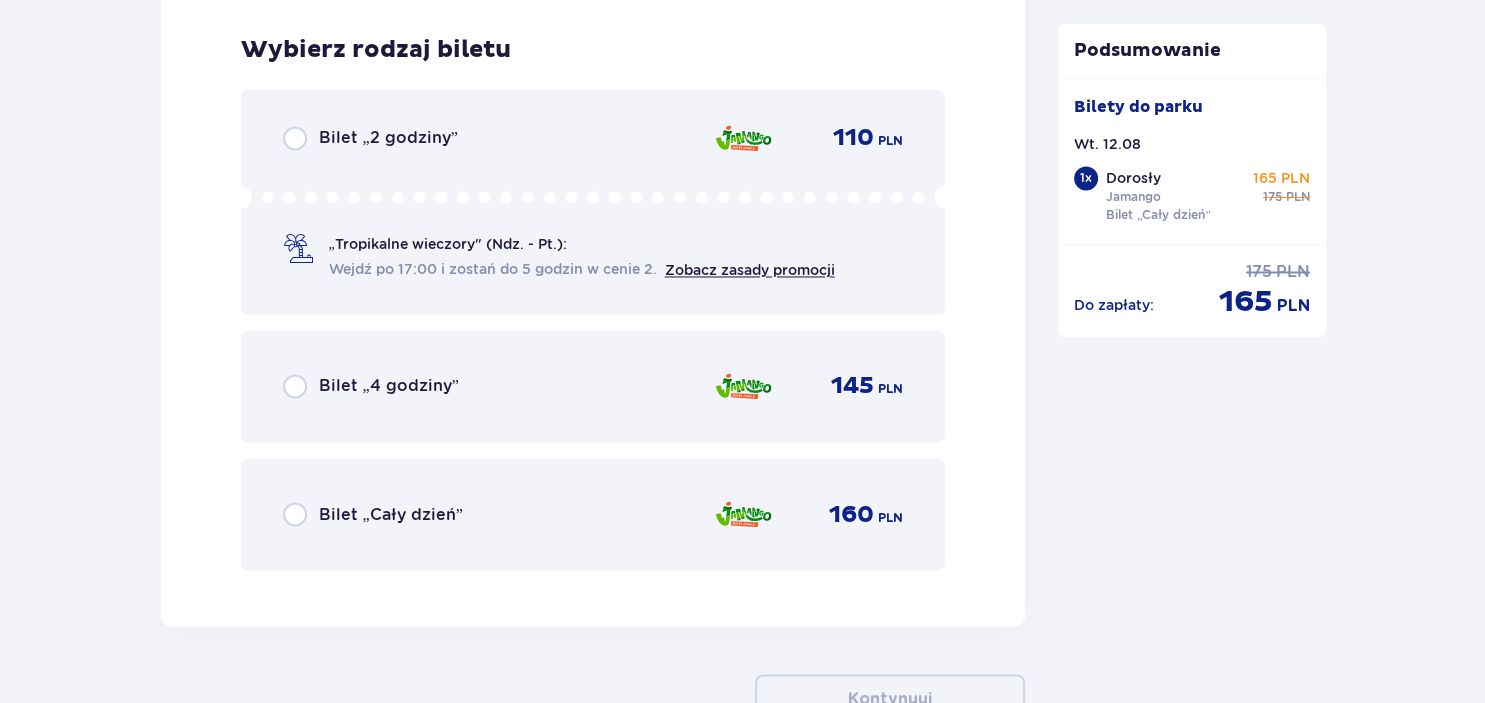 scroll, scrollTop: 3274, scrollLeft: 0, axis: vertical 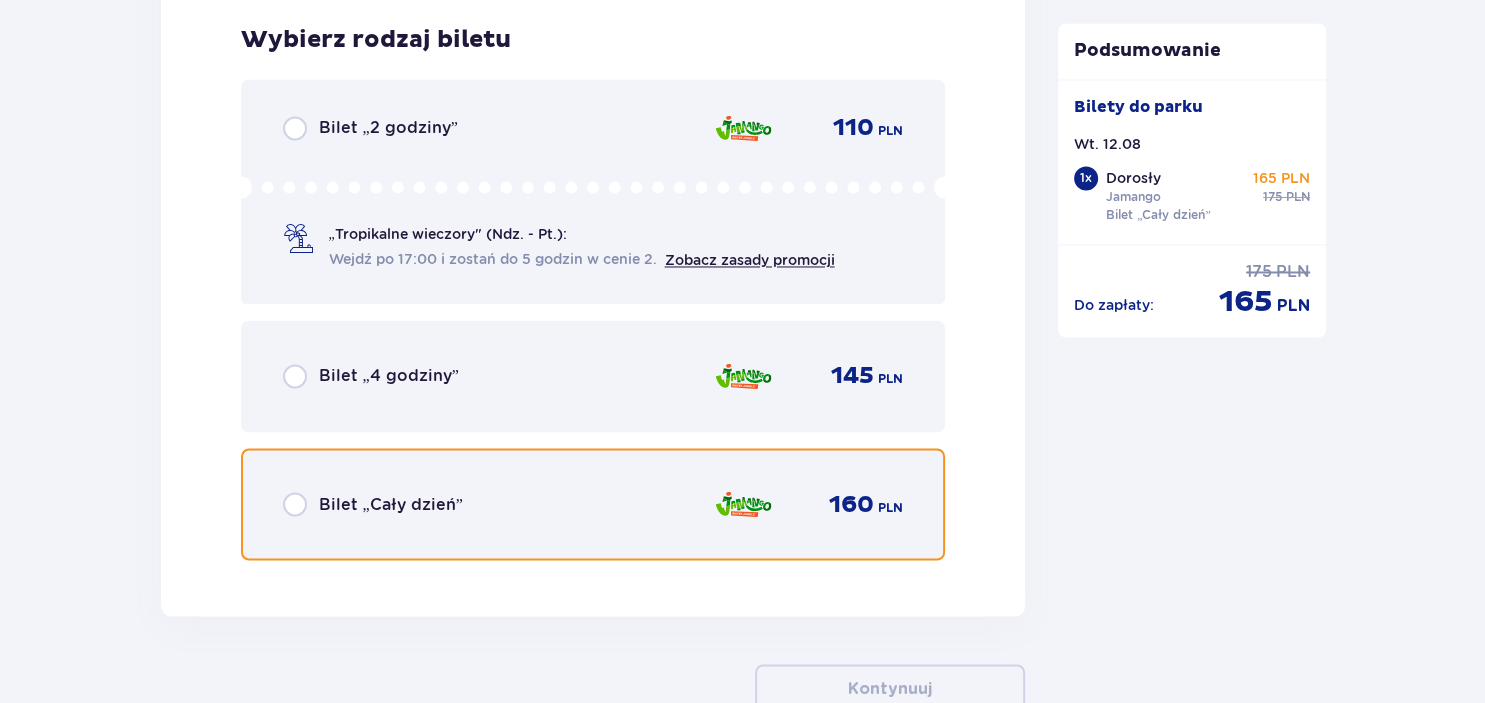 click at bounding box center [295, 504] 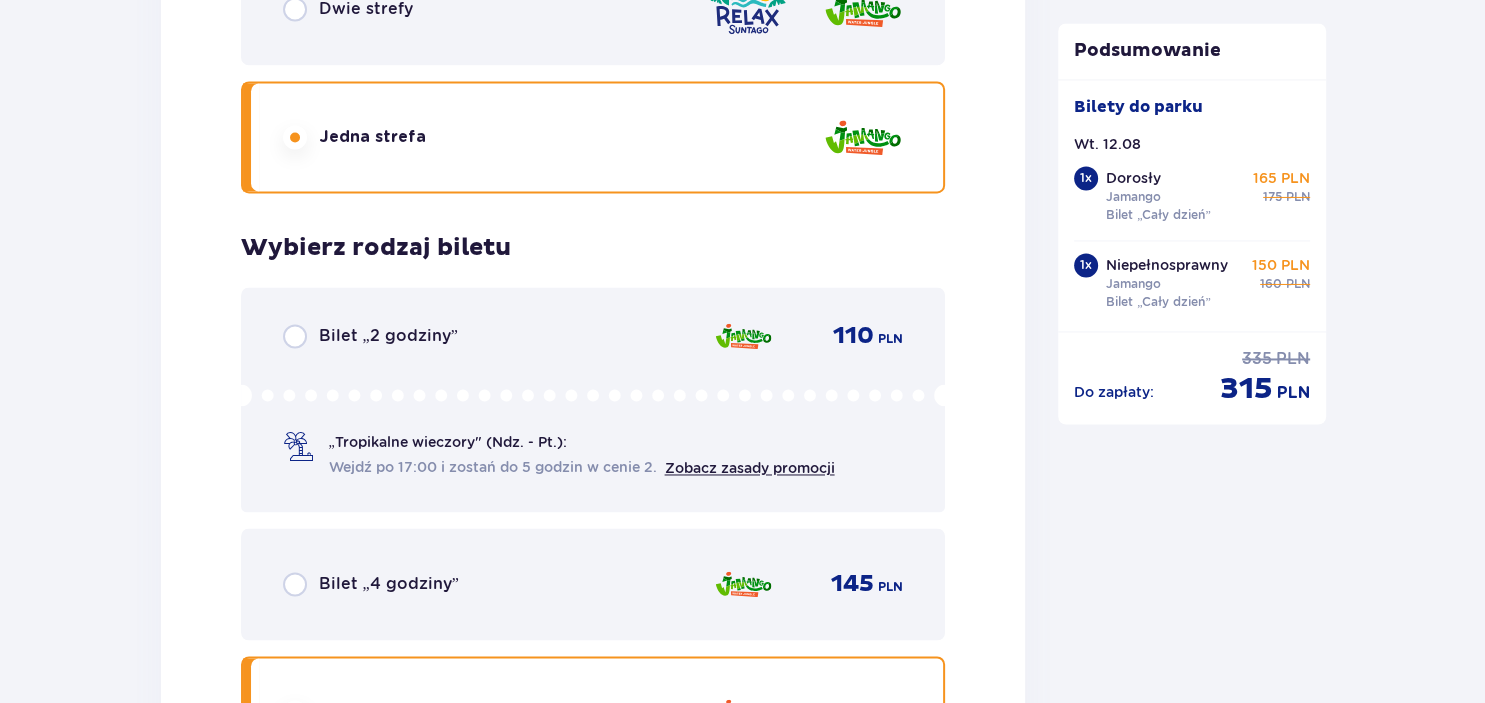 scroll, scrollTop: 2865, scrollLeft: 0, axis: vertical 